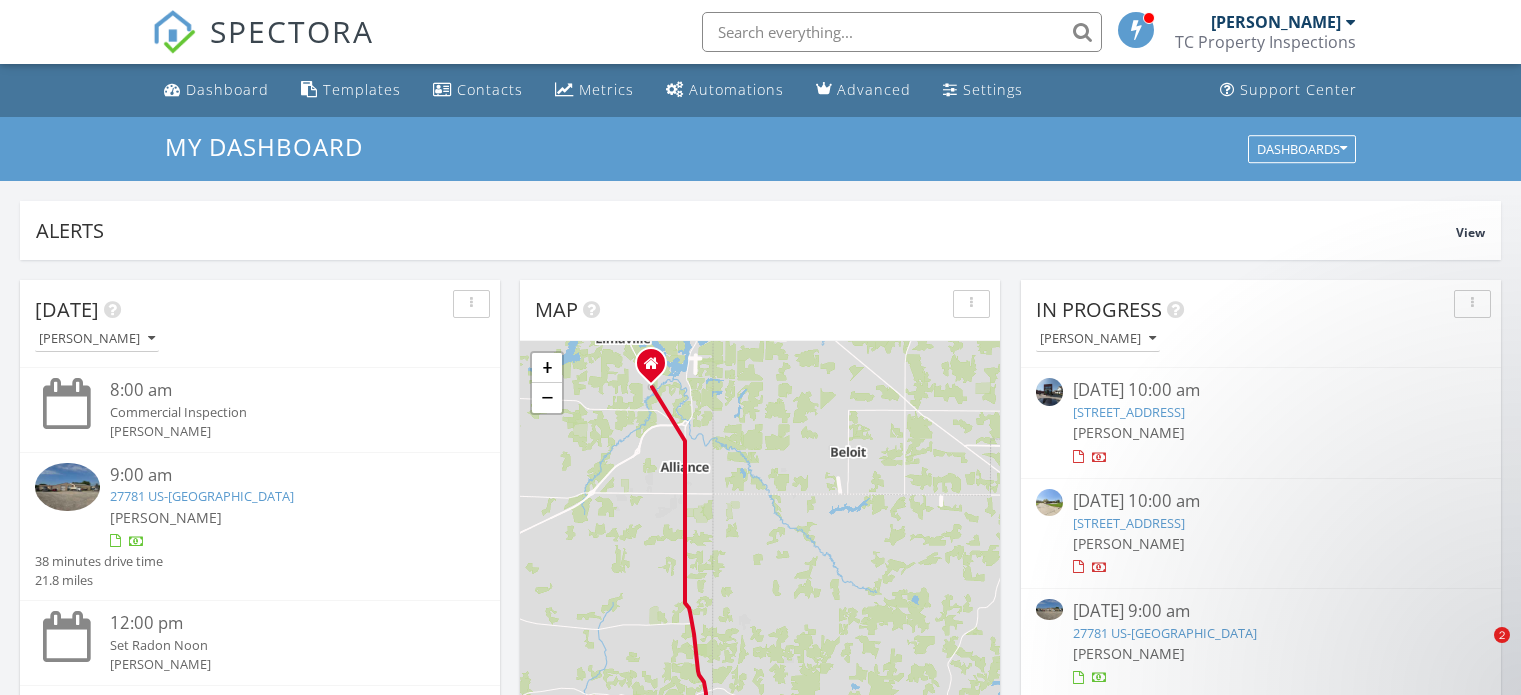 scroll, scrollTop: 0, scrollLeft: 0, axis: both 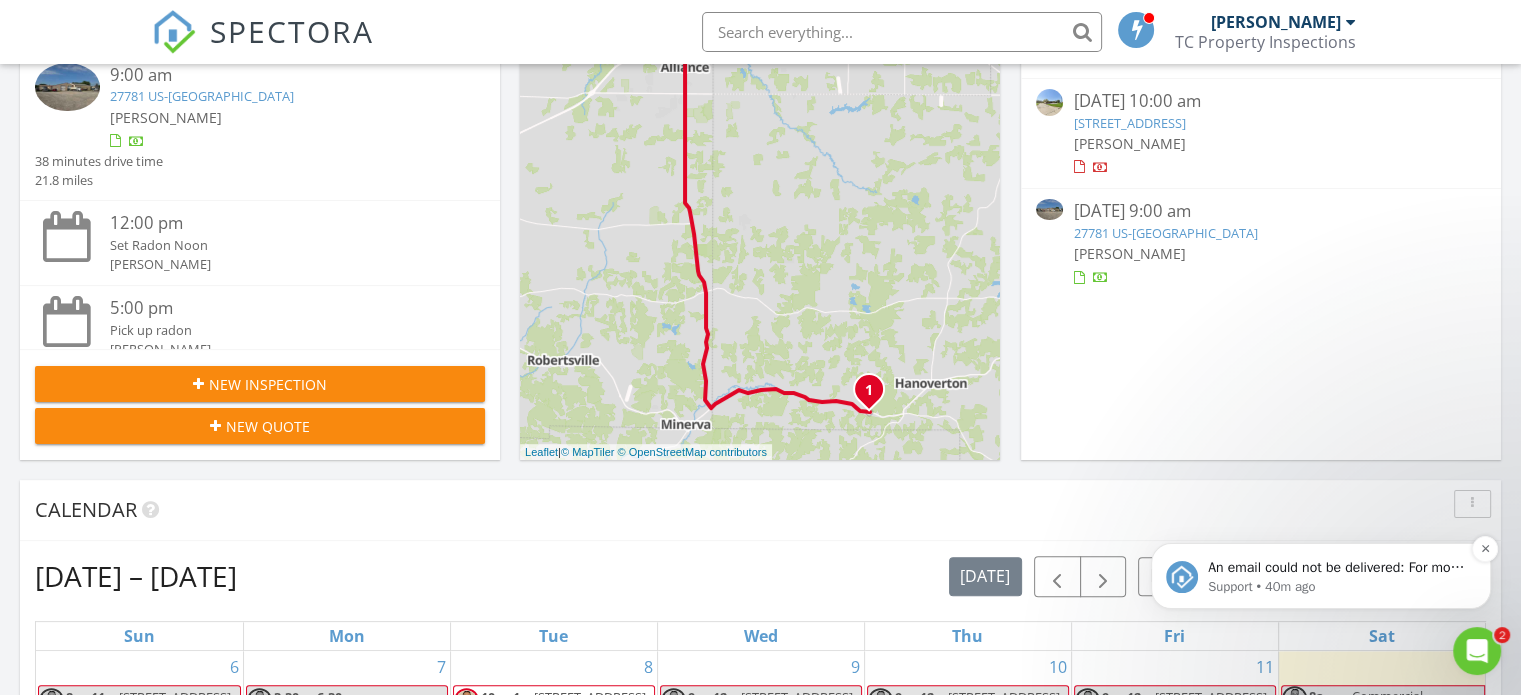 click on "Support • 40m ago" at bounding box center (1337, 587) 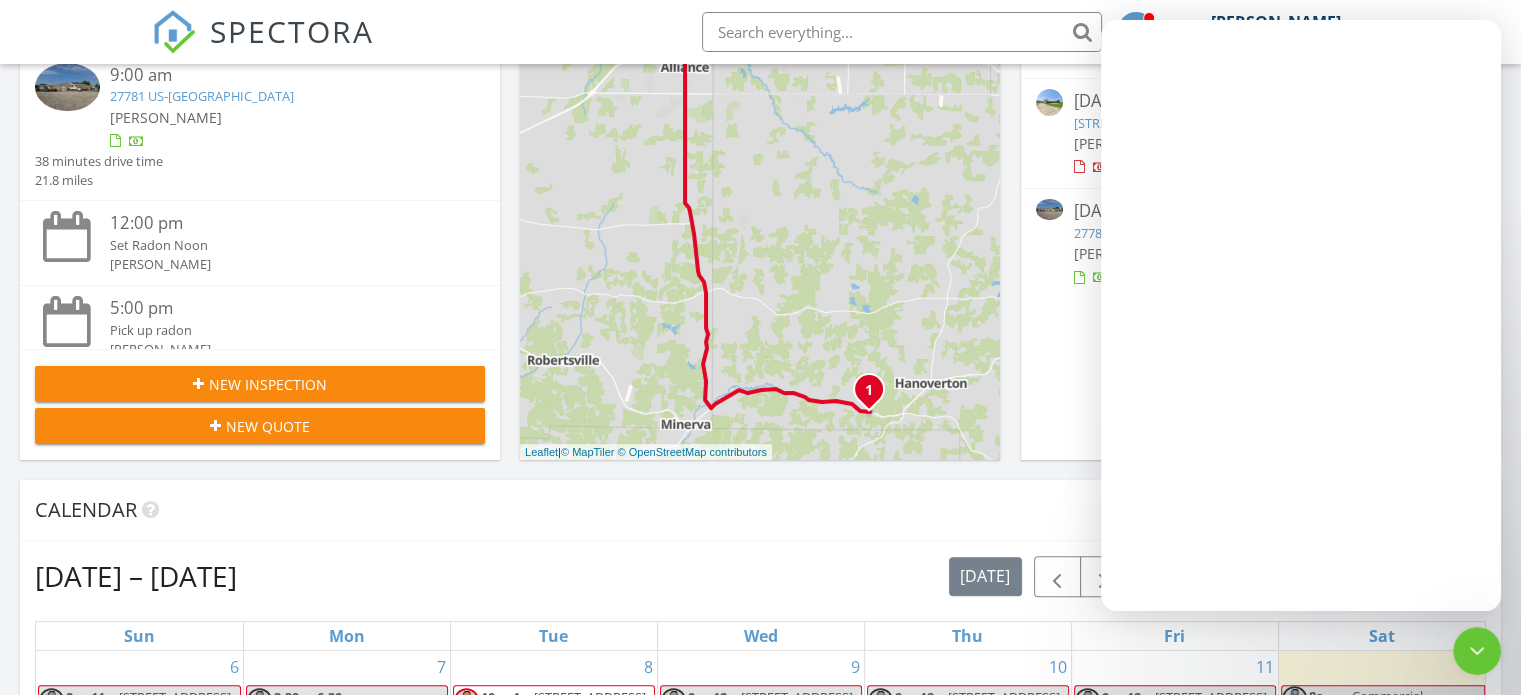 scroll, scrollTop: 0, scrollLeft: 0, axis: both 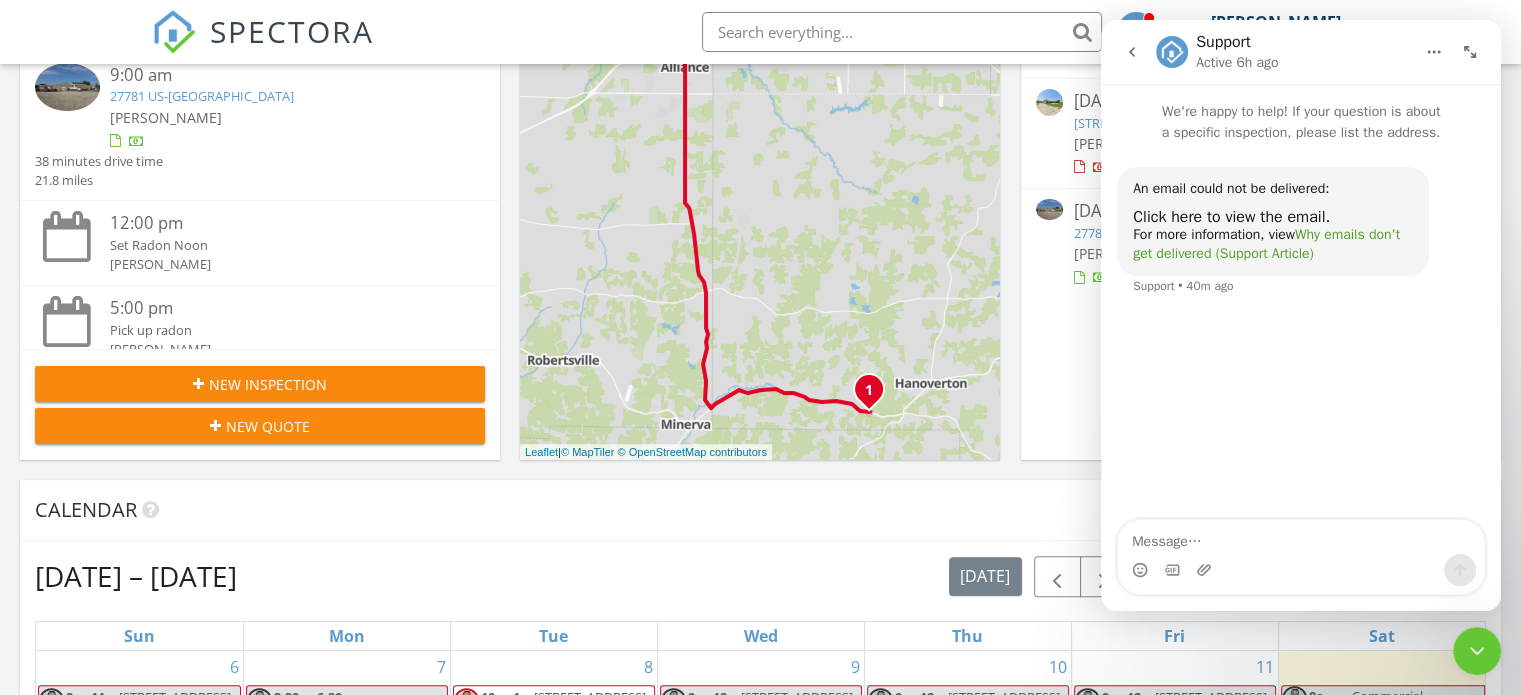 click on "Why emails don't get delivered (Support Article)" at bounding box center [1266, 244] 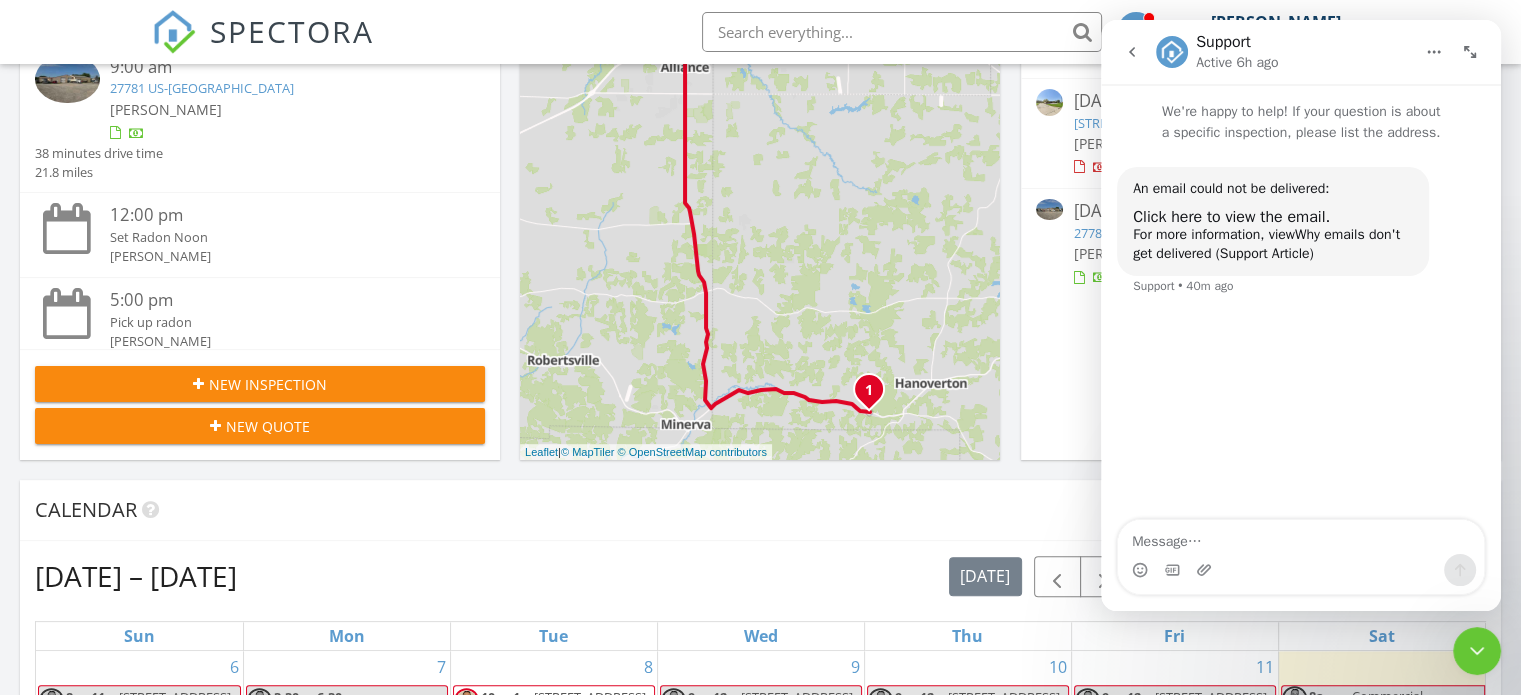 scroll, scrollTop: 18, scrollLeft: 0, axis: vertical 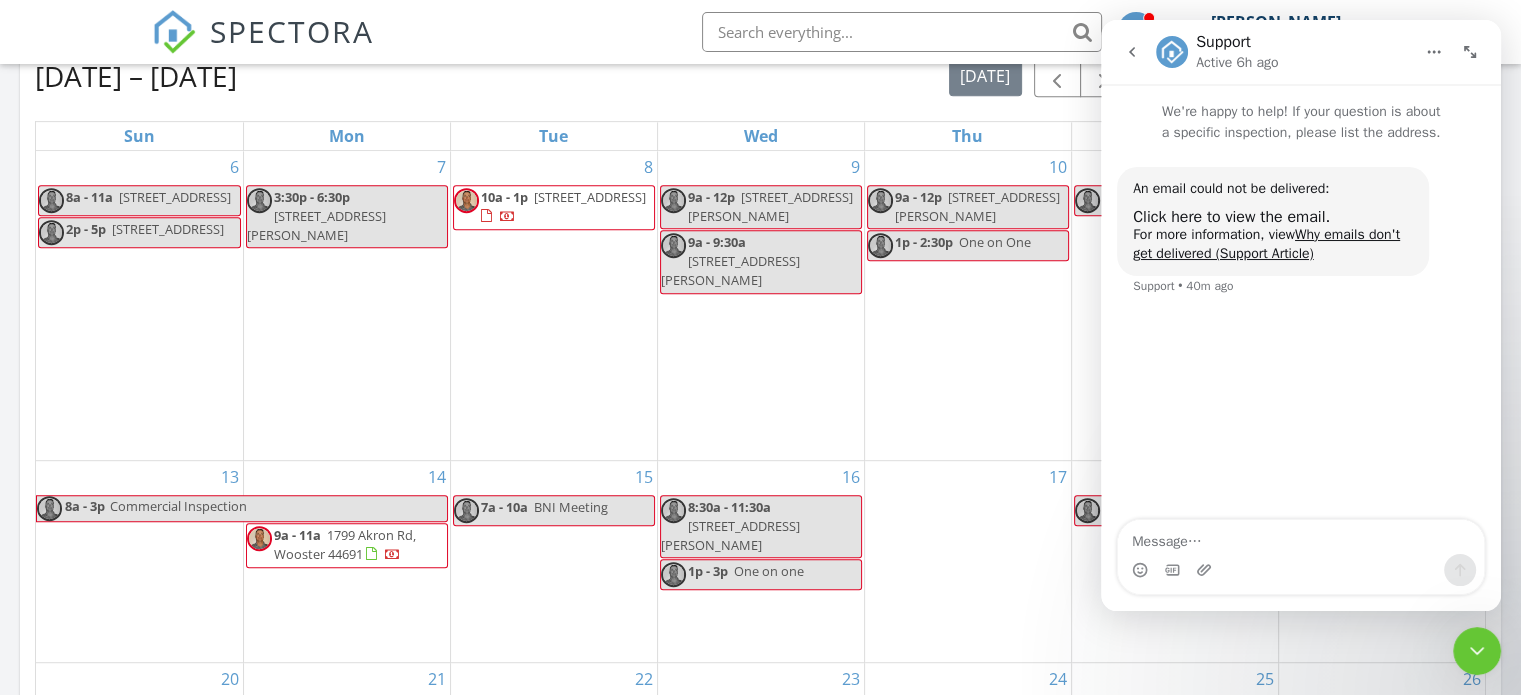click 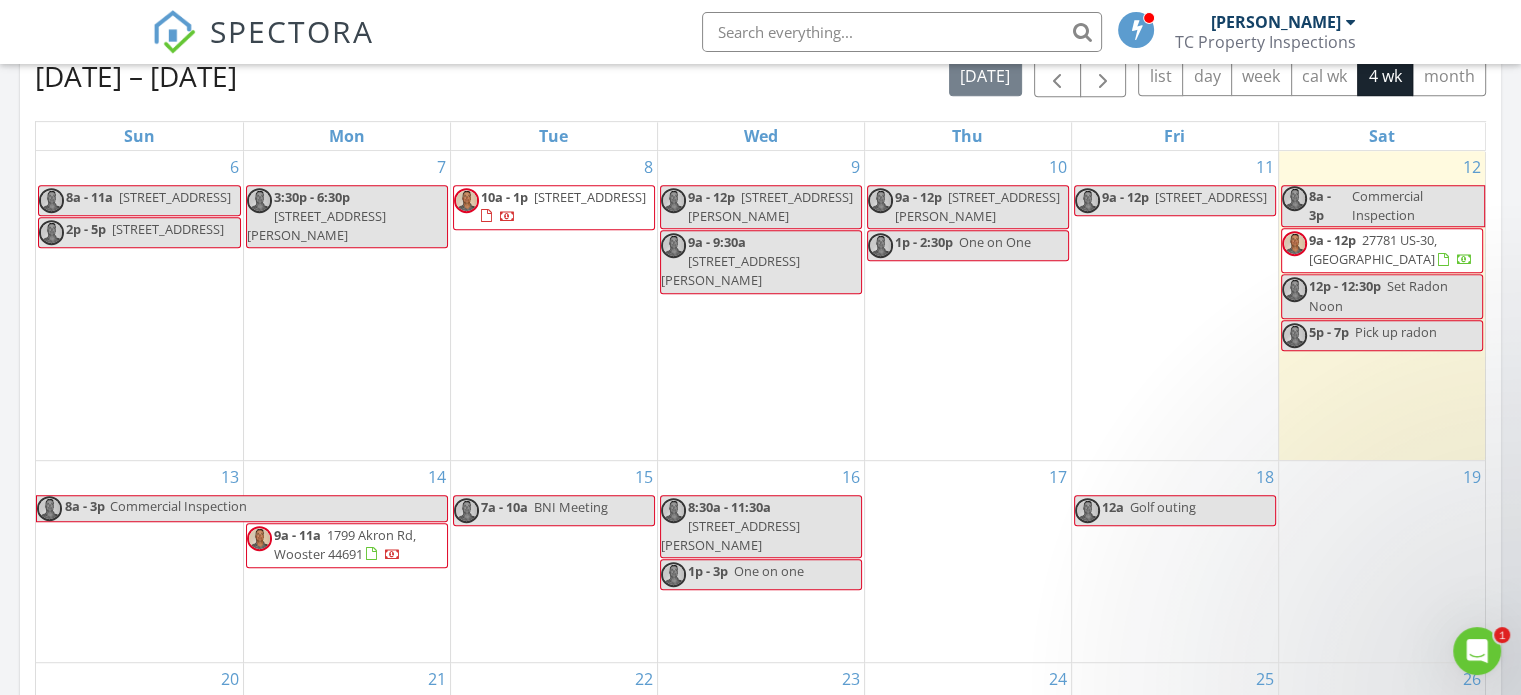 scroll, scrollTop: 0, scrollLeft: 0, axis: both 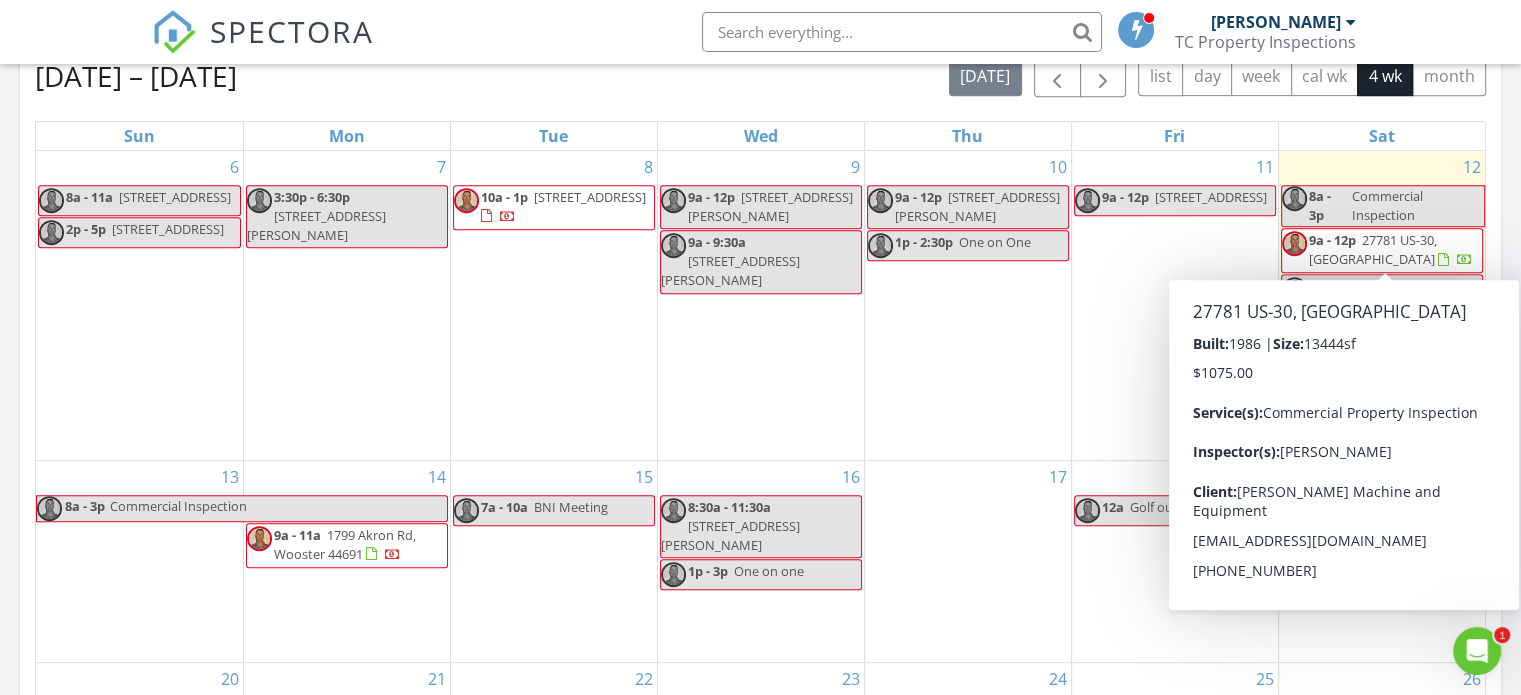 click on "27781 US-30, Kensington 44427" at bounding box center [1373, 249] 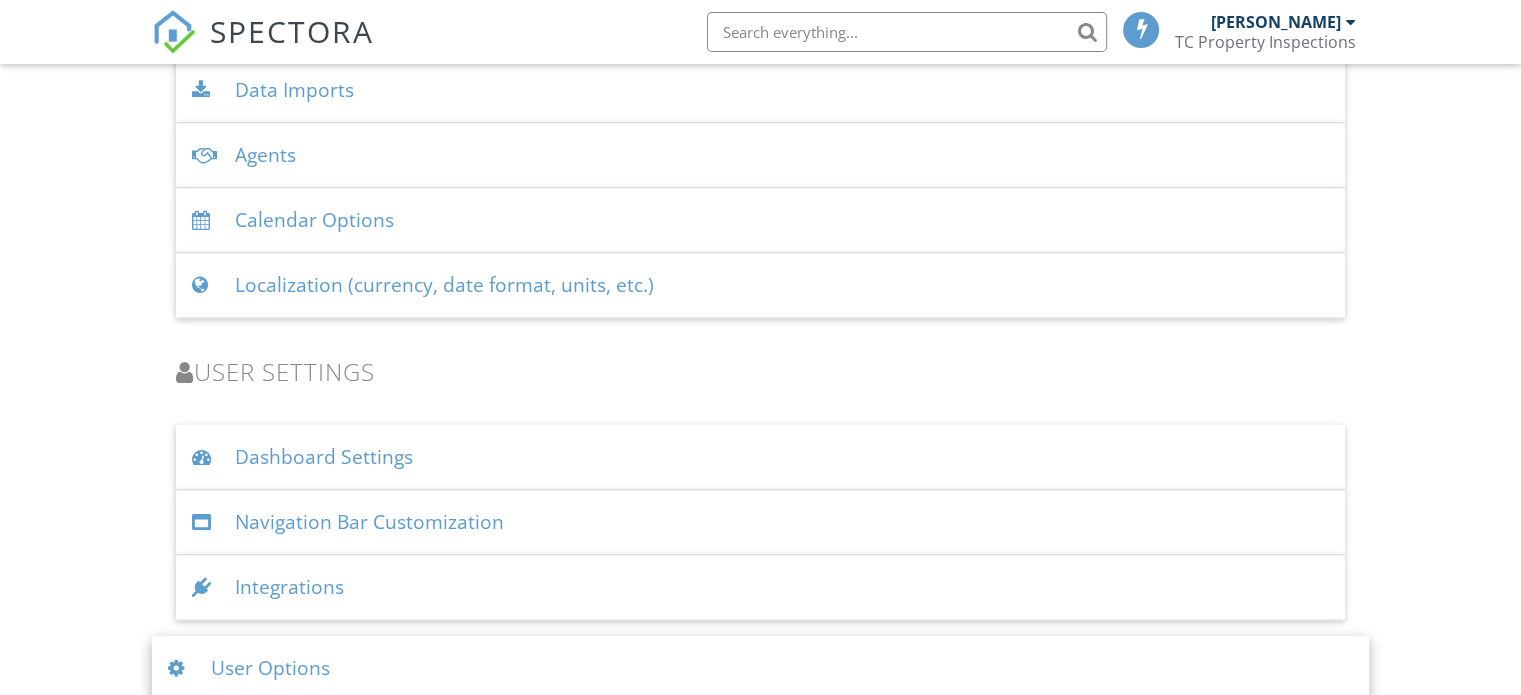 scroll, scrollTop: 3250, scrollLeft: 0, axis: vertical 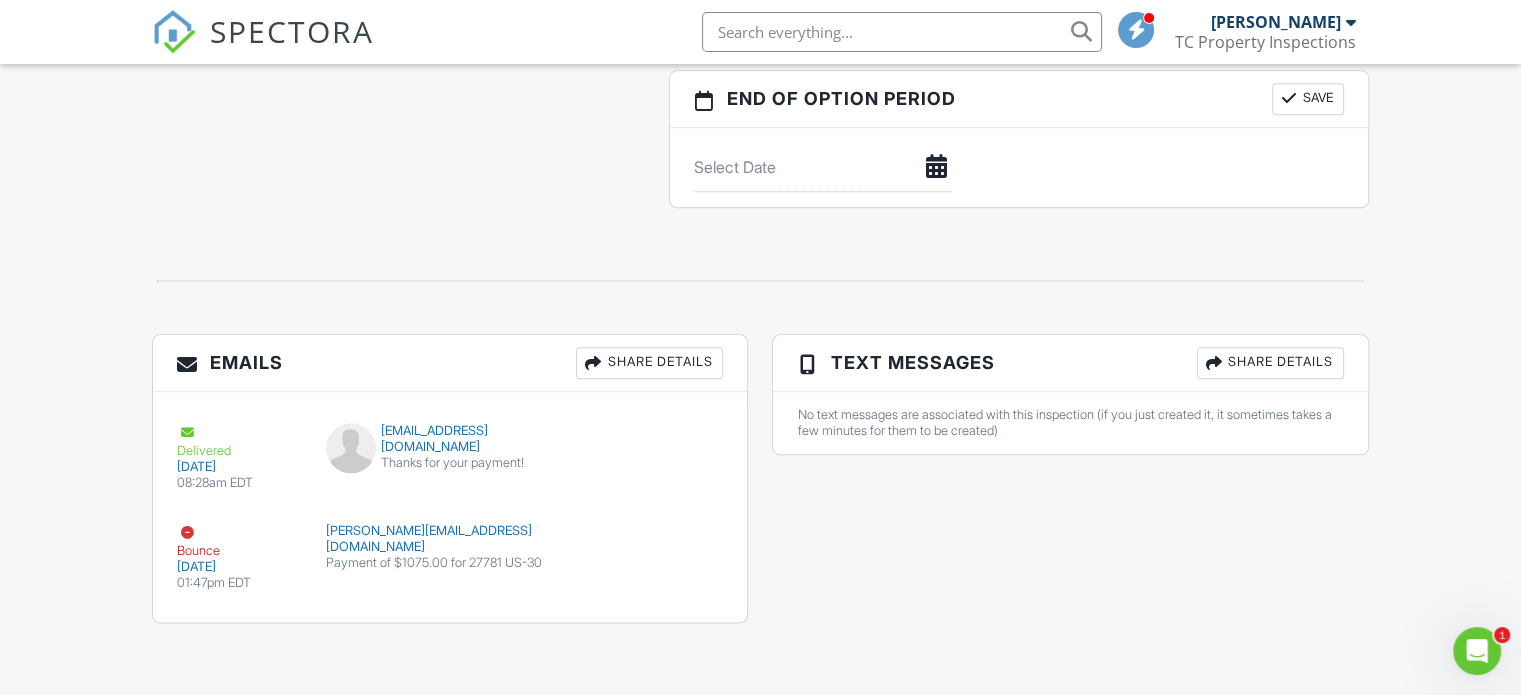 click on "Resend" at bounding box center [664, 544] 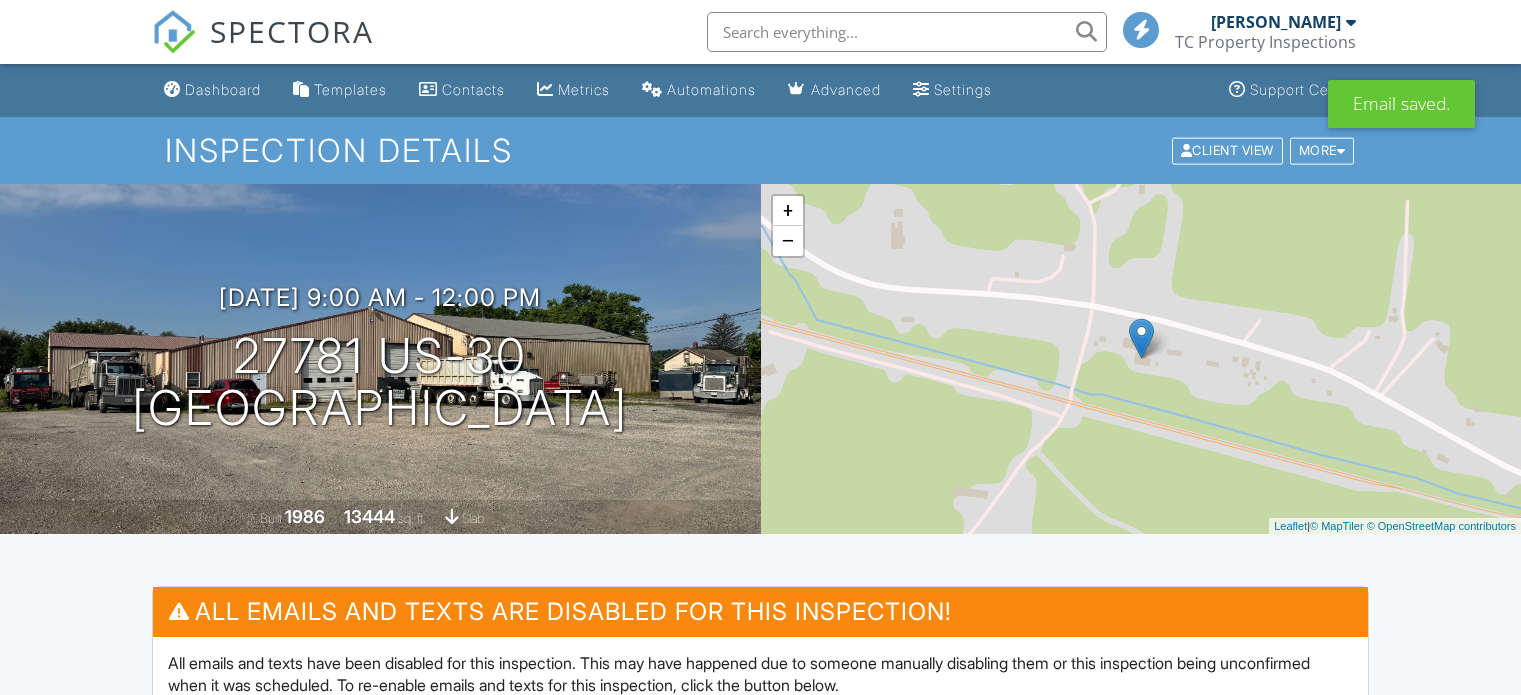 scroll, scrollTop: 0, scrollLeft: 0, axis: both 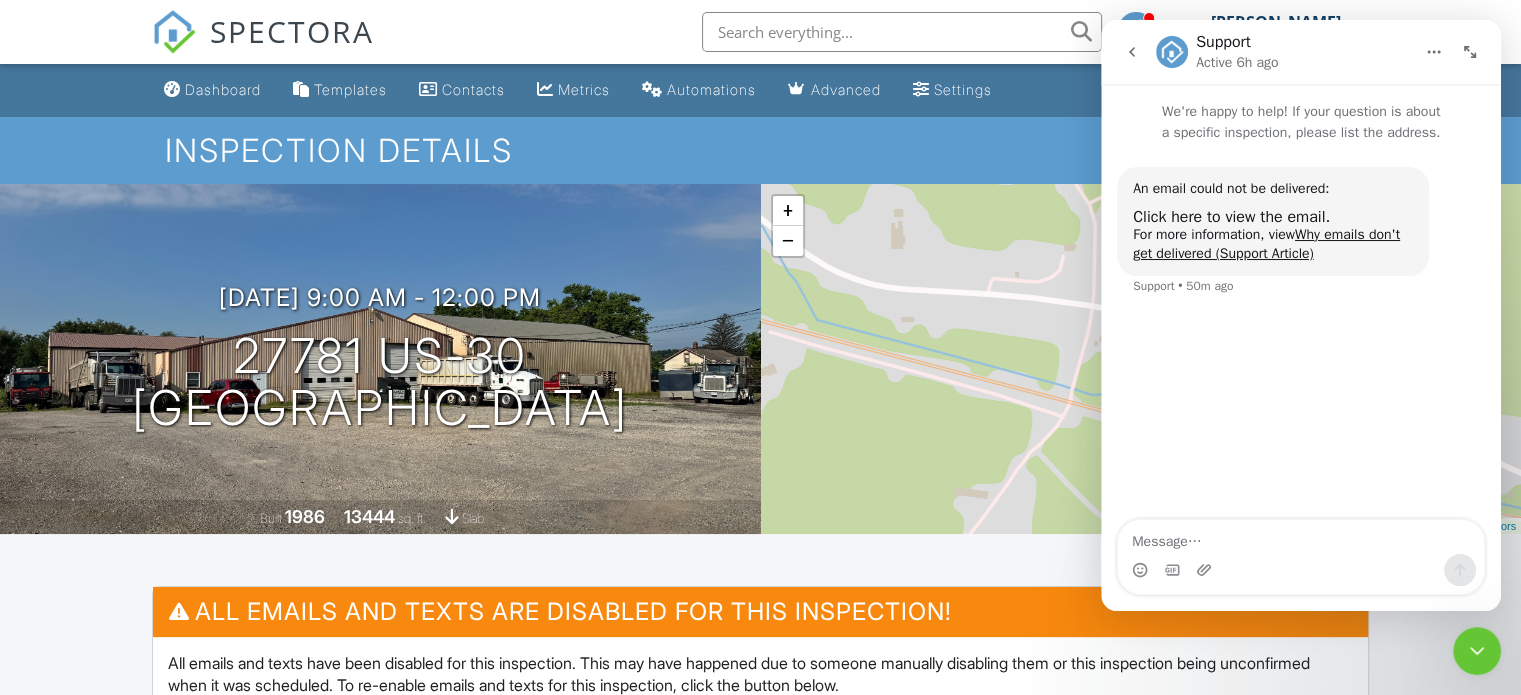 click at bounding box center [1477, 651] 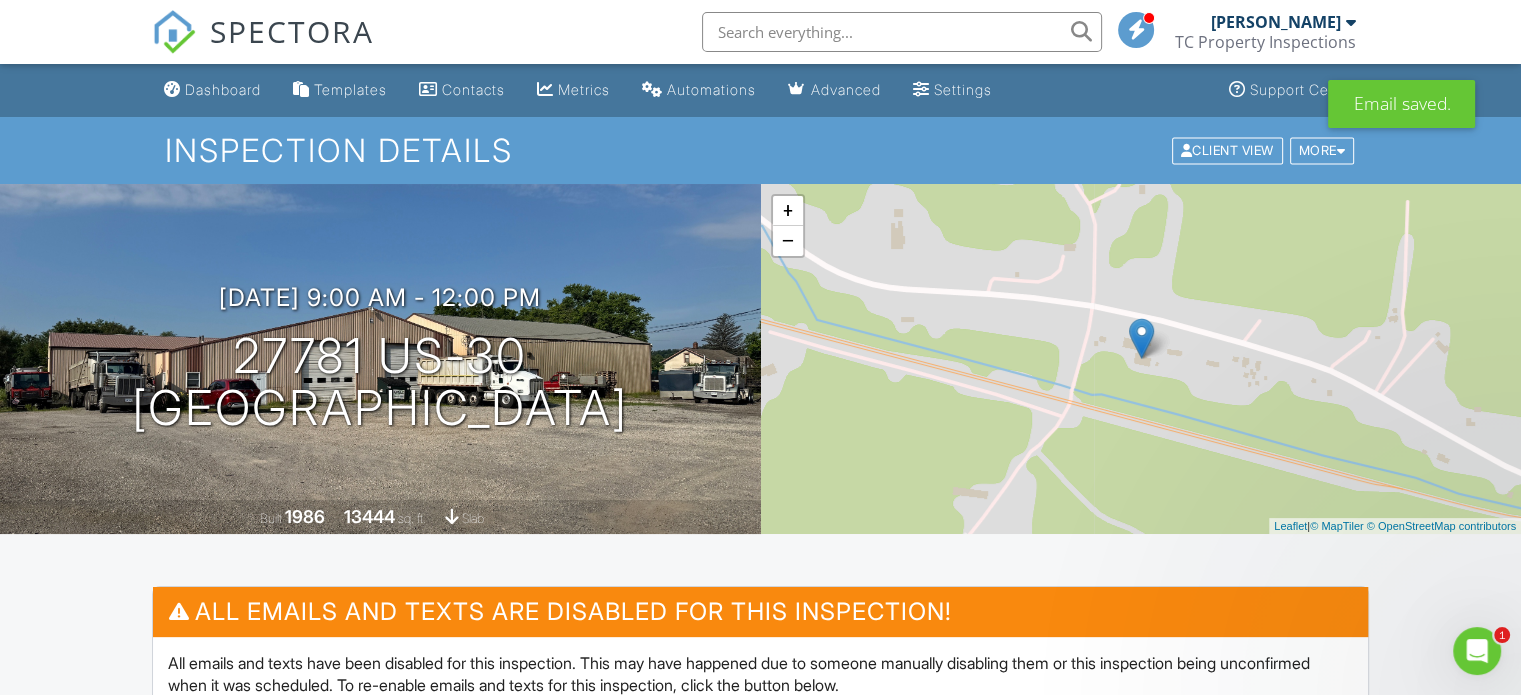 scroll, scrollTop: 0, scrollLeft: 0, axis: both 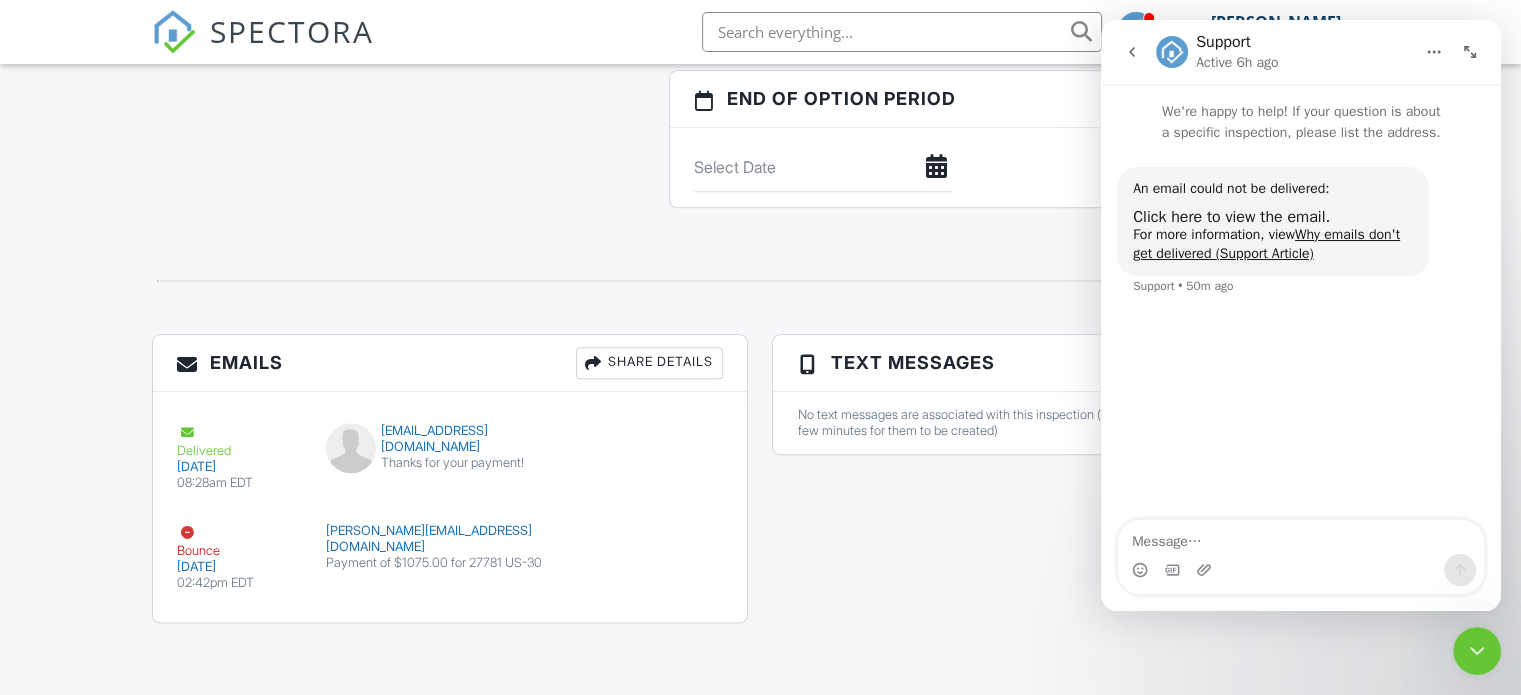 click 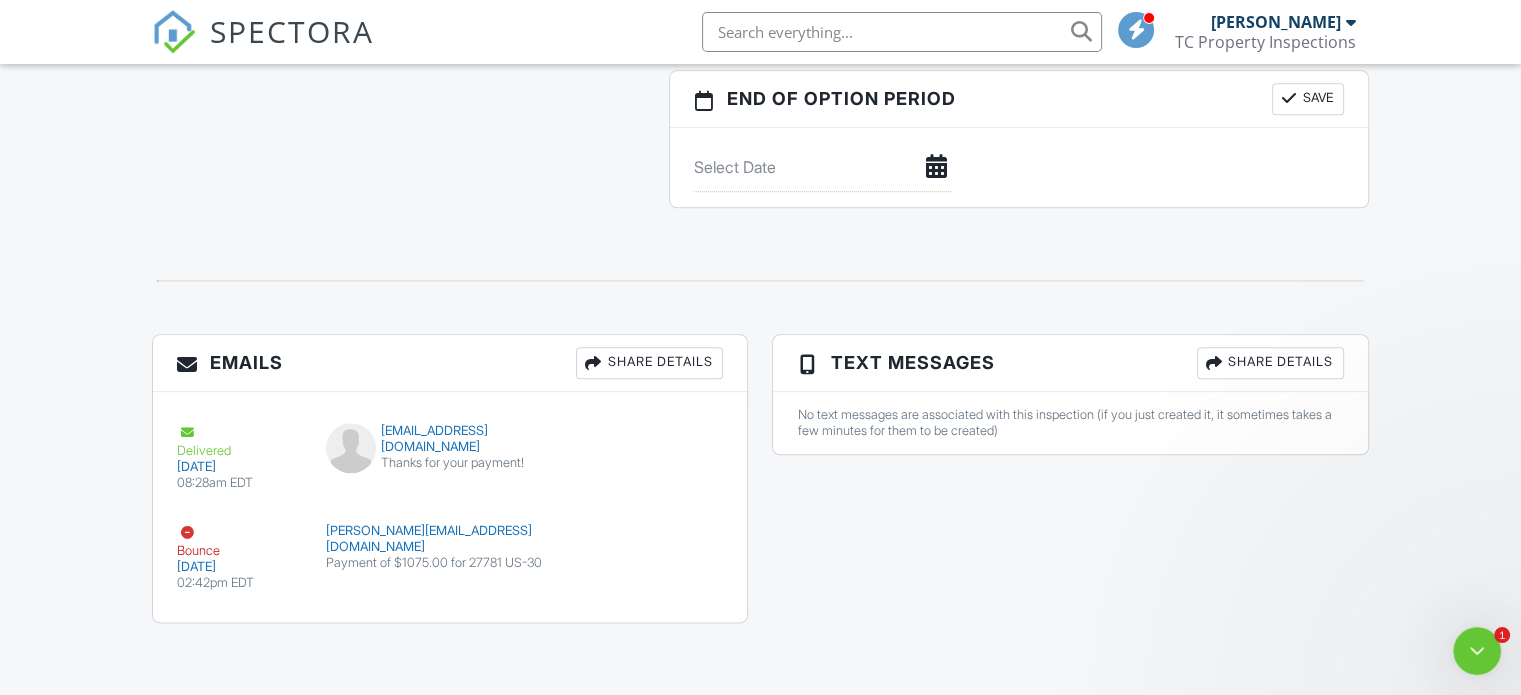 scroll, scrollTop: 0, scrollLeft: 0, axis: both 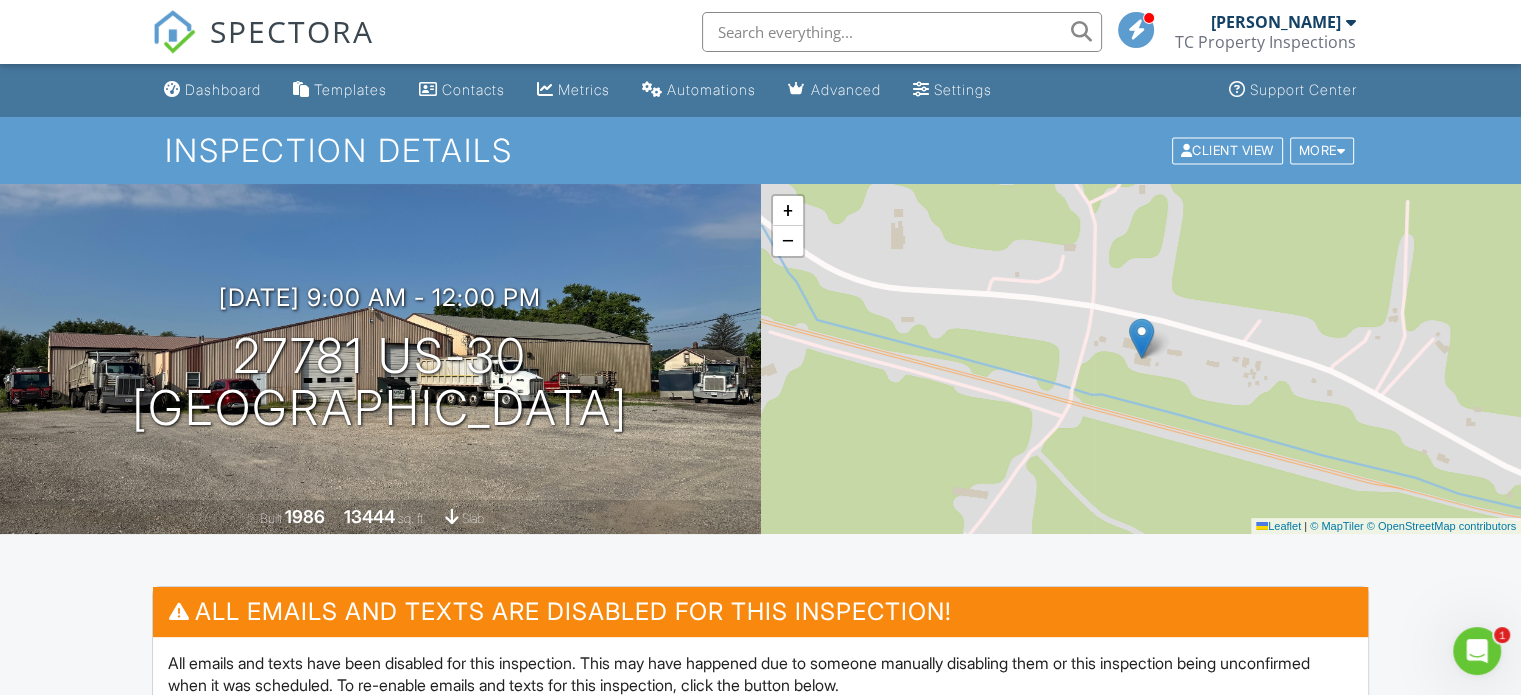 click on "Settings" at bounding box center [963, 89] 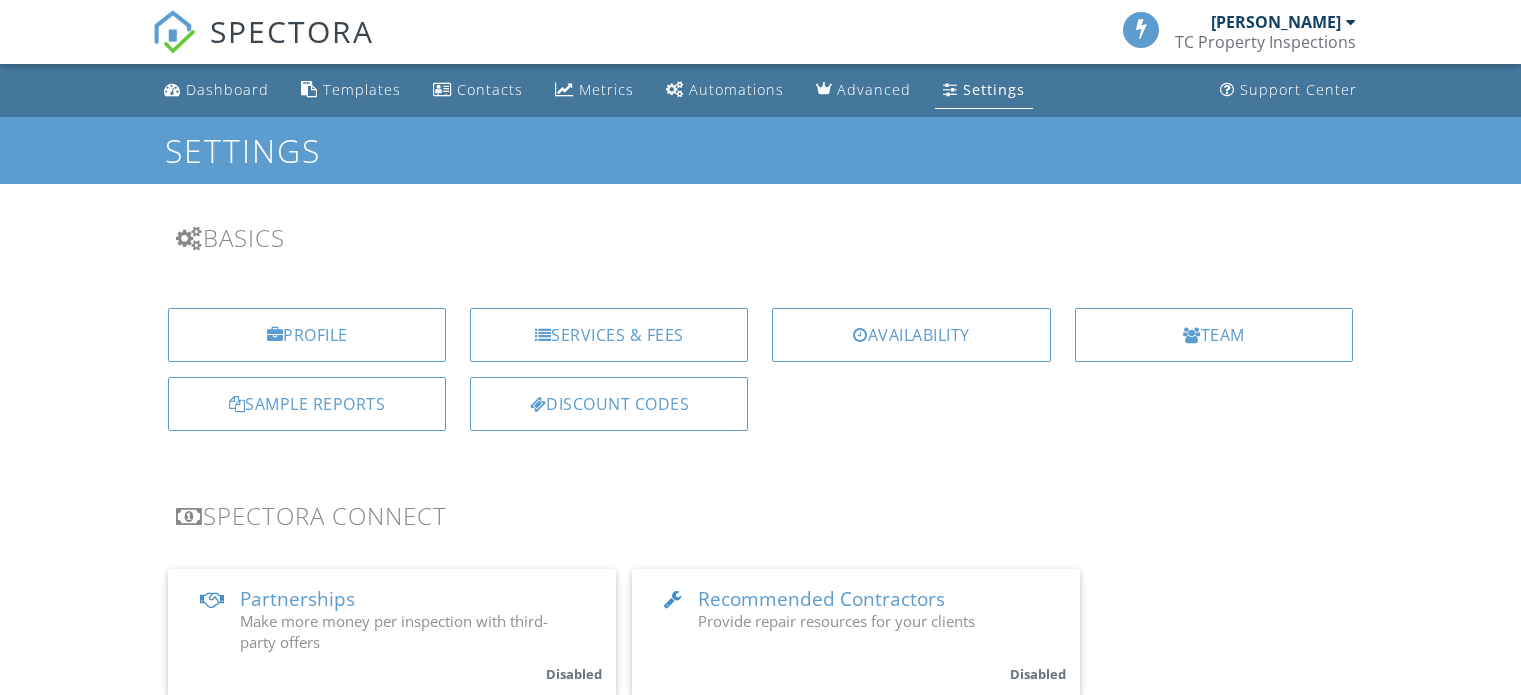 scroll, scrollTop: 0, scrollLeft: 0, axis: both 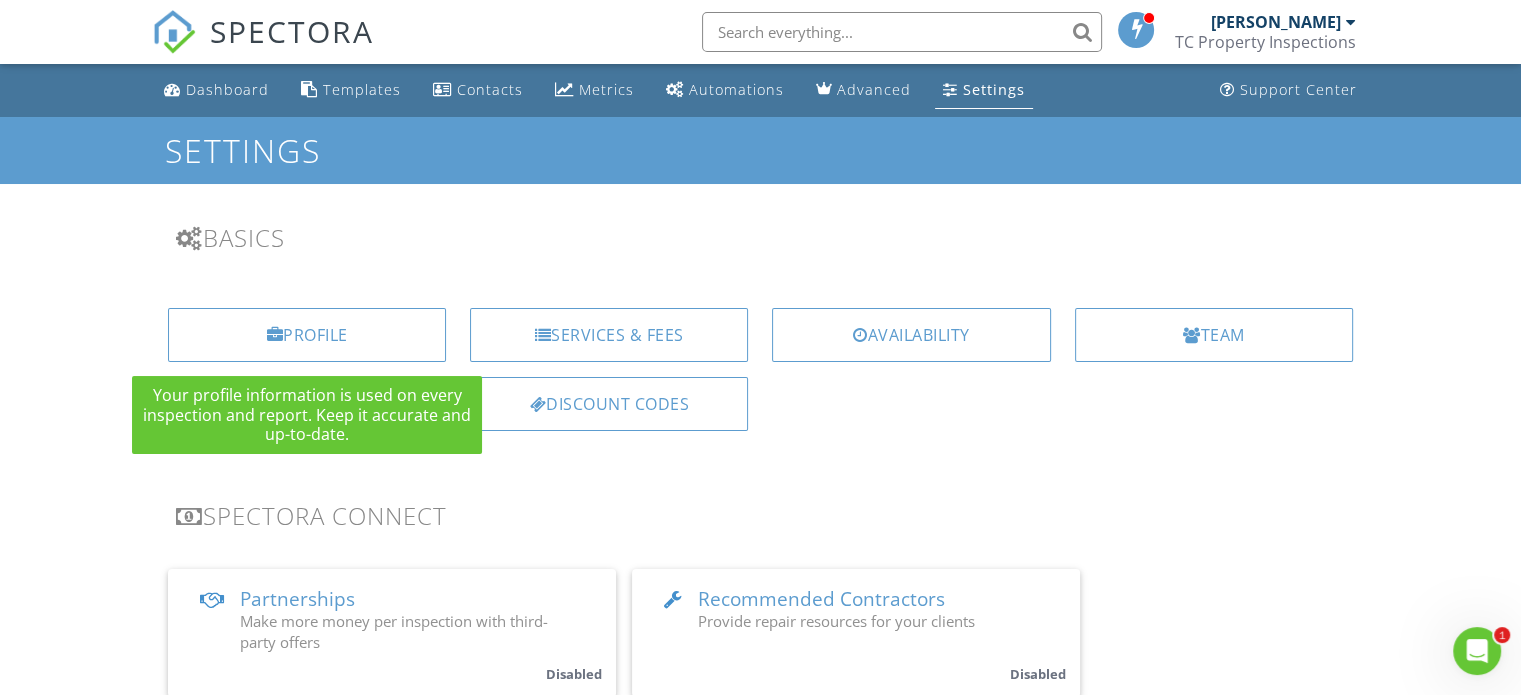 click on "Profile" at bounding box center (307, 335) 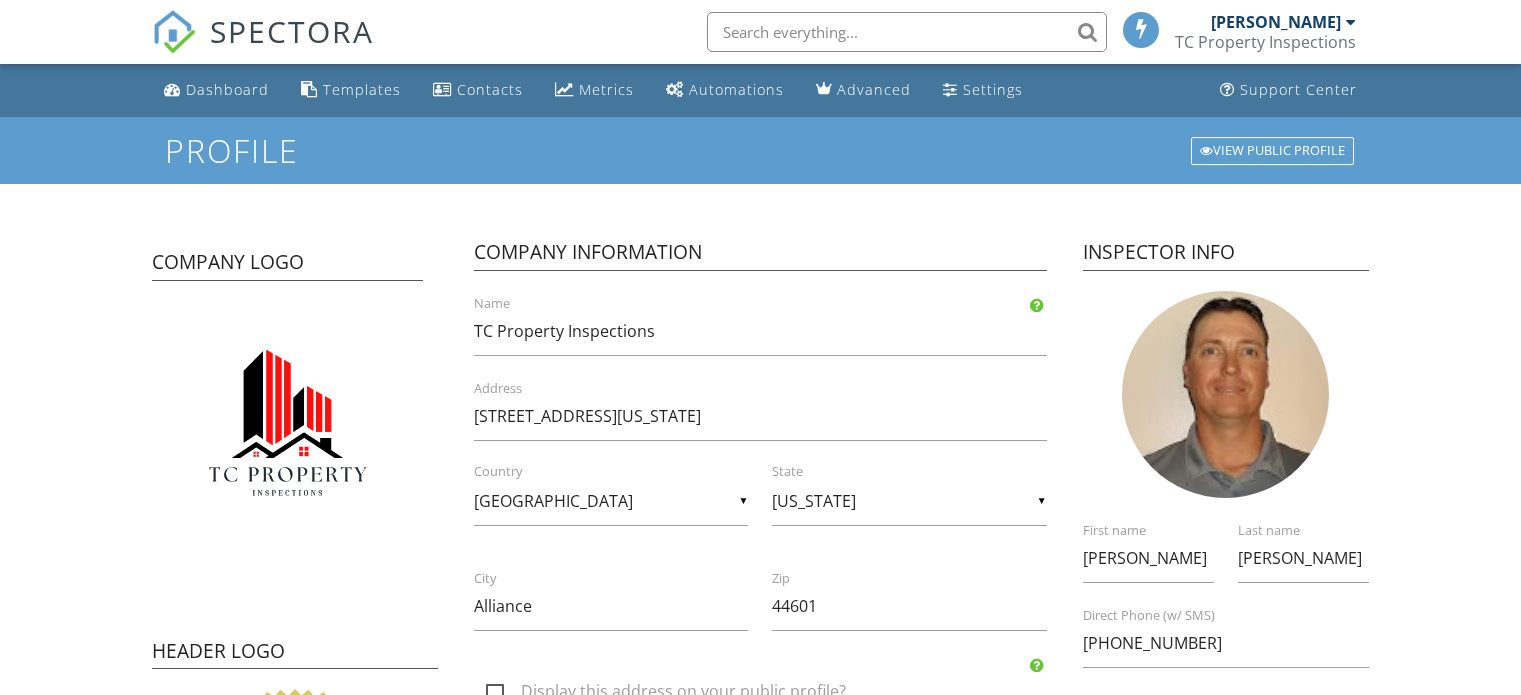 scroll, scrollTop: 0, scrollLeft: 0, axis: both 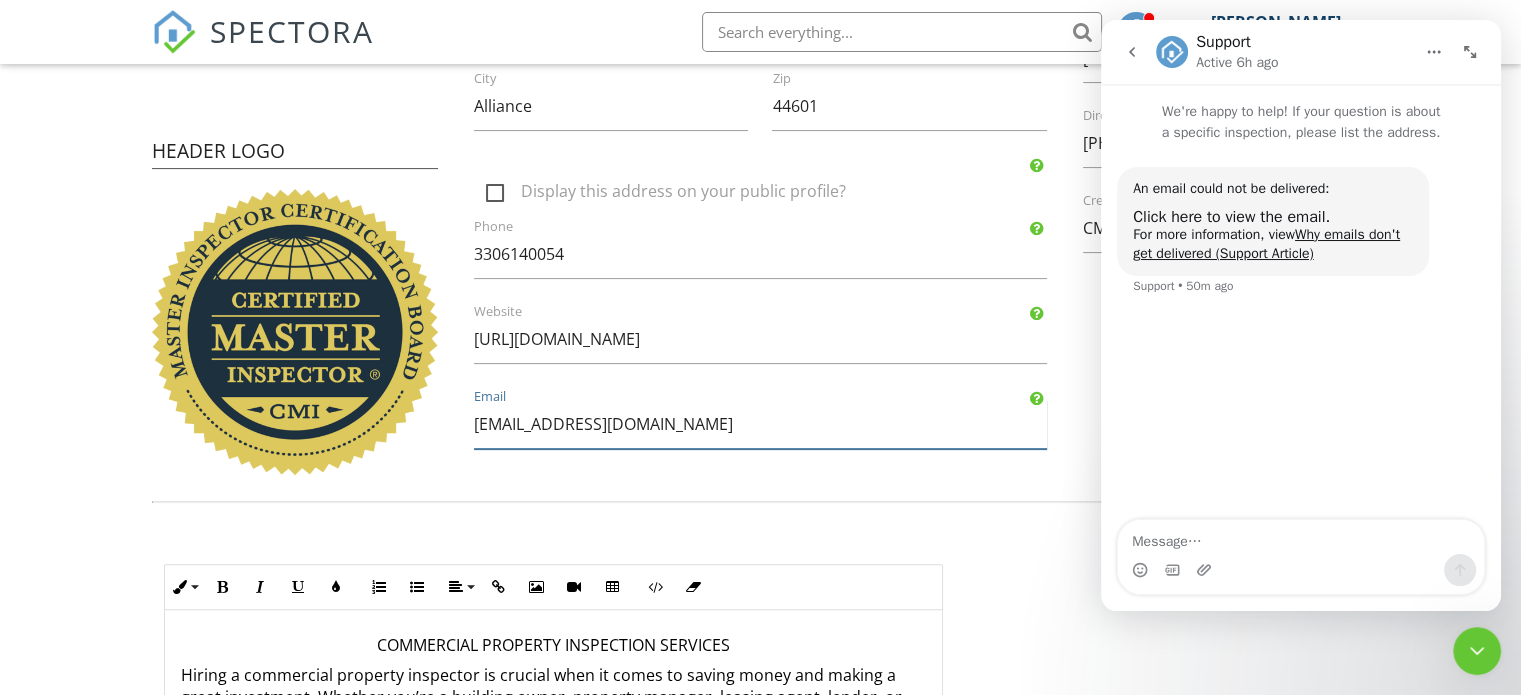 drag, startPoint x: 737, startPoint y: 428, endPoint x: 460, endPoint y: 441, distance: 277.3049 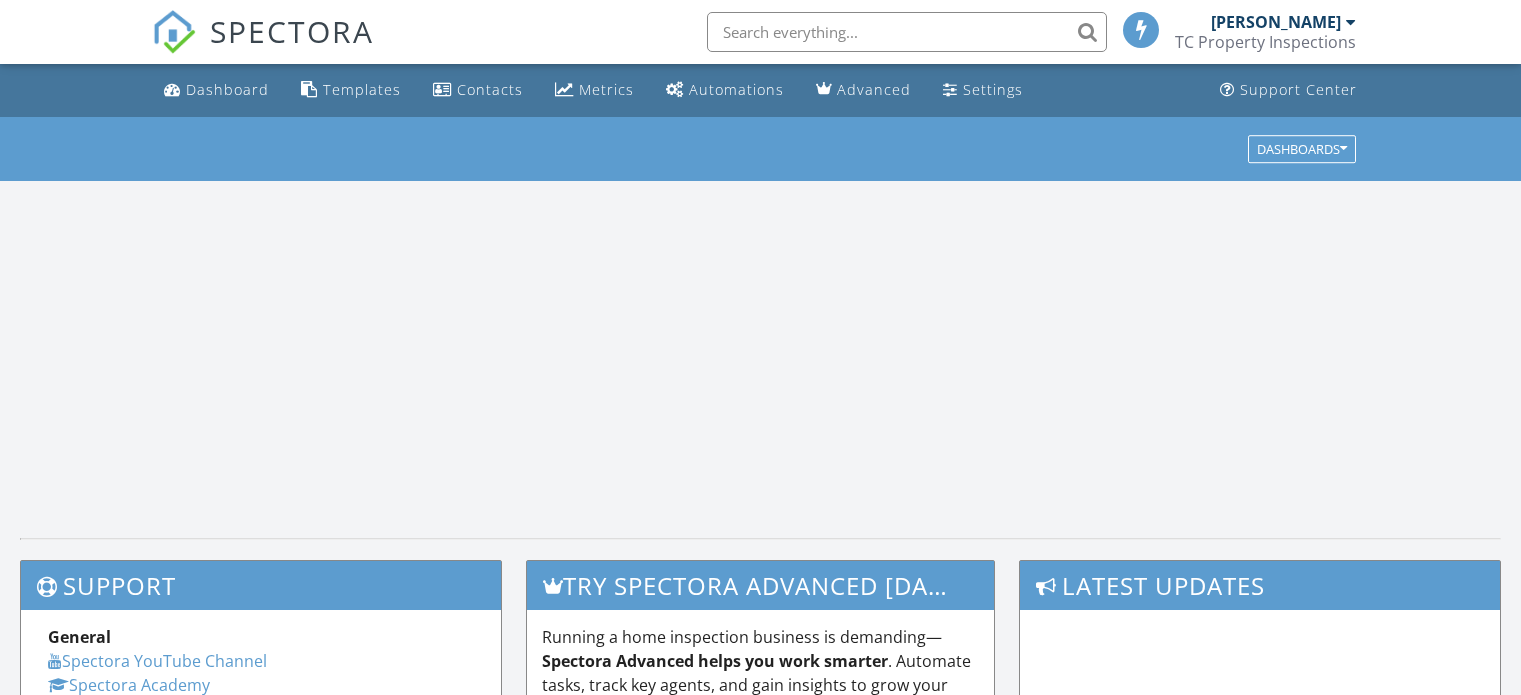 scroll, scrollTop: 0, scrollLeft: 0, axis: both 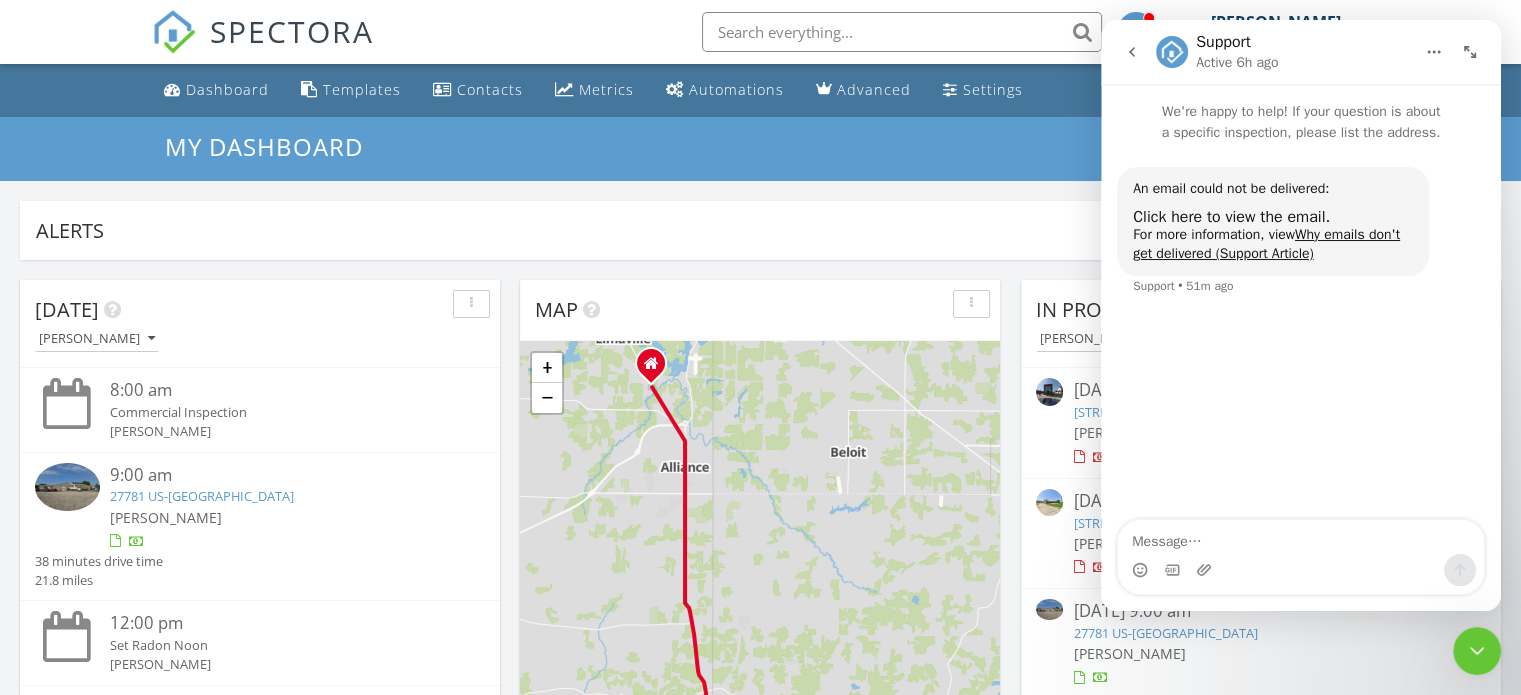 click 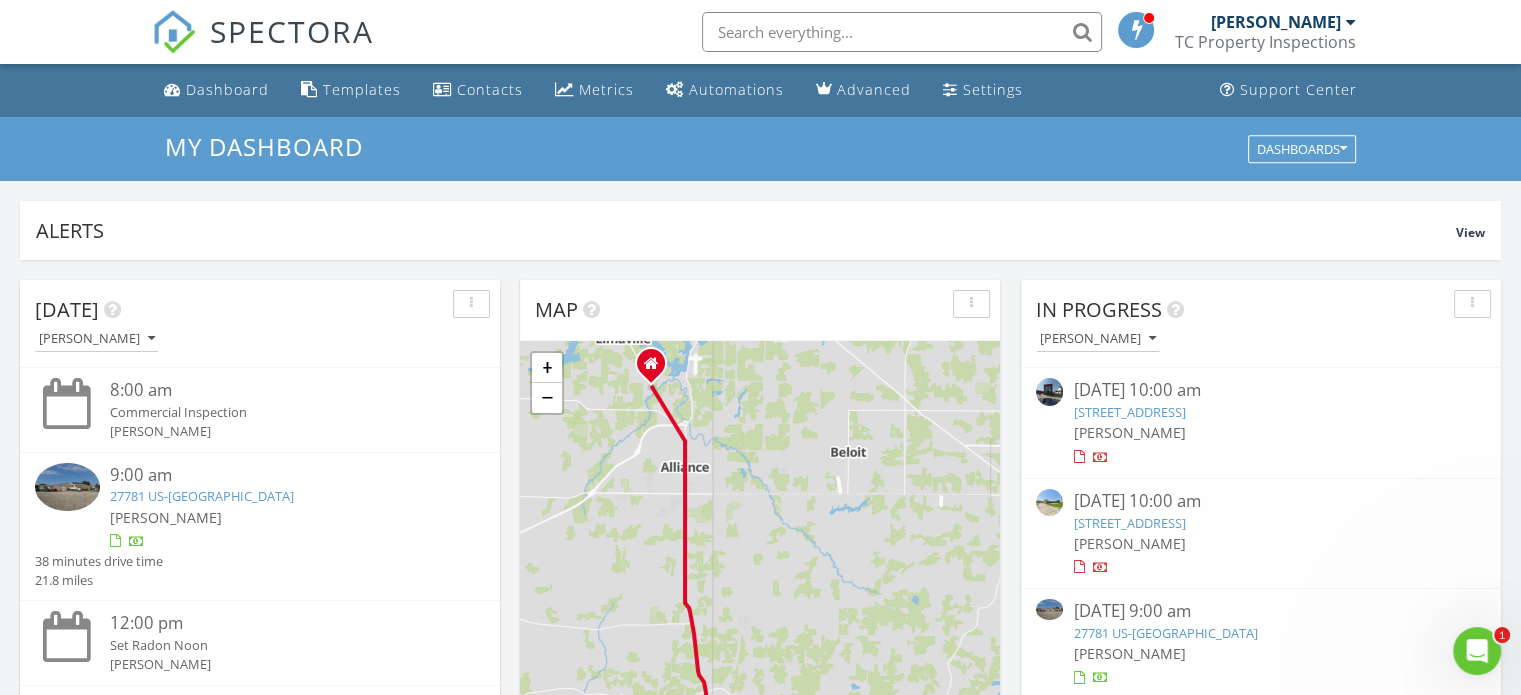scroll, scrollTop: 0, scrollLeft: 0, axis: both 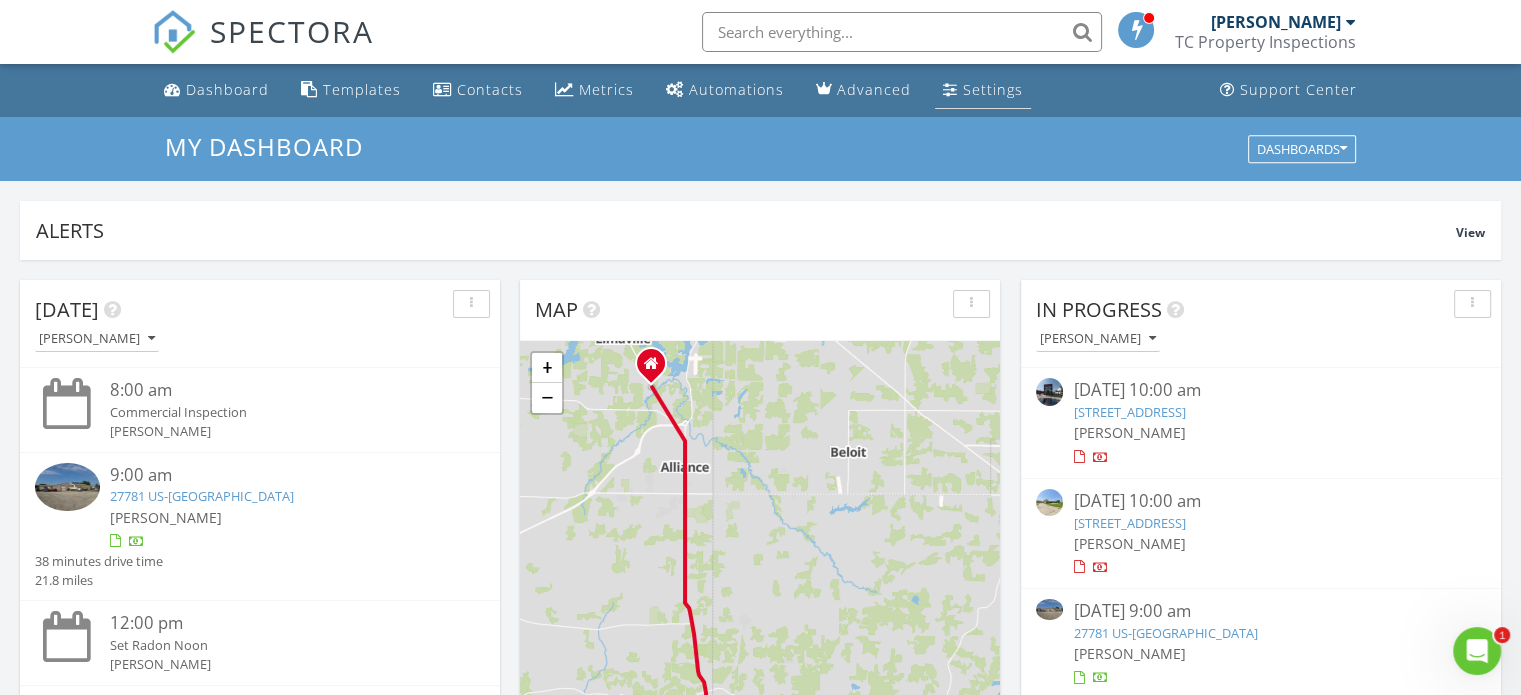 click on "Settings" at bounding box center [993, 89] 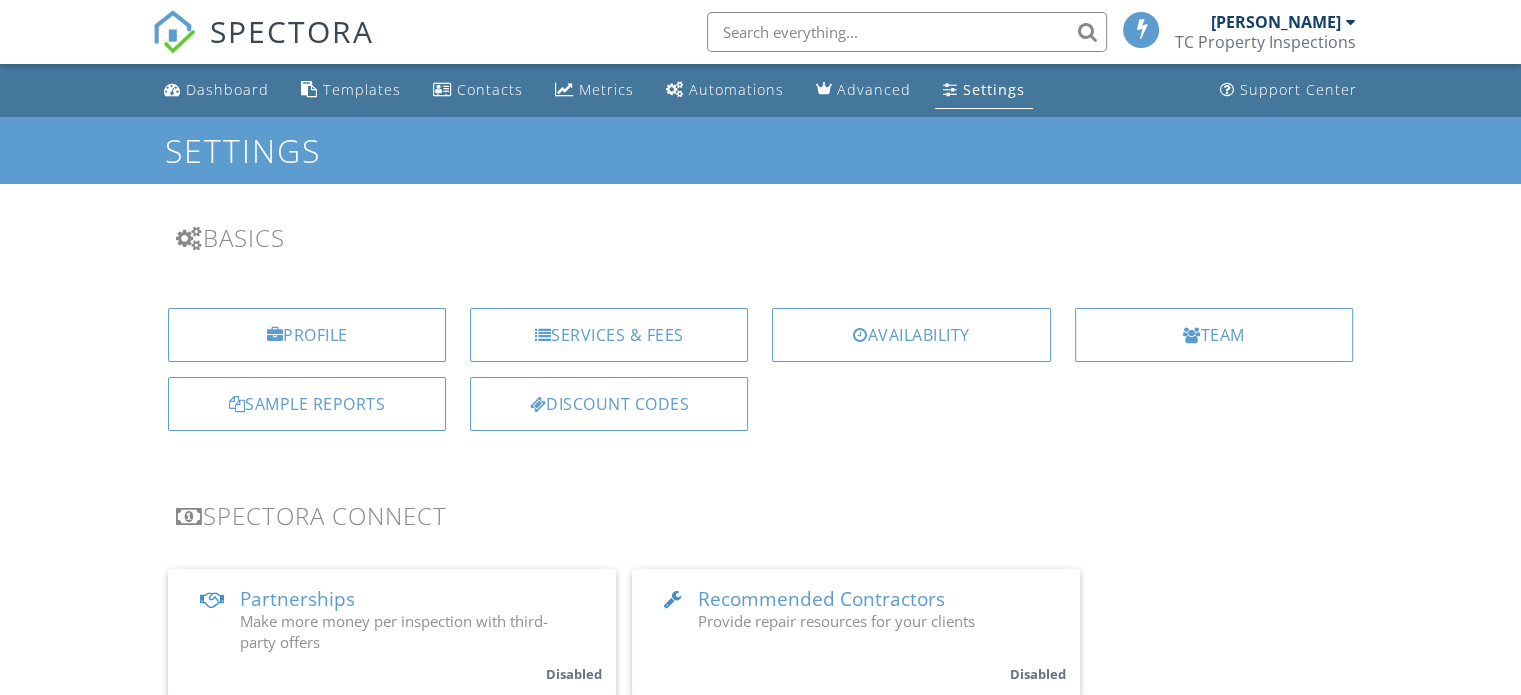scroll, scrollTop: 58, scrollLeft: 0, axis: vertical 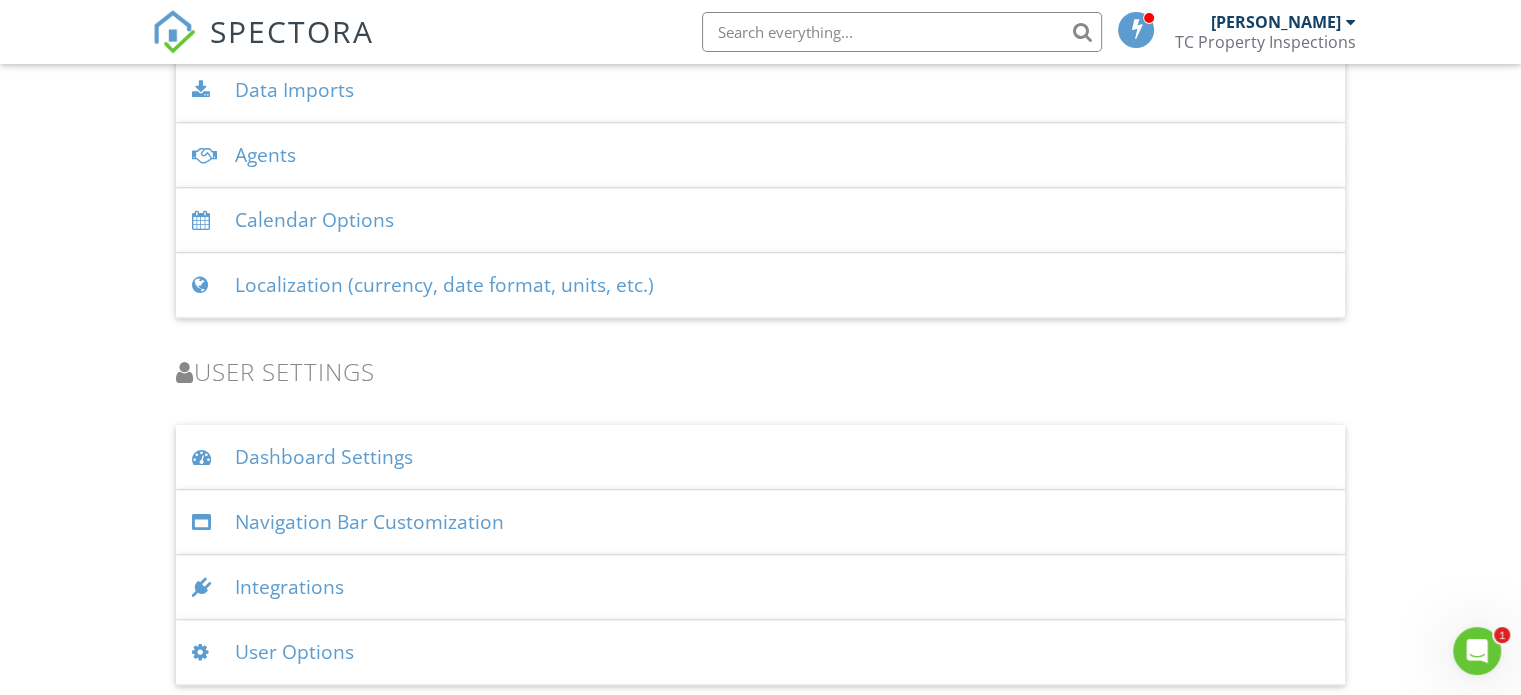 click on "User Options" at bounding box center (760, 652) 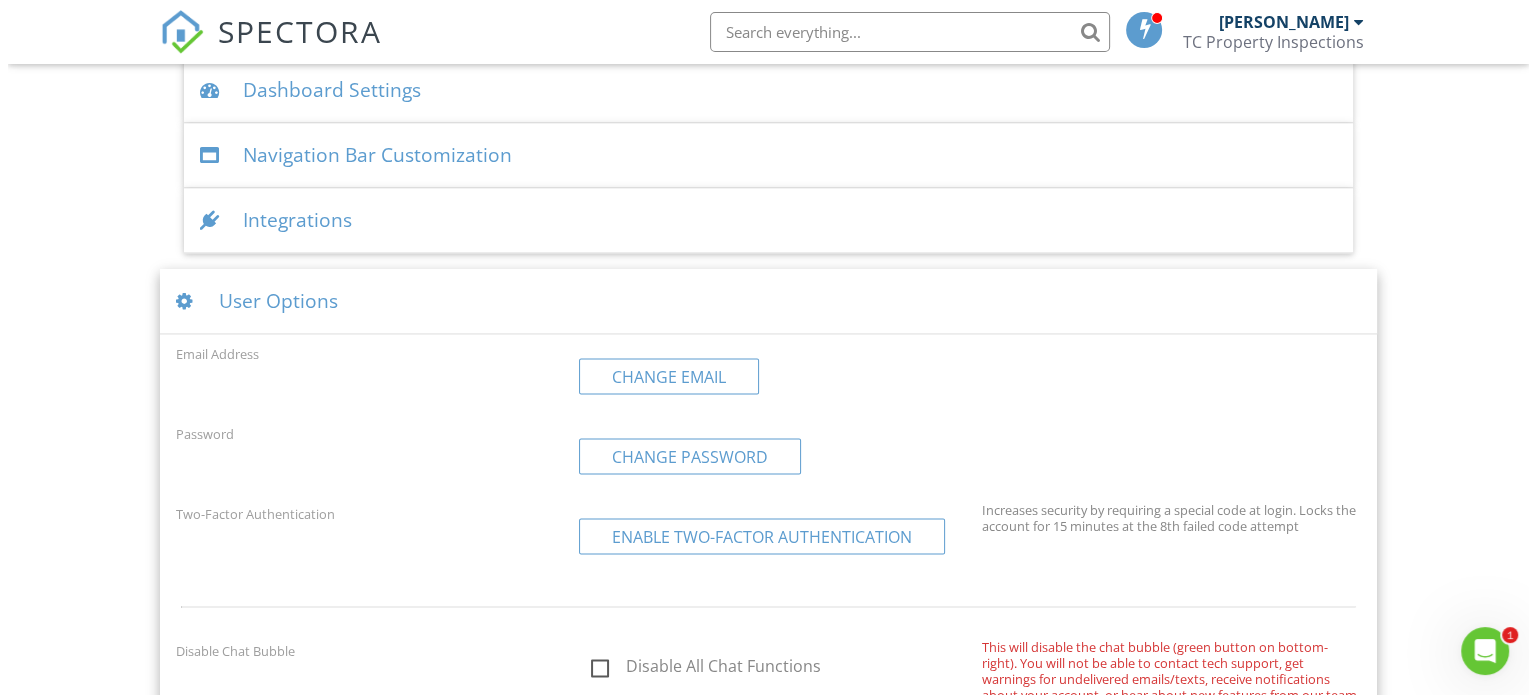 scroll, scrollTop: 3054, scrollLeft: 0, axis: vertical 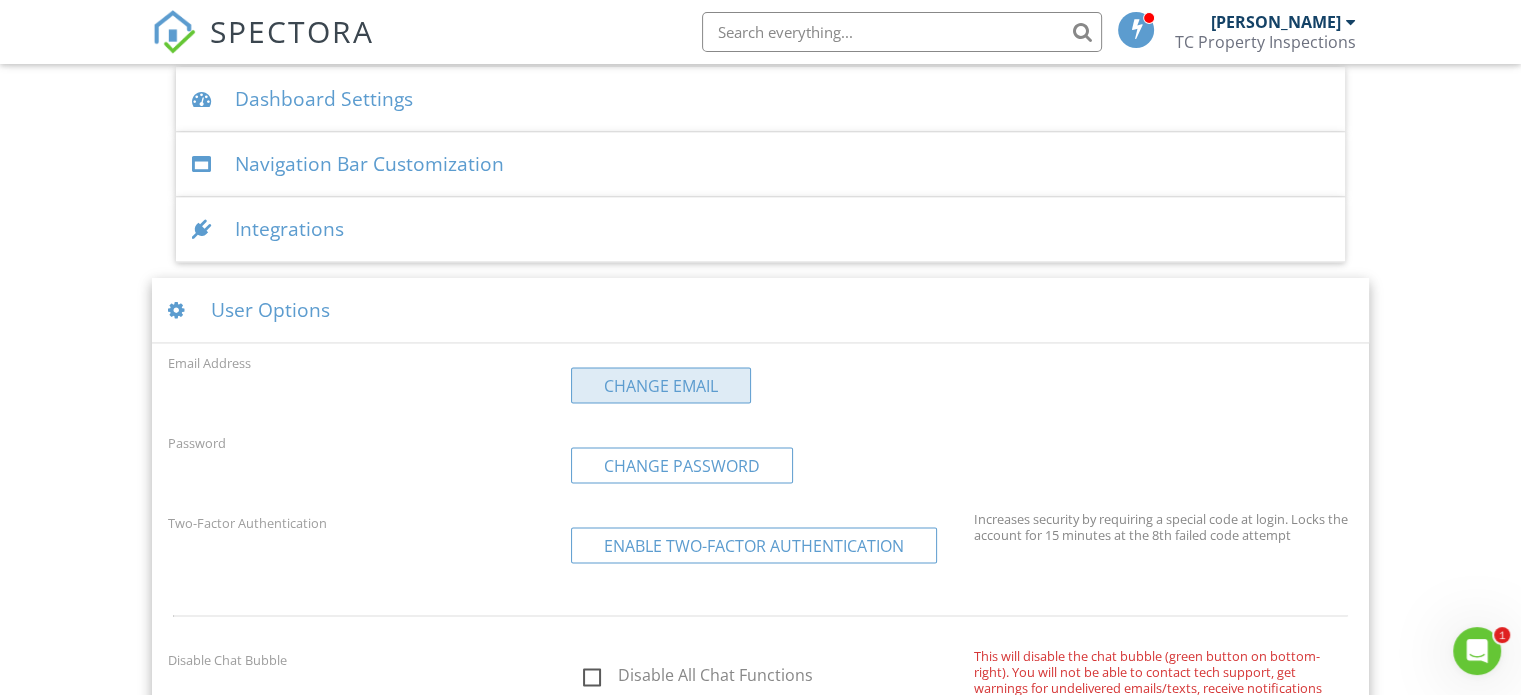 click on "Change Email" at bounding box center [661, 385] 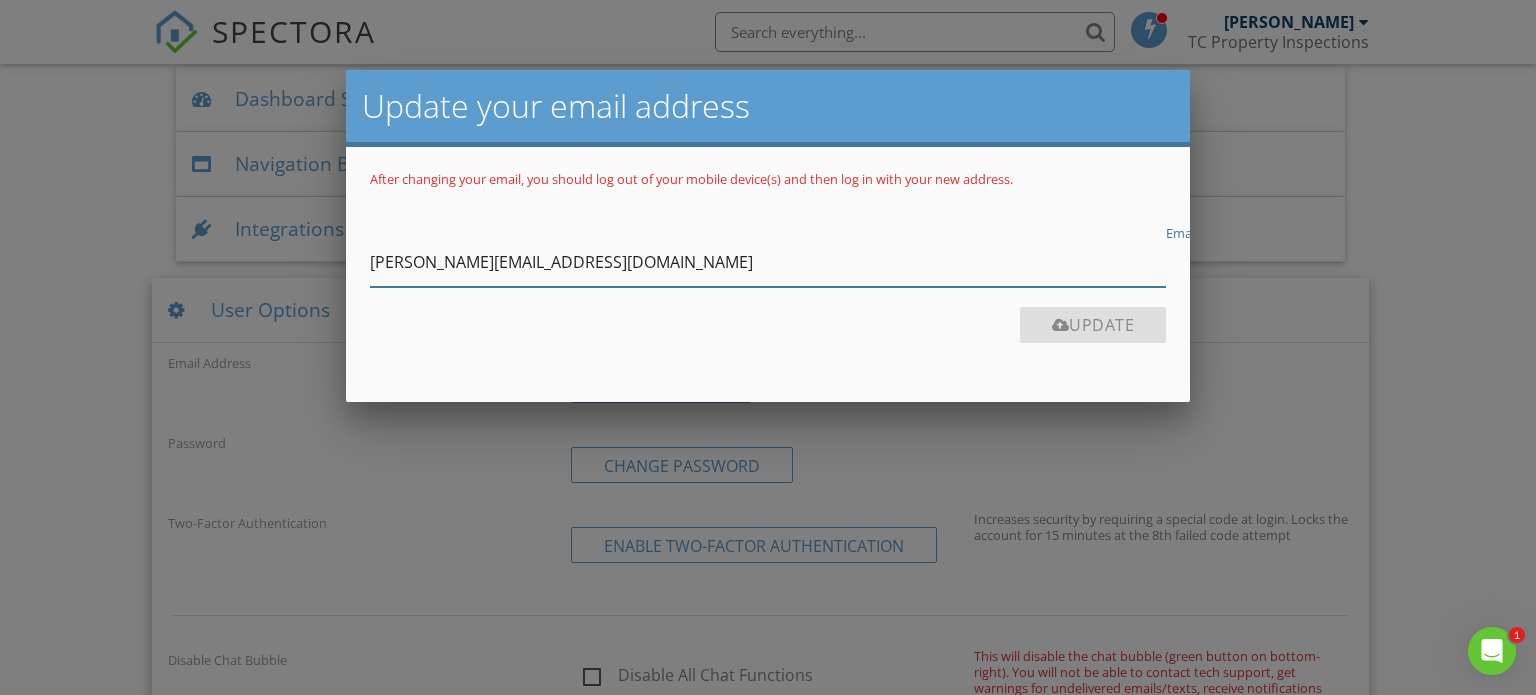 paste on "cpropertyinspector@gmail" 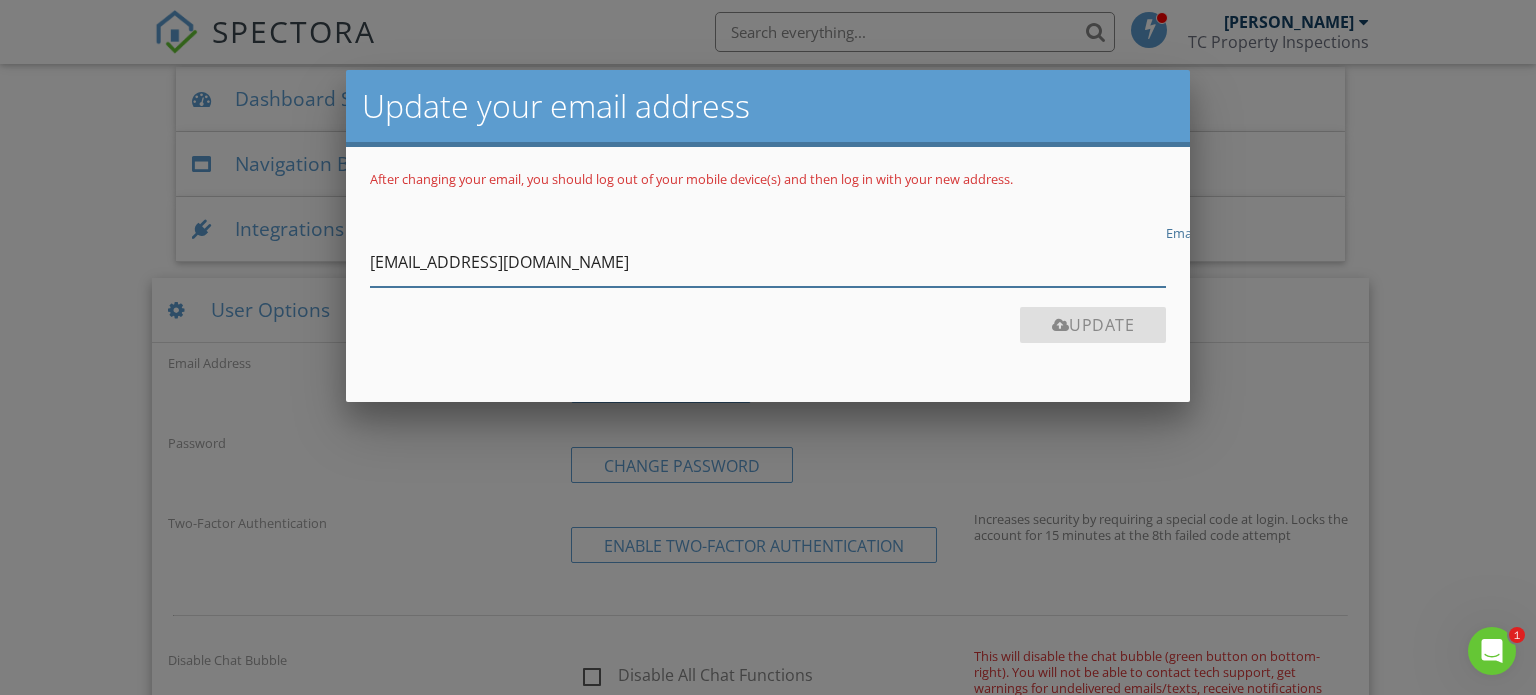 type on "[EMAIL_ADDRESS][DOMAIN_NAME]" 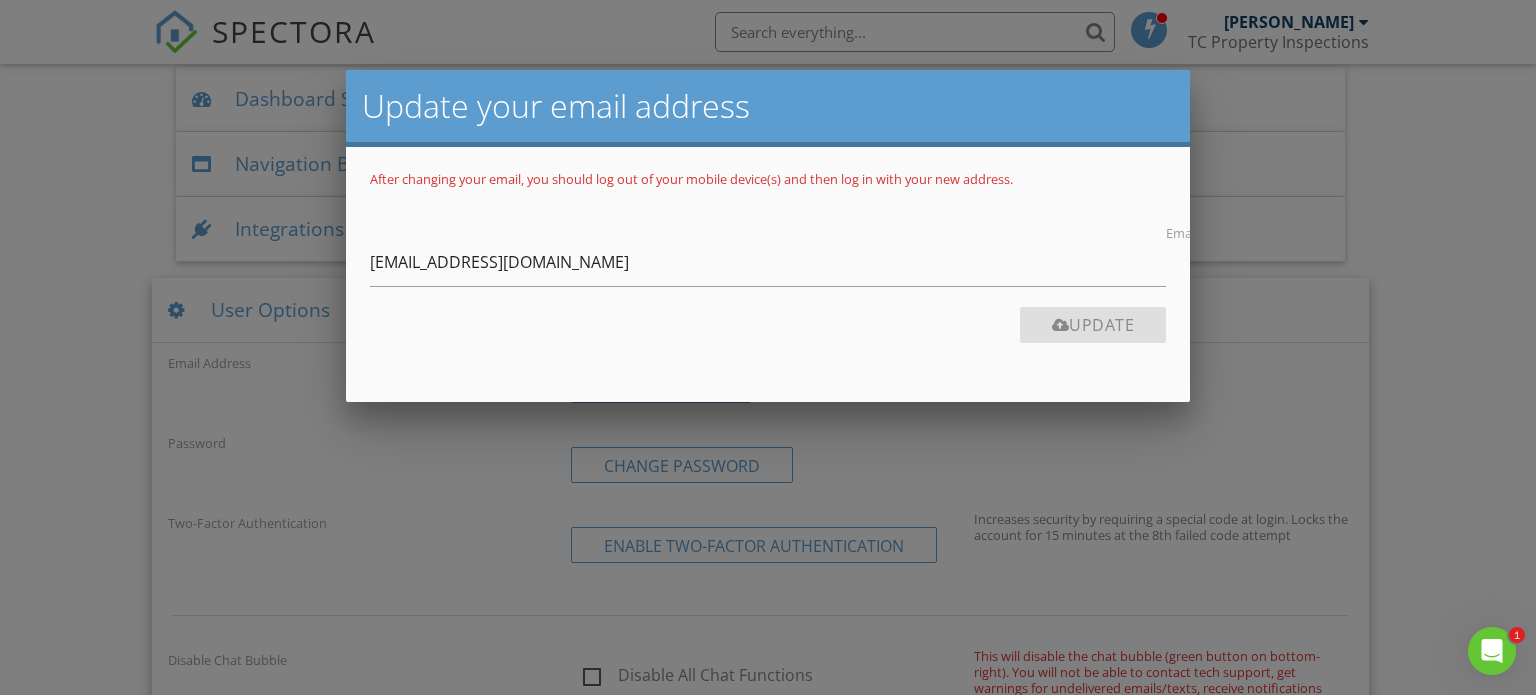 click on "Update" at bounding box center (768, 332) 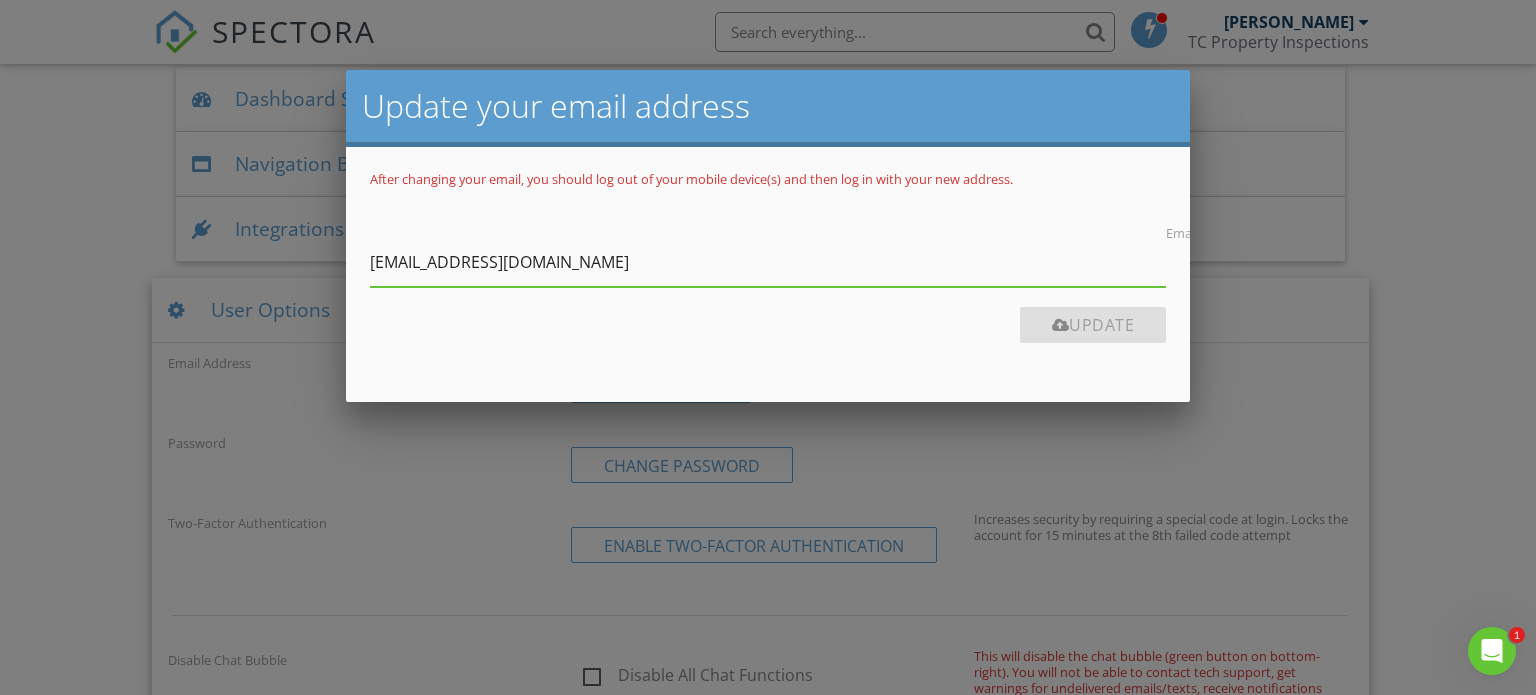 click on "Update" at bounding box center [1093, 325] 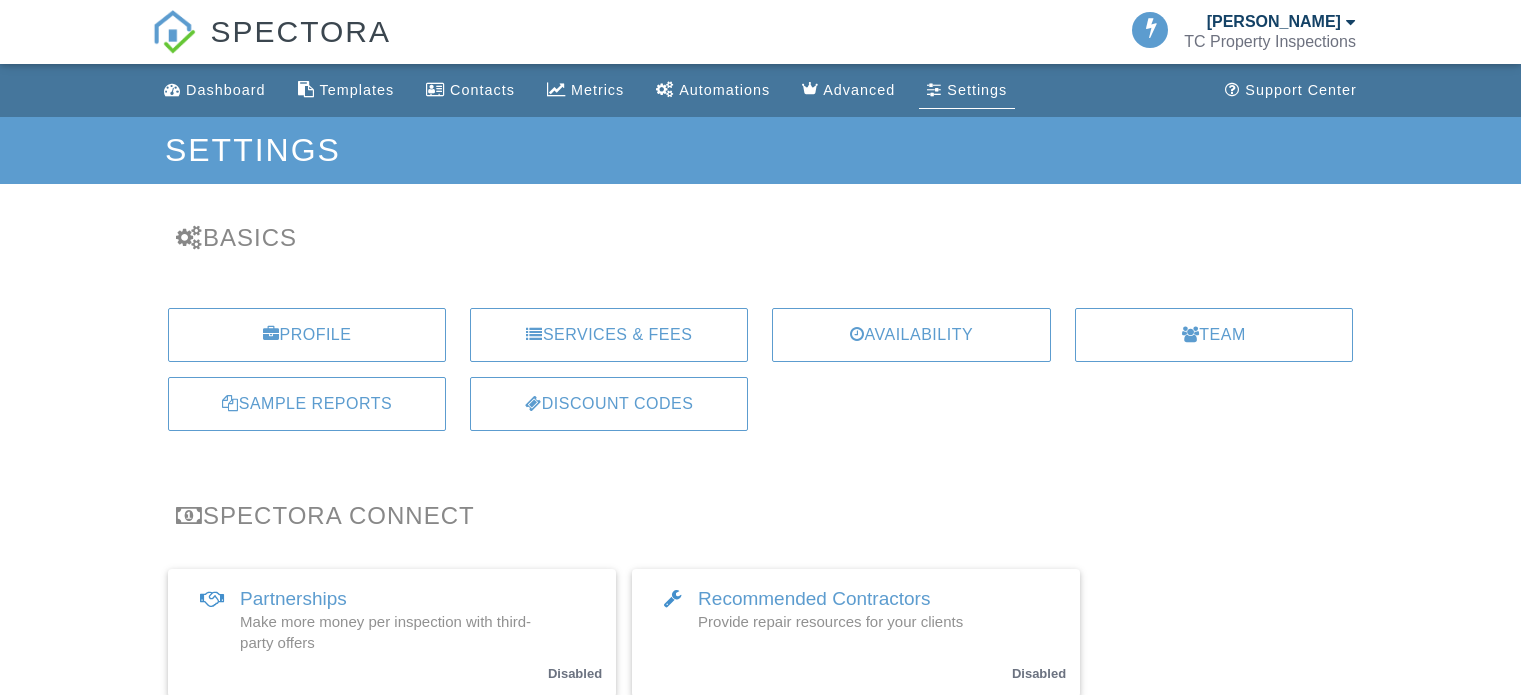 scroll, scrollTop: 0, scrollLeft: 0, axis: both 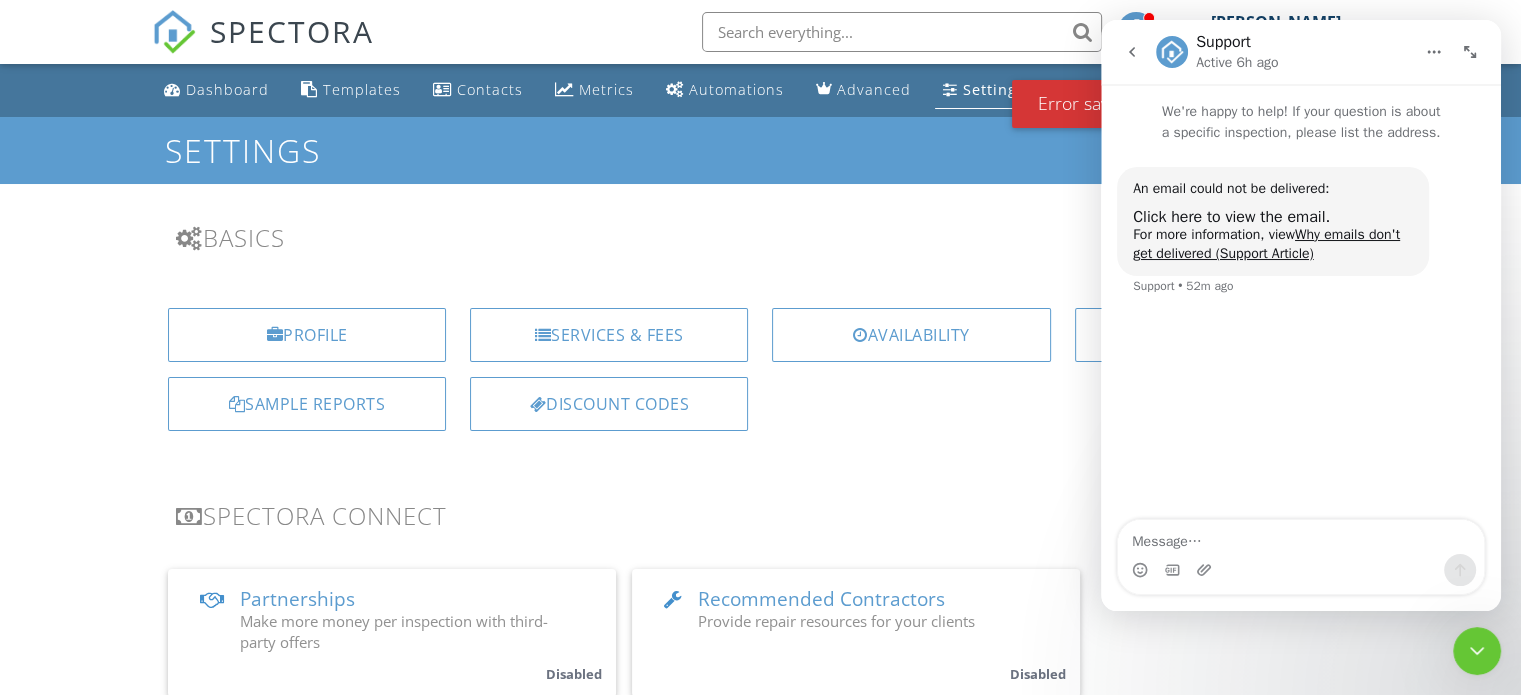 click 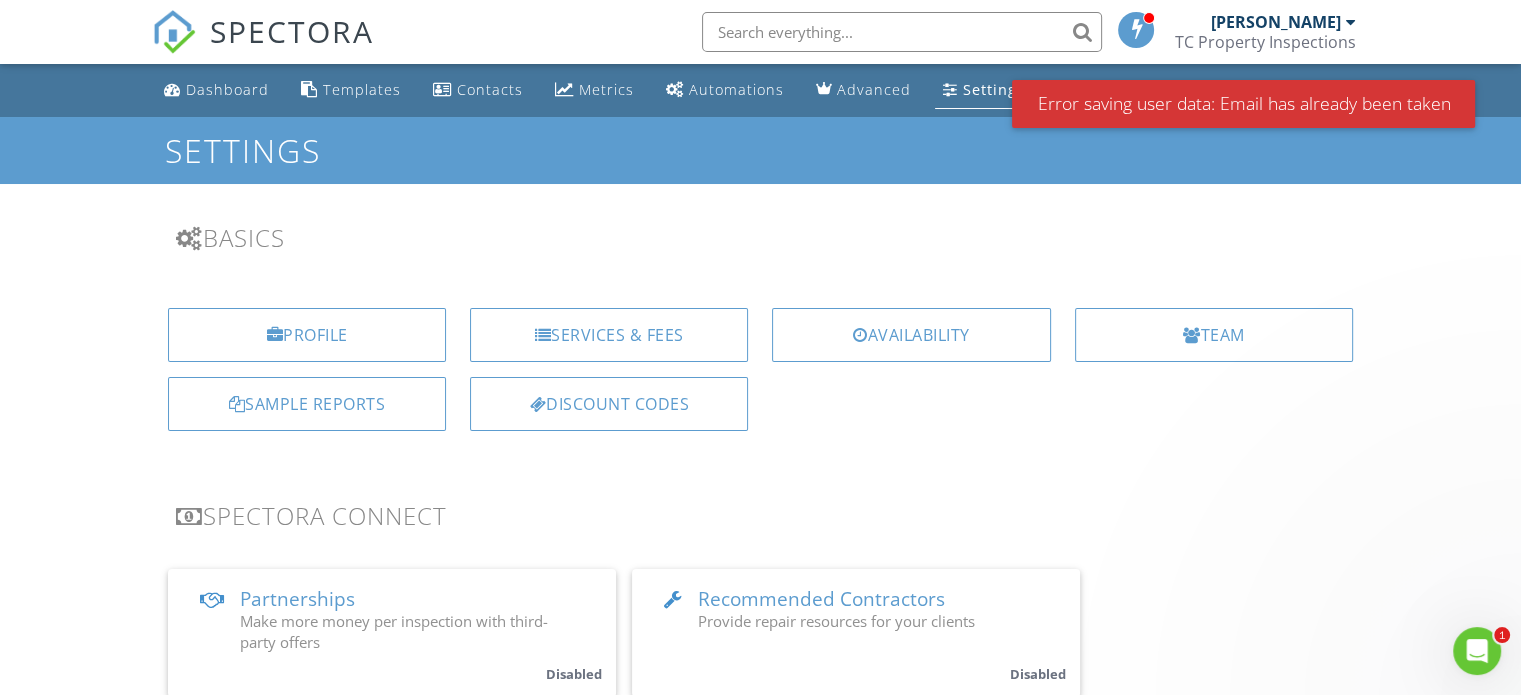 scroll, scrollTop: 0, scrollLeft: 0, axis: both 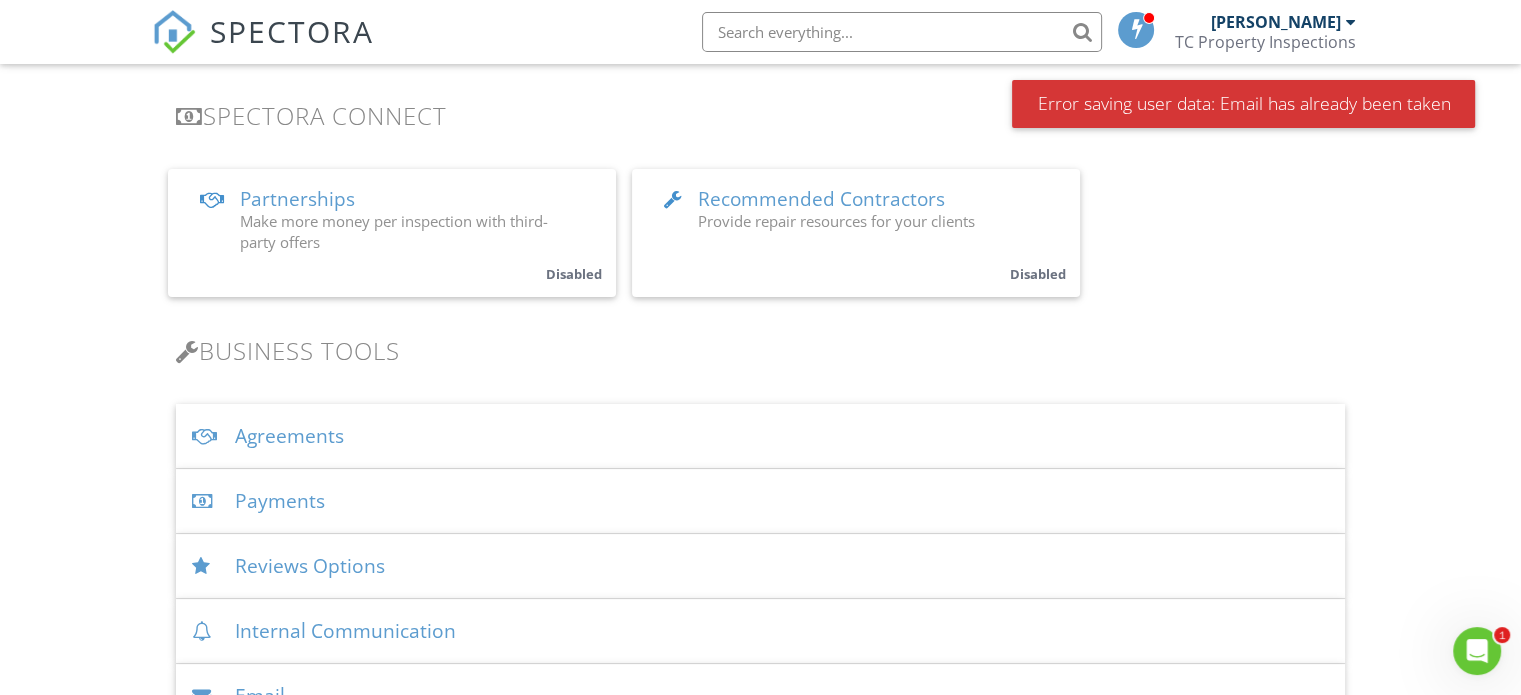 click 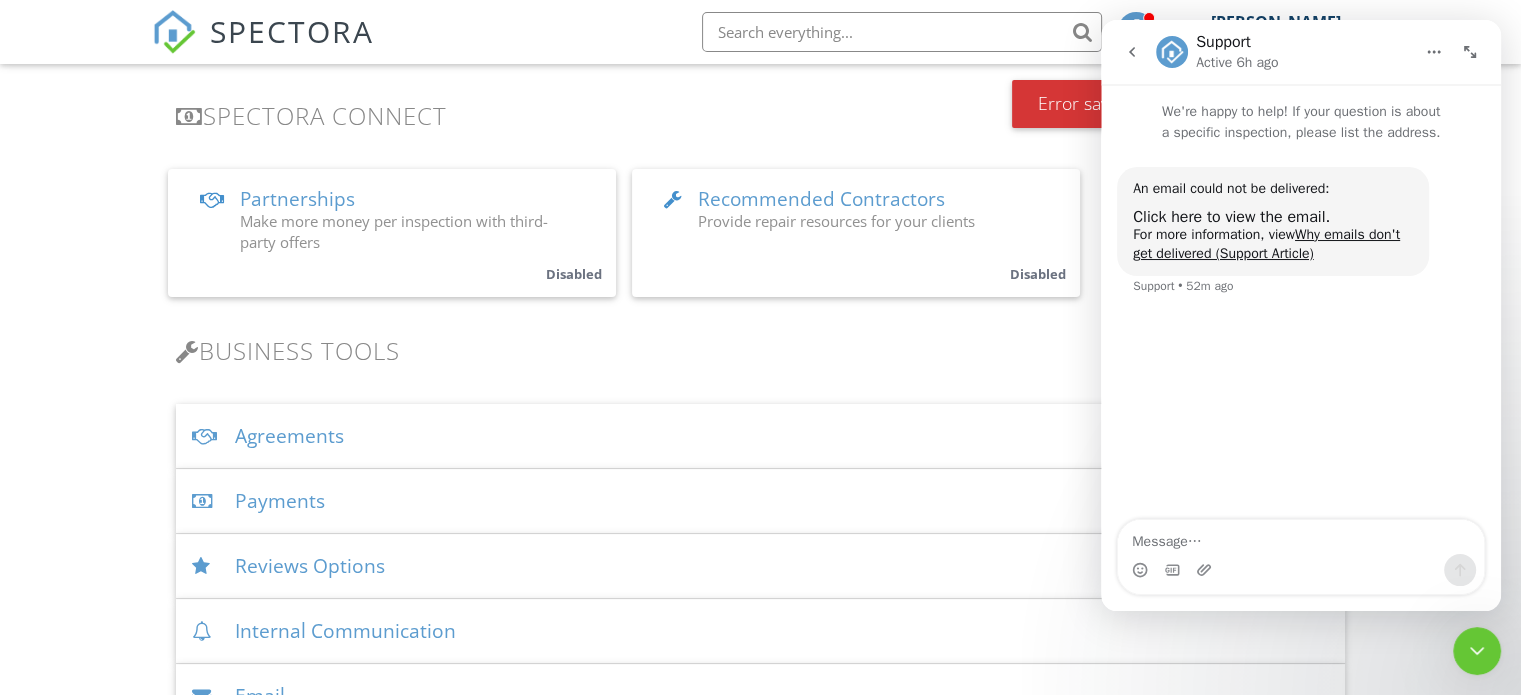 click at bounding box center (1301, 537) 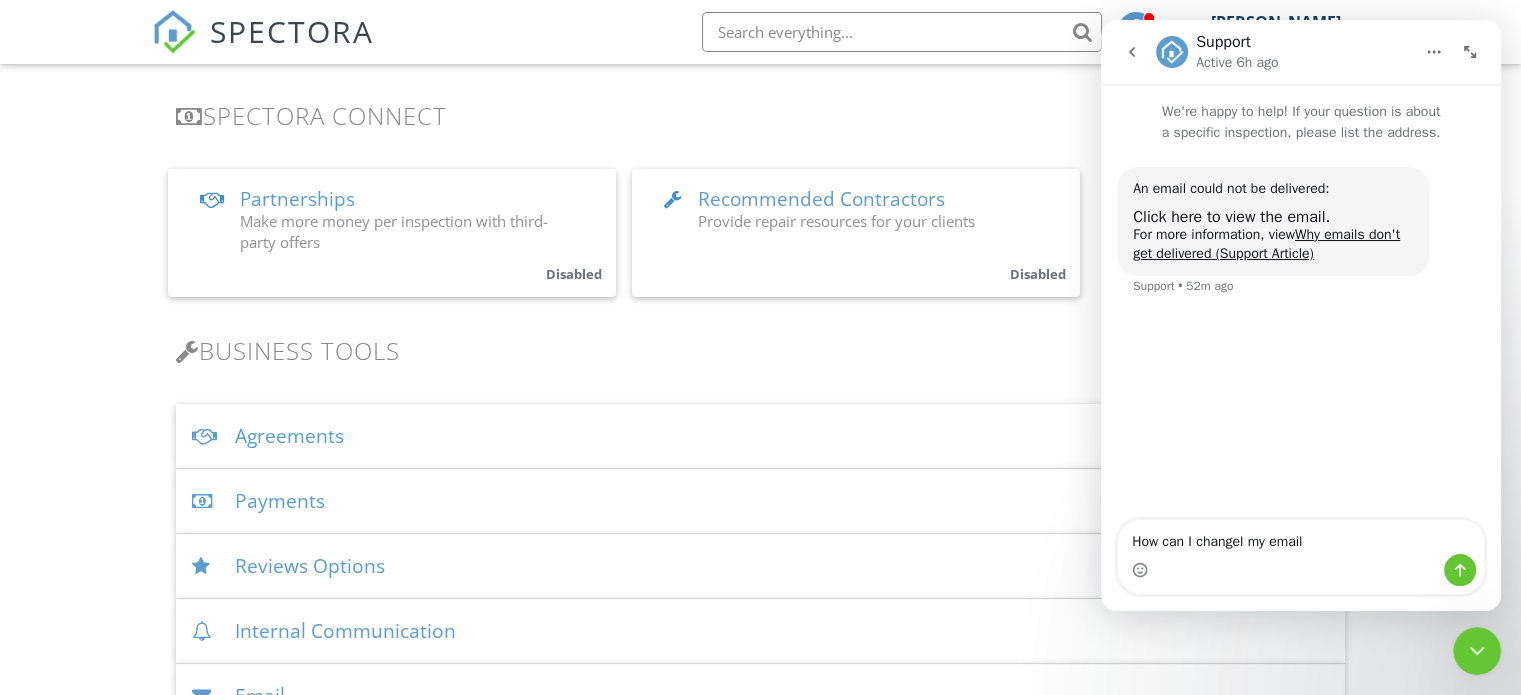 click on "How can I changel my email" at bounding box center [1301, 537] 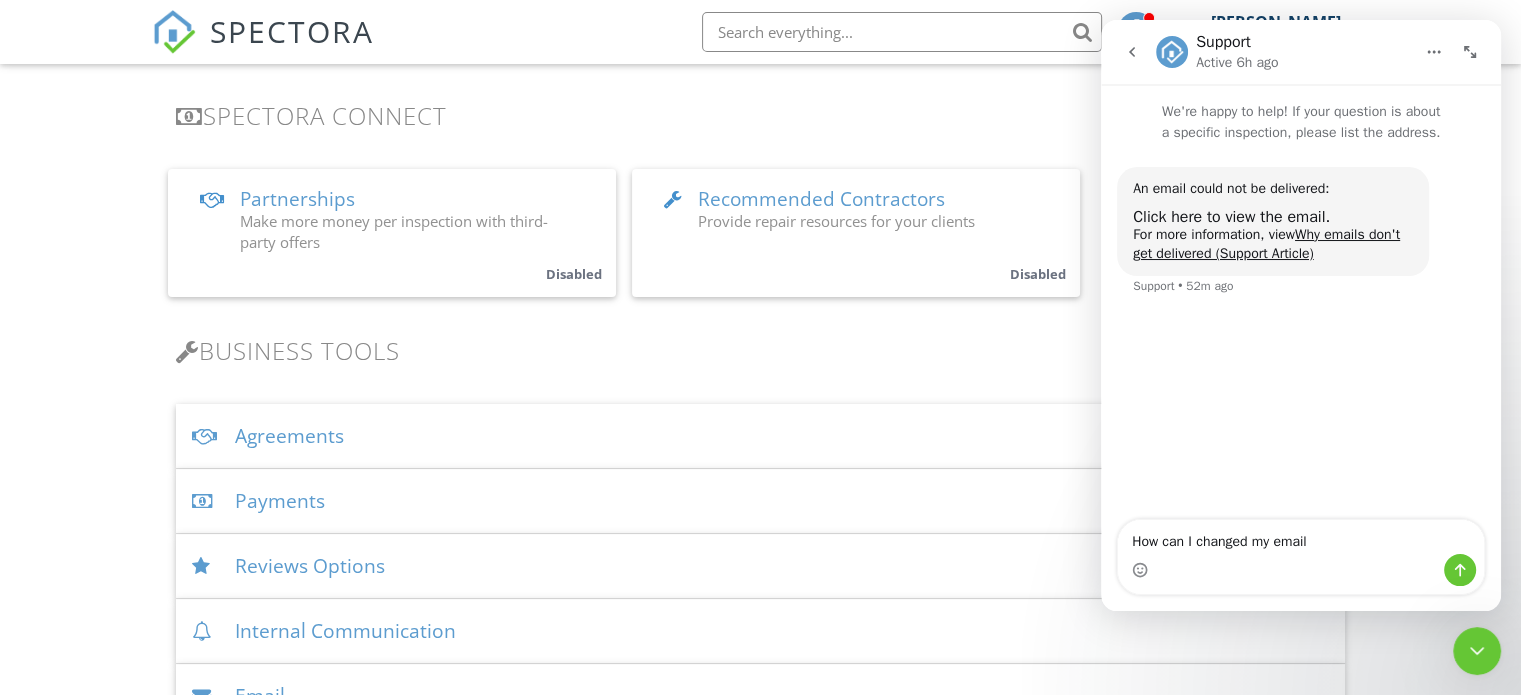 click on "How can I changed my email" at bounding box center (1301, 537) 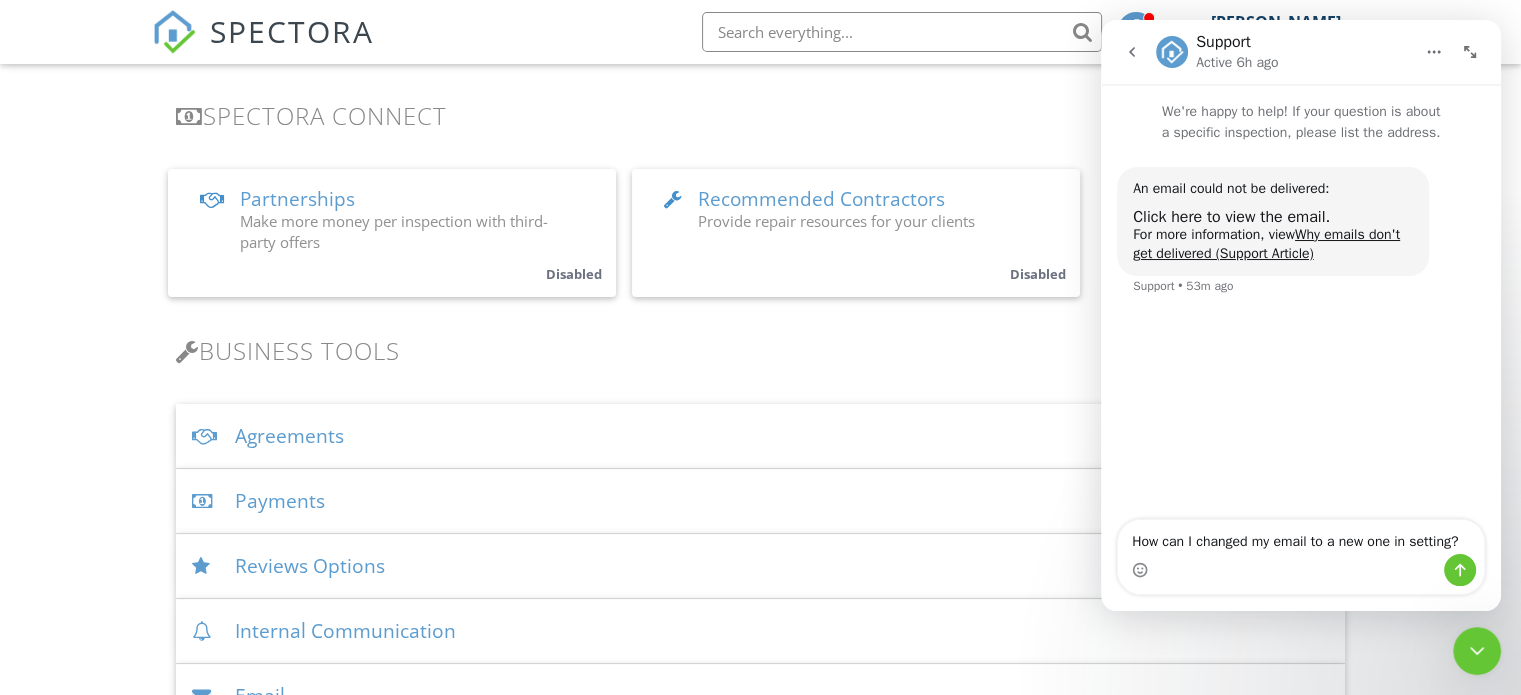 click on "How can I changed my email to a new one in setting?" at bounding box center (1301, 537) 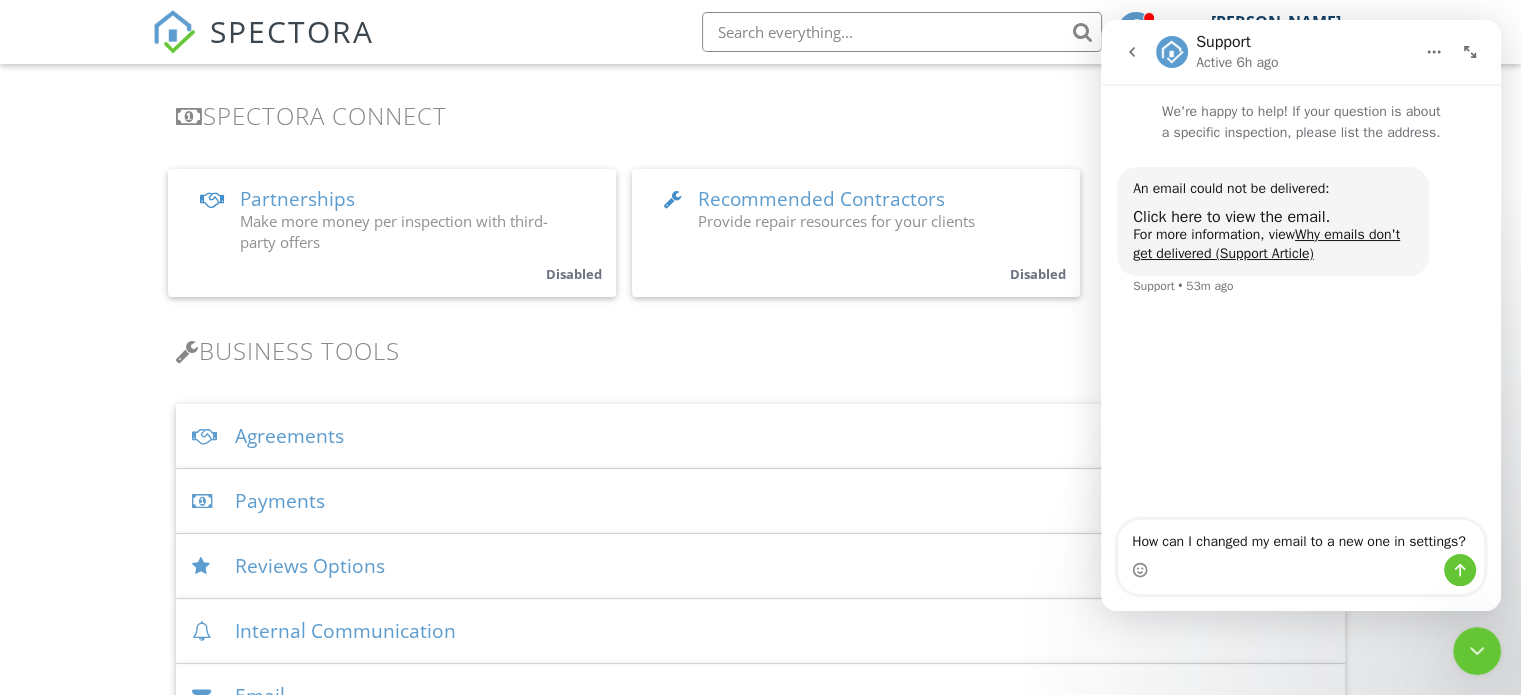 click on "How can I changed my email to a new one in settings?" at bounding box center (1301, 537) 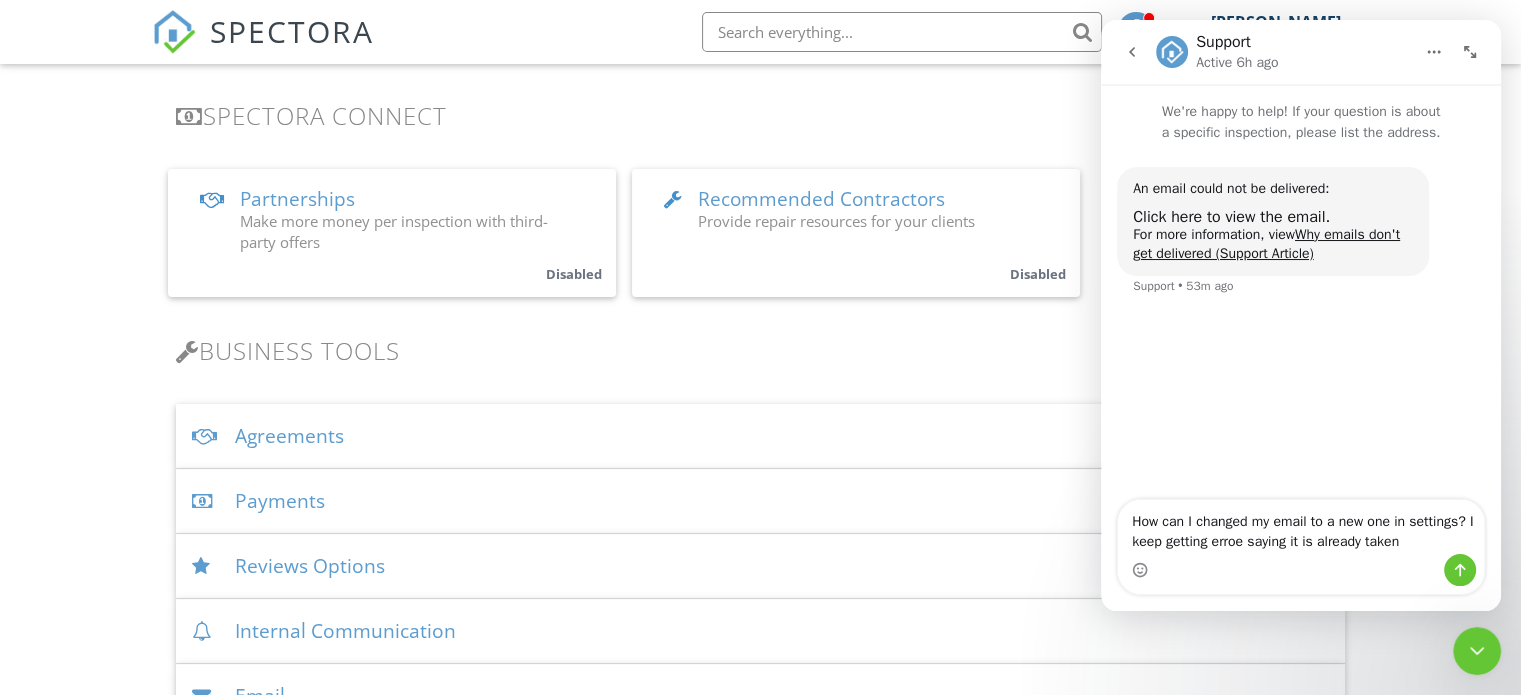click on "How can I changed my email to a new one in settings? I keep getting erroe saying it is already taken" at bounding box center (1301, 527) 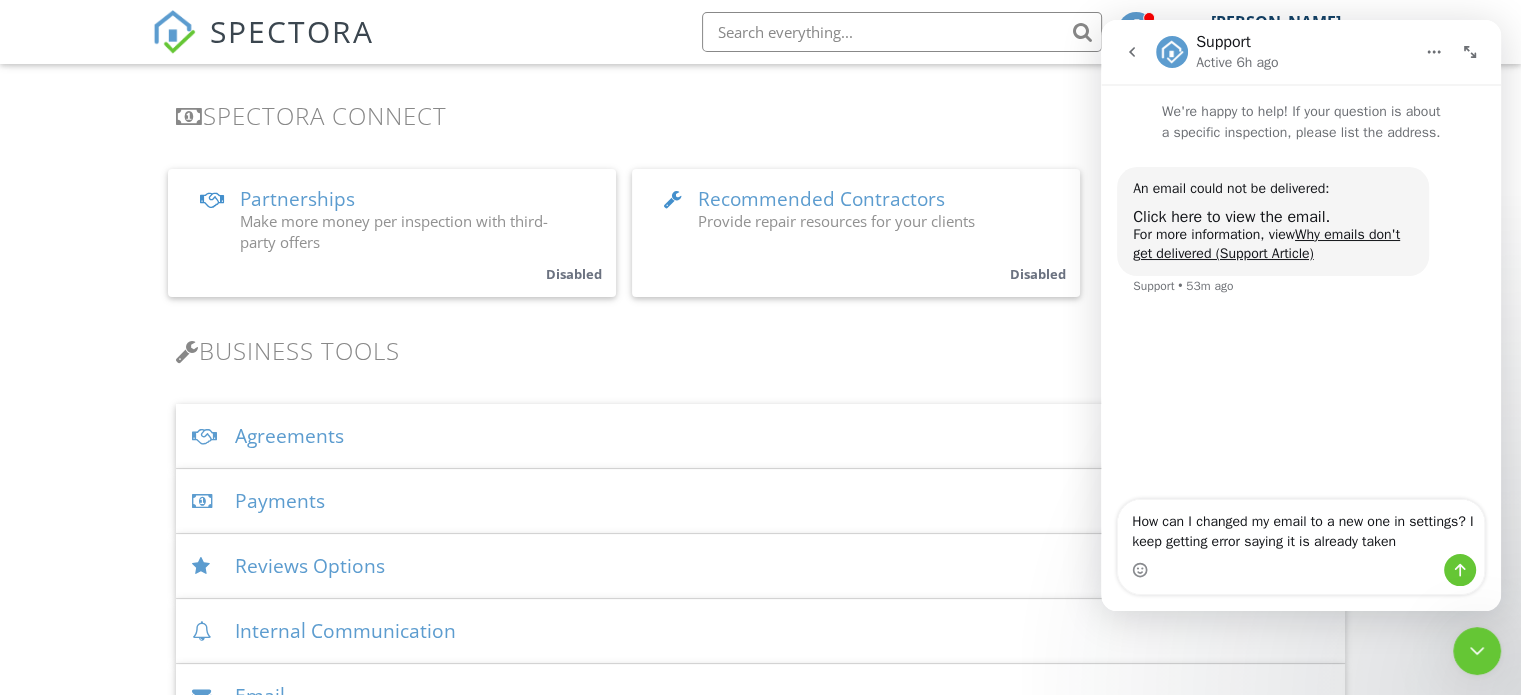 type on "How can I changed my email to a new one in settings? I keep getting error saying it is already taken" 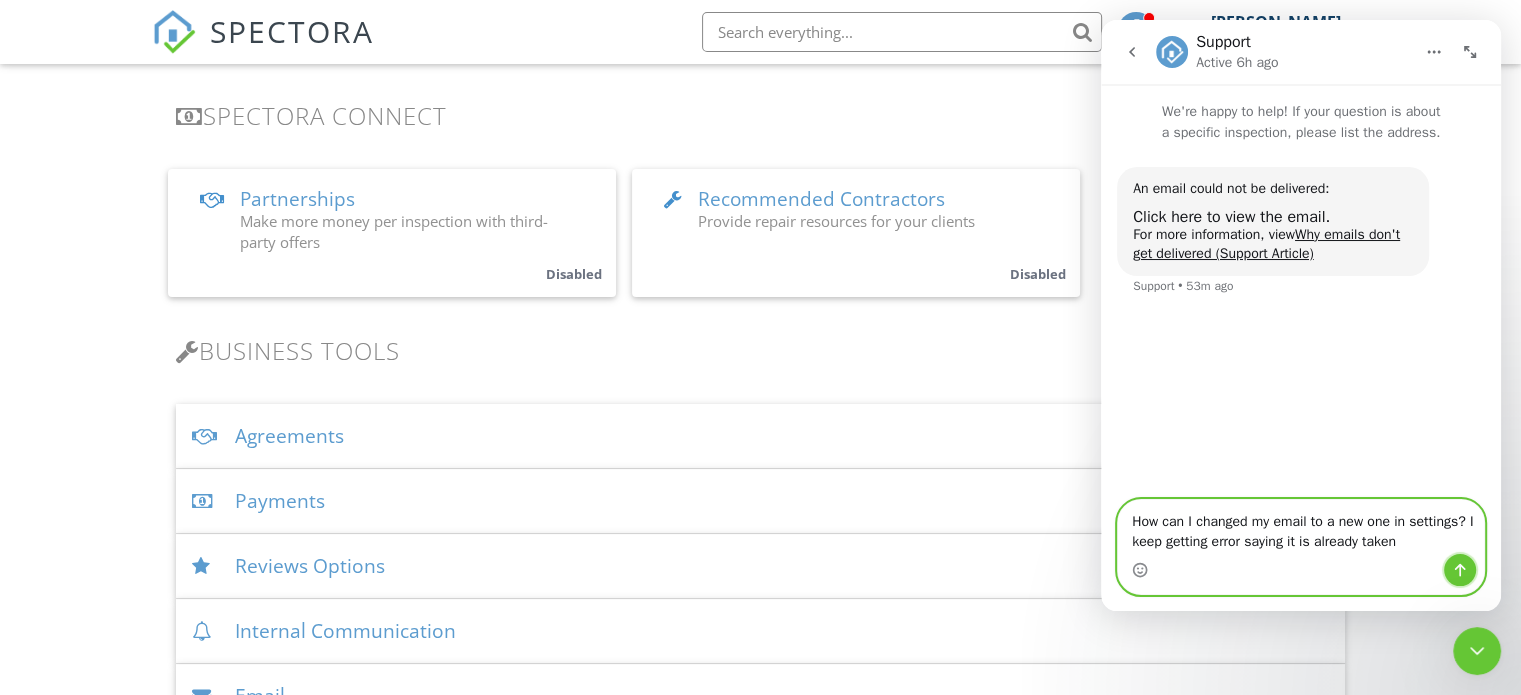 click at bounding box center [1460, 570] 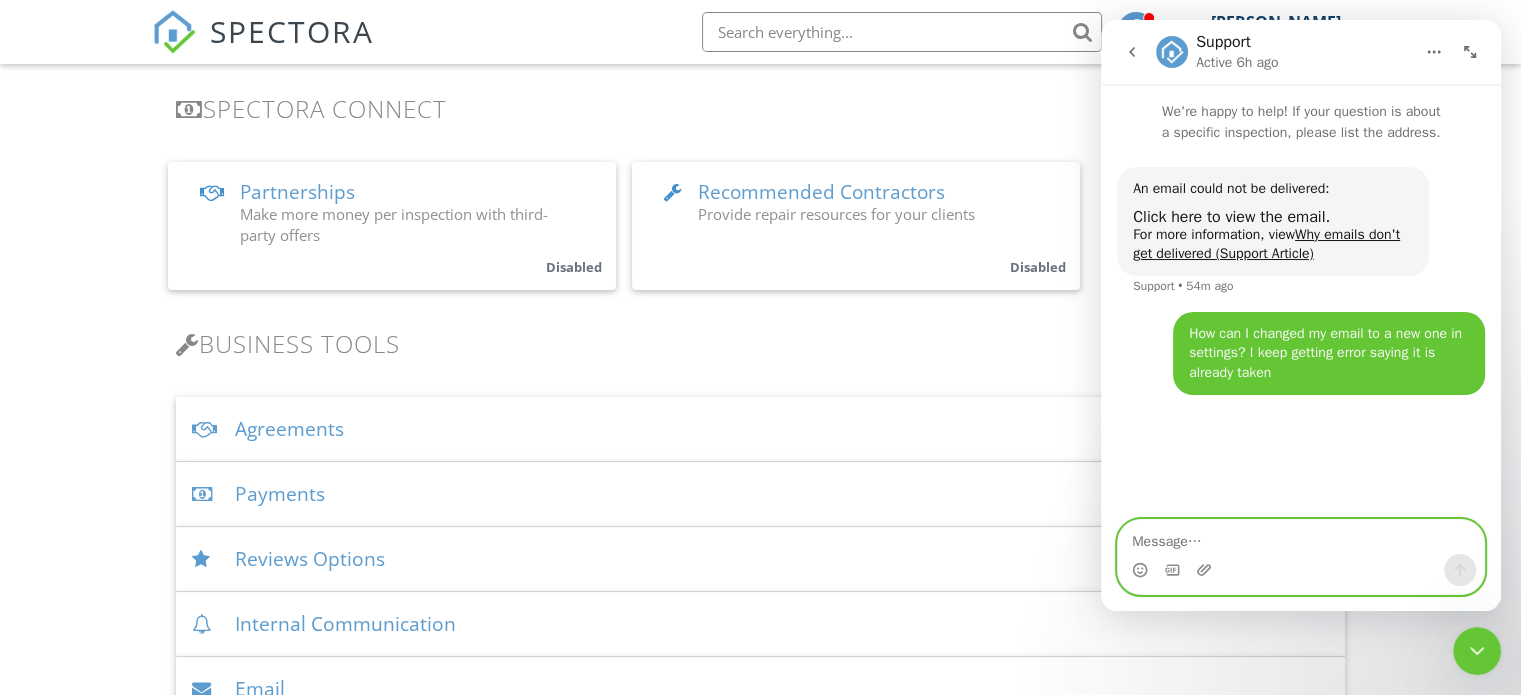 scroll, scrollTop: 300, scrollLeft: 0, axis: vertical 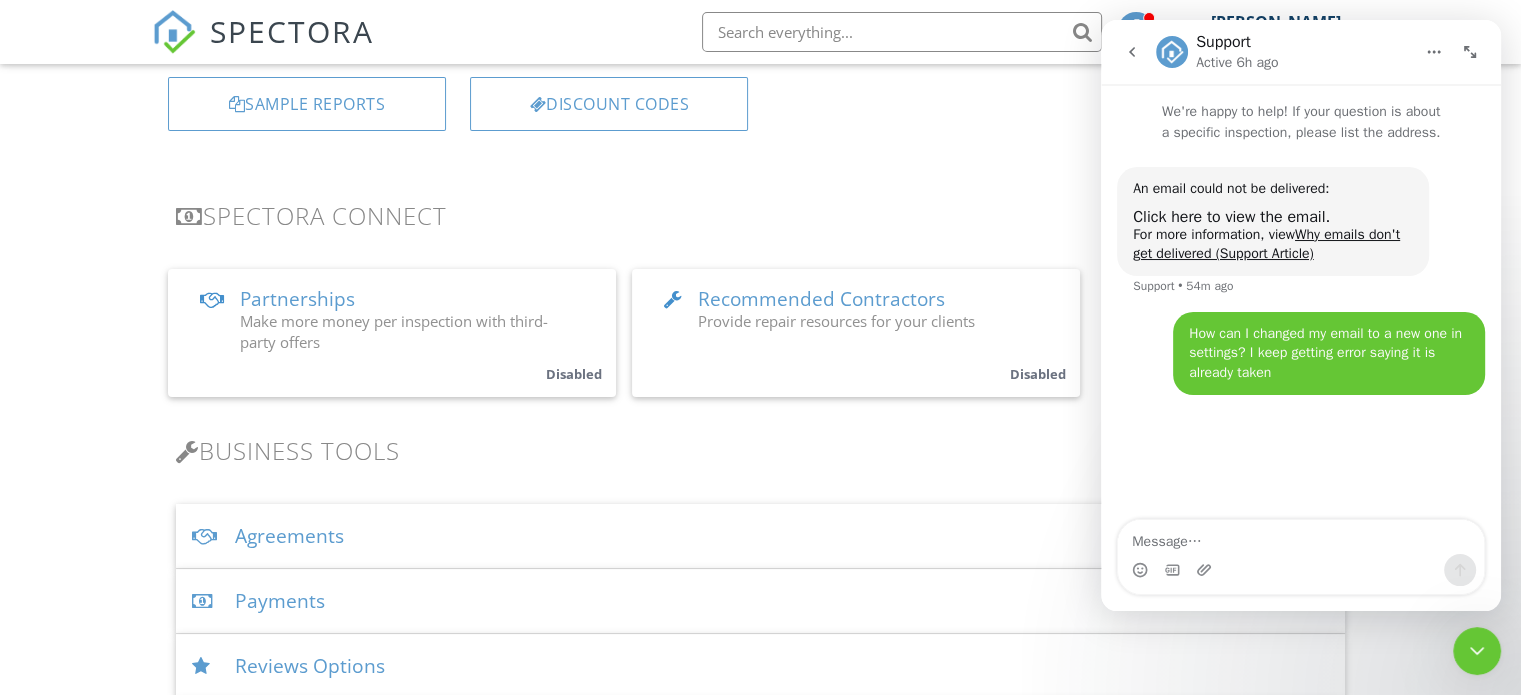 click on "An email could not be delivered: Click here to view the email. For more information, view  Why emails don't get delivered (Support Article) Support    •   54m ago How can I changed my email to a new one in settings? I keep getting error saying it is already taken [PERSON_NAME]    •   Just now" at bounding box center [1301, 281] 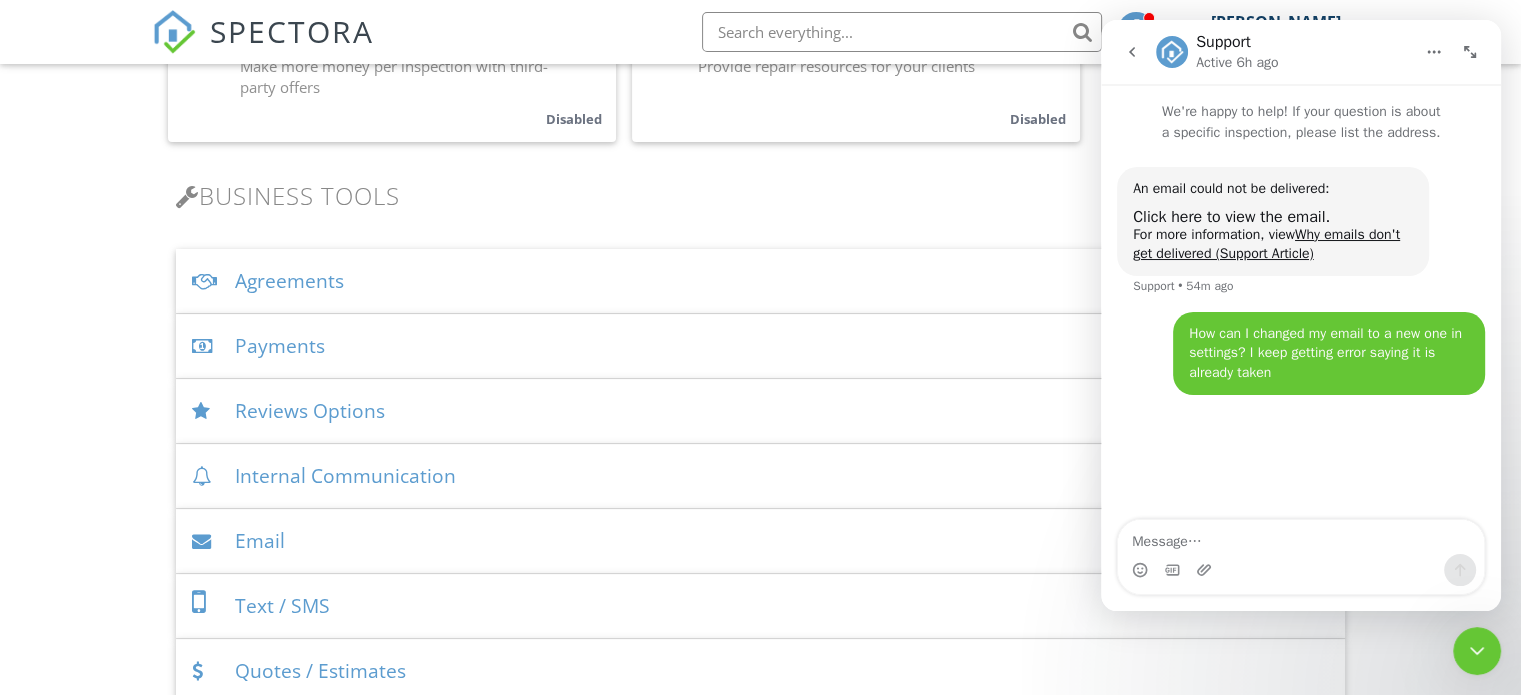 scroll, scrollTop: 600, scrollLeft: 0, axis: vertical 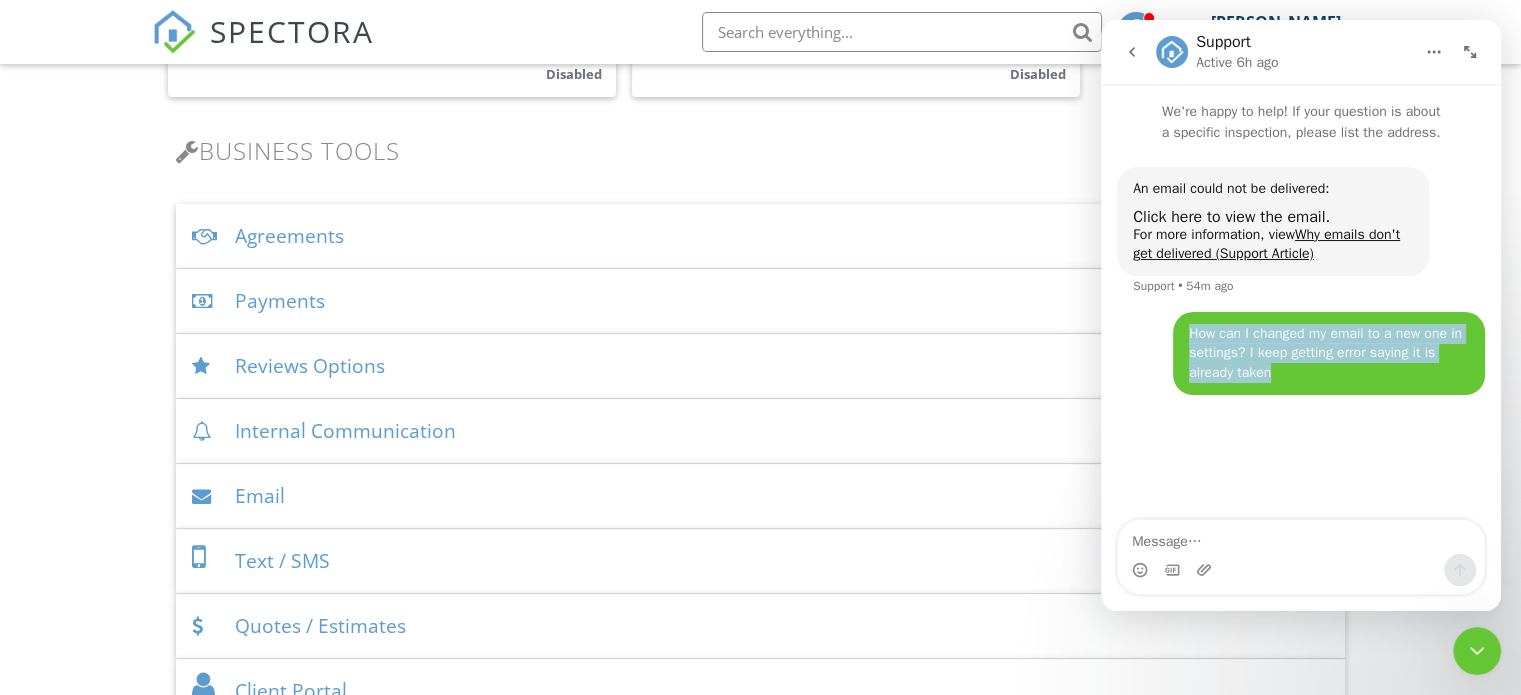 drag, startPoint x: 1310, startPoint y: 368, endPoint x: 1189, endPoint y: 332, distance: 126.24183 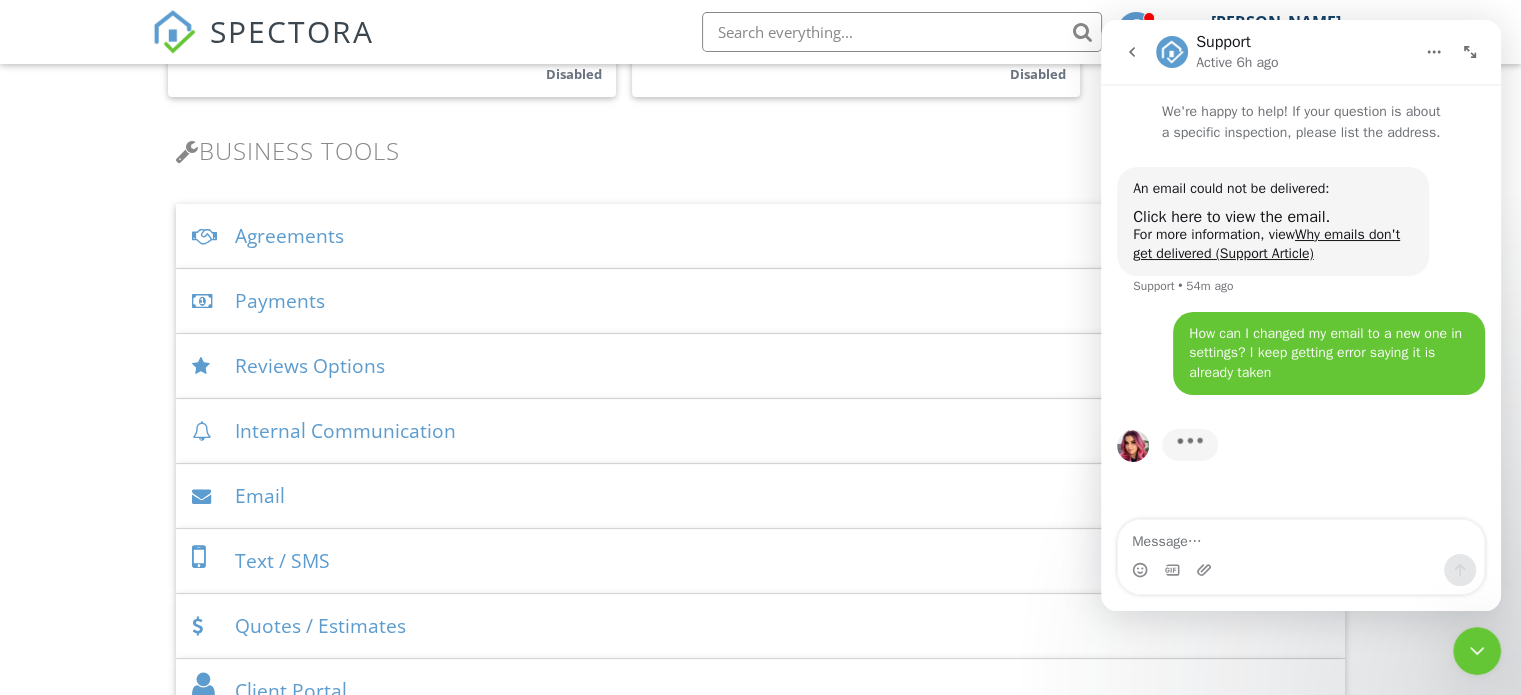 drag, startPoint x: 1206, startPoint y: 336, endPoint x: 1280, endPoint y: 445, distance: 131.74597 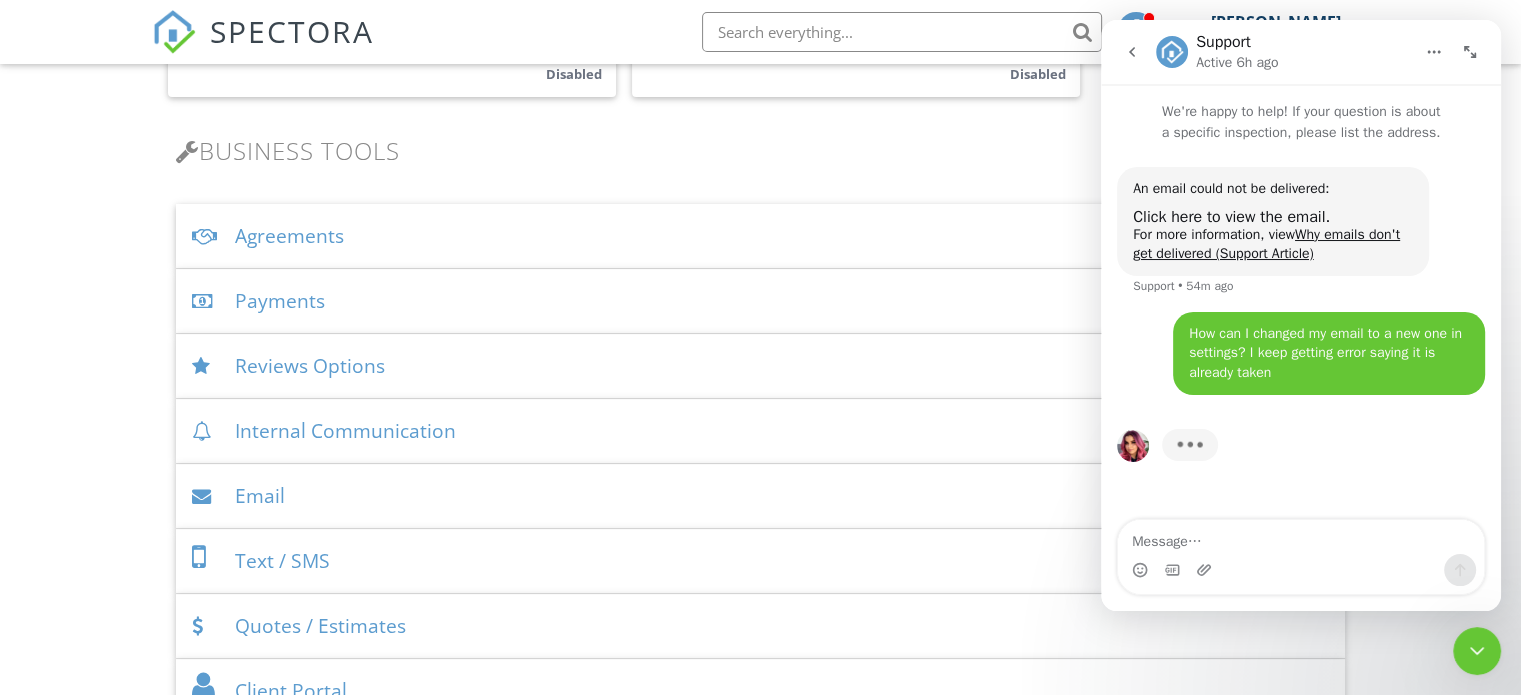 click on "Typing" at bounding box center [1301, 457] 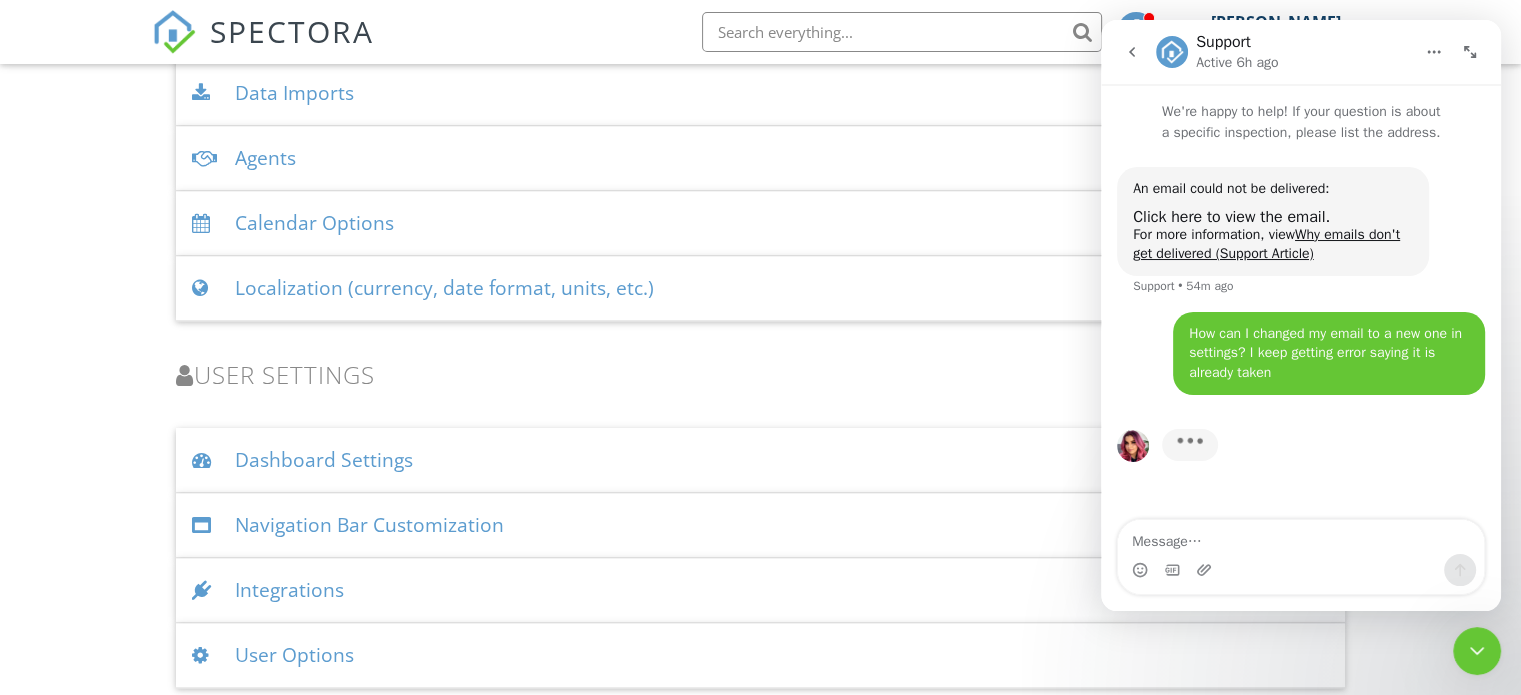 scroll, scrollTop: 2696, scrollLeft: 0, axis: vertical 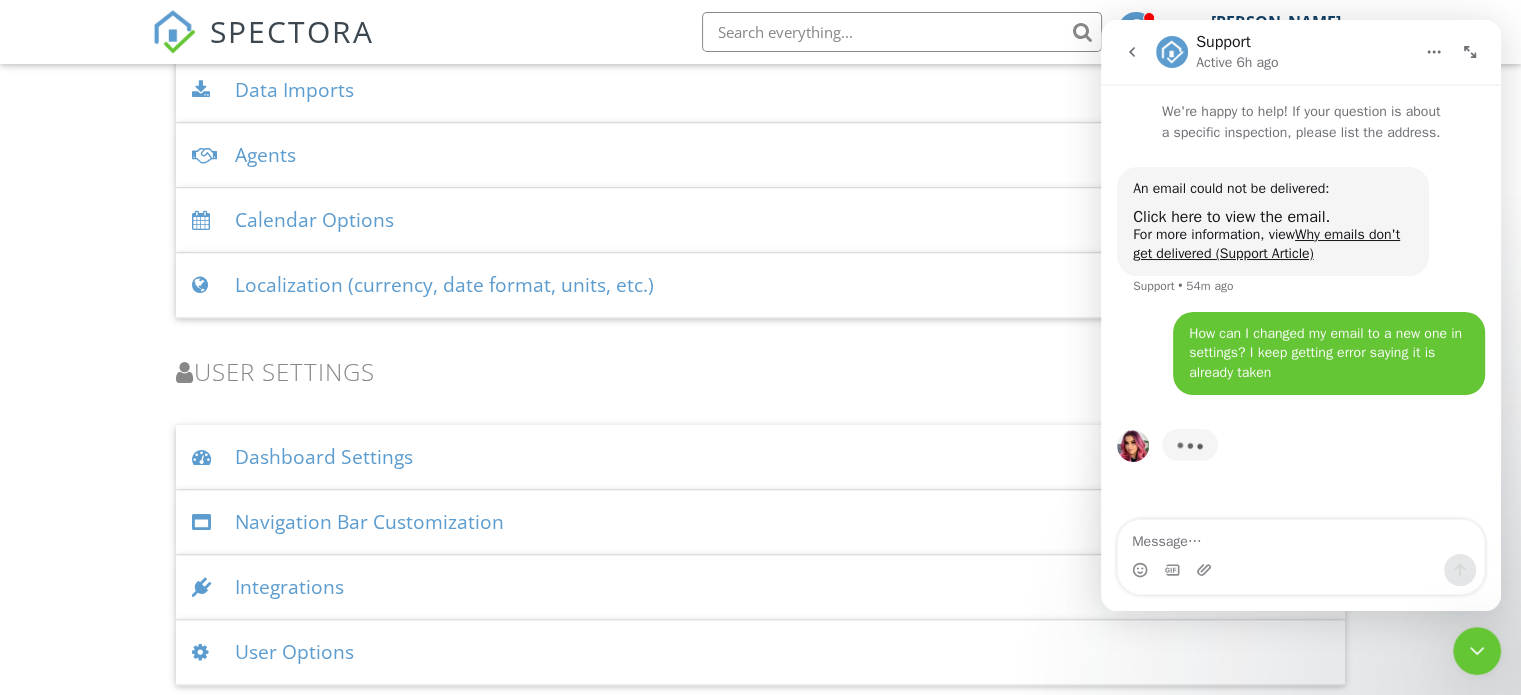 click on "User Options" at bounding box center (760, 652) 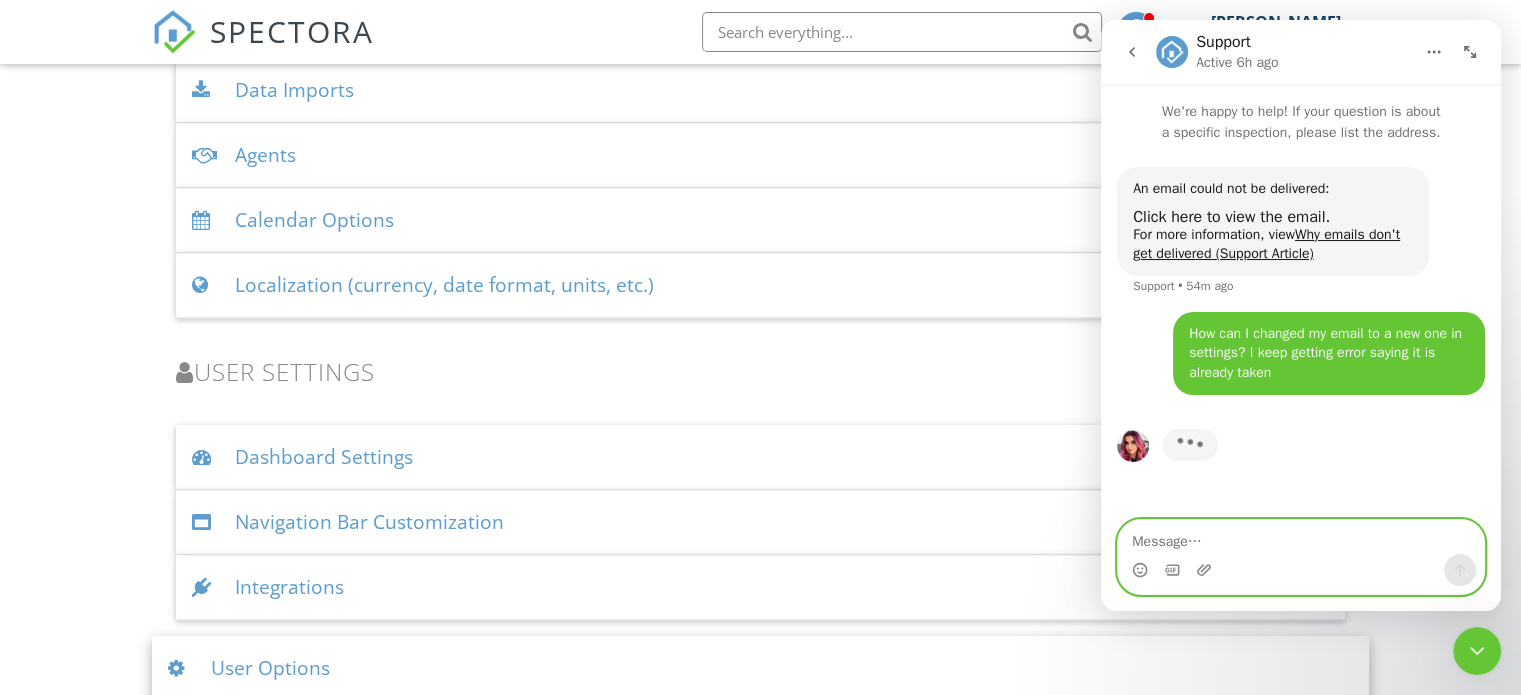 click at bounding box center (1301, 537) 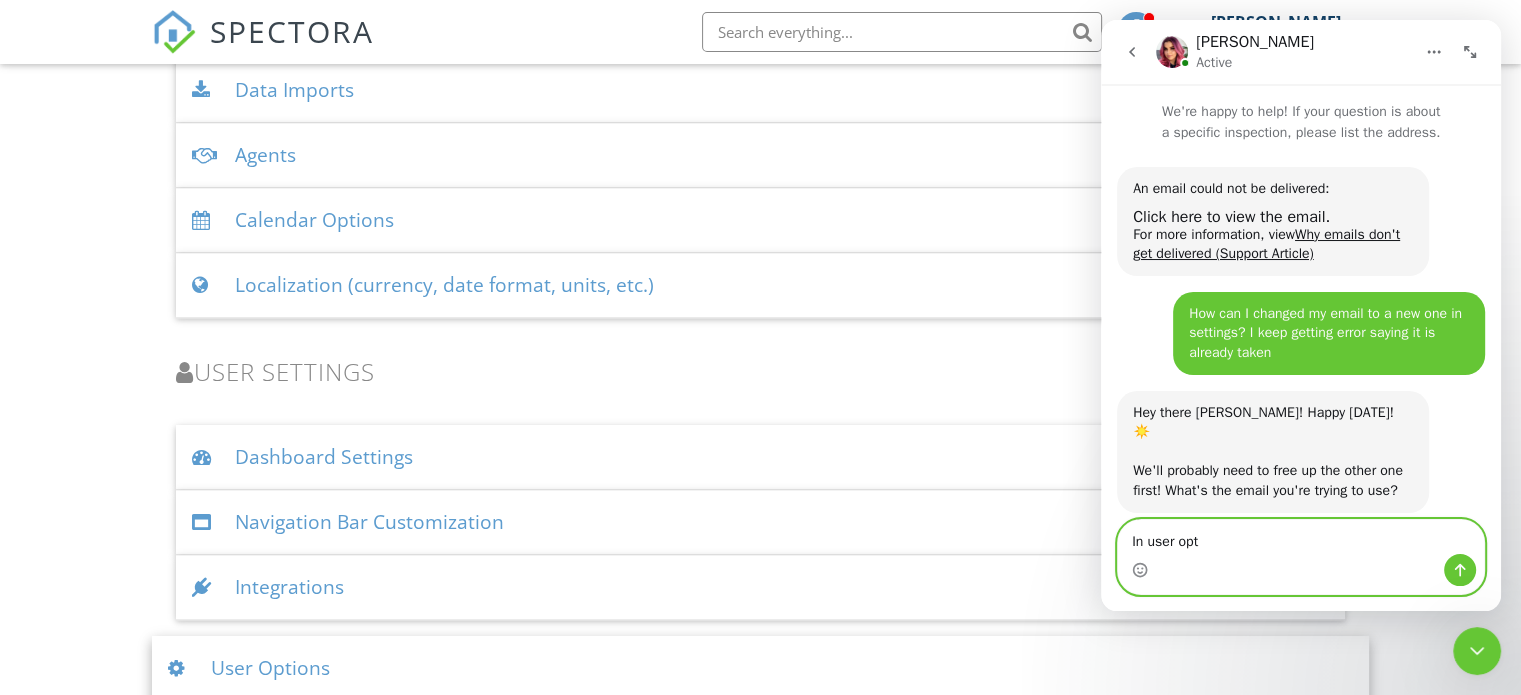 scroll, scrollTop: 13, scrollLeft: 0, axis: vertical 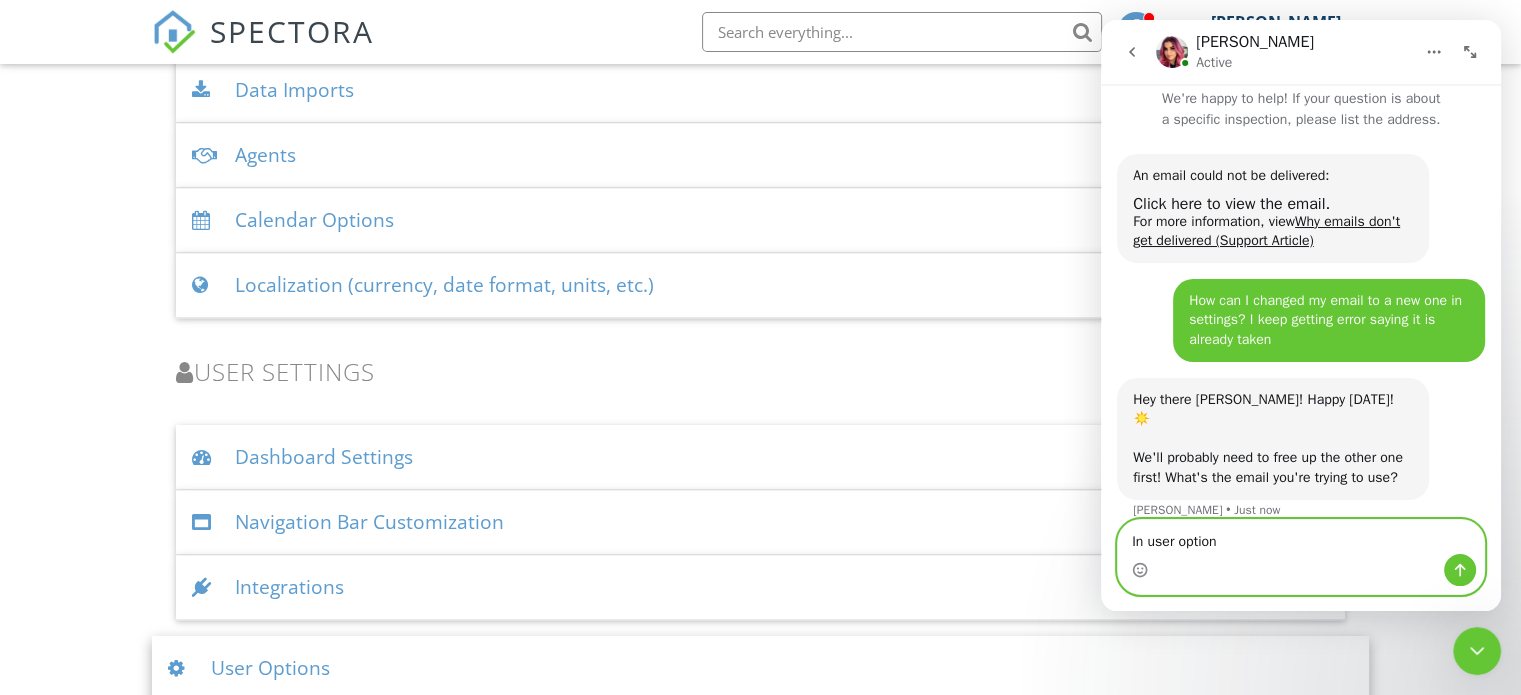 type on "In user options" 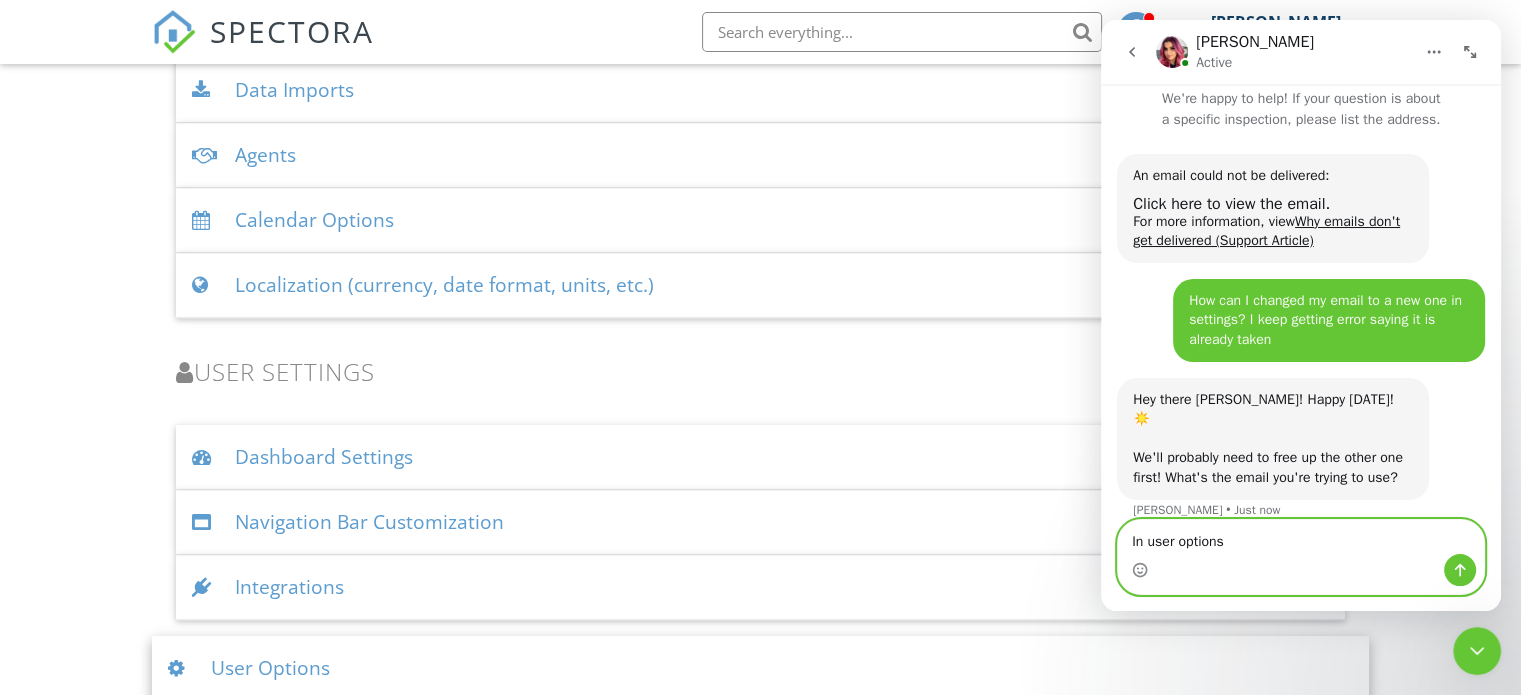 drag, startPoint x: 1242, startPoint y: 545, endPoint x: 2184, endPoint y: 557, distance: 942.0764 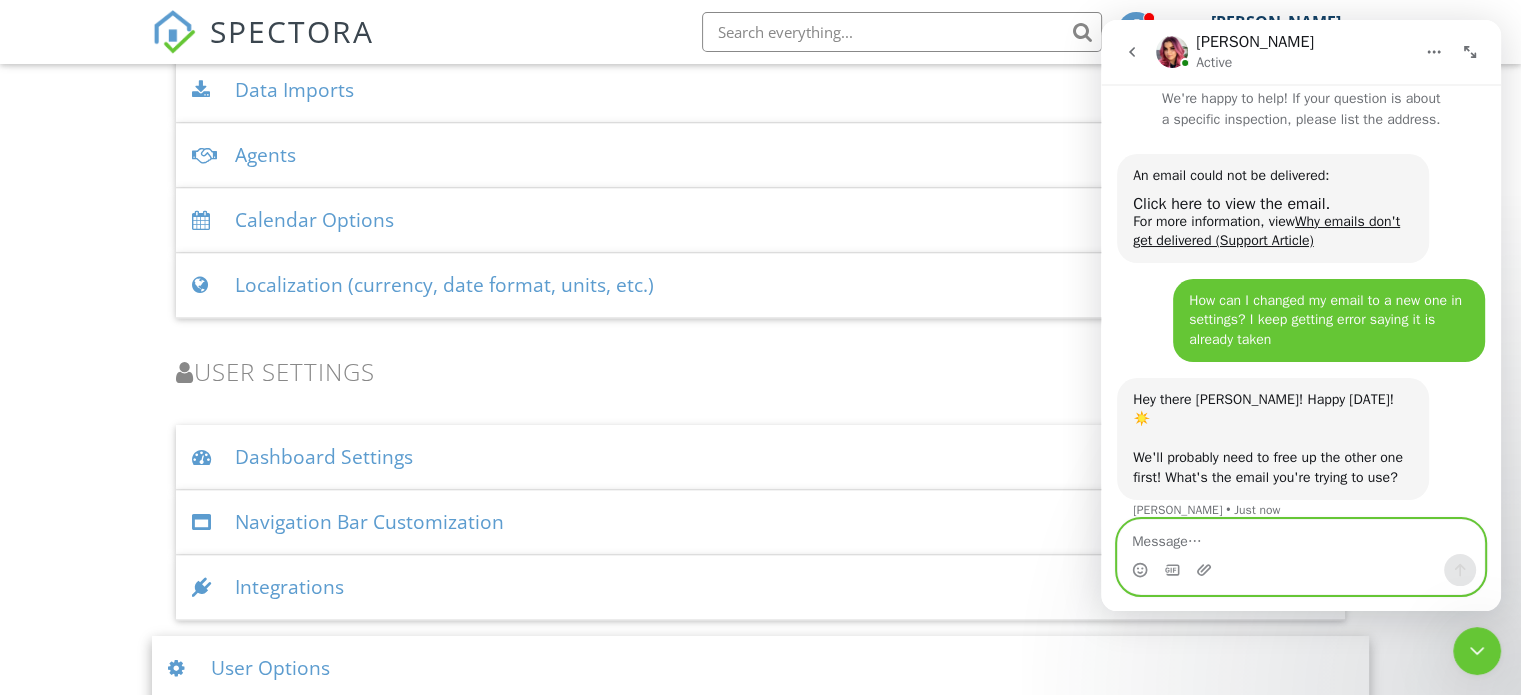 click at bounding box center (1301, 537) 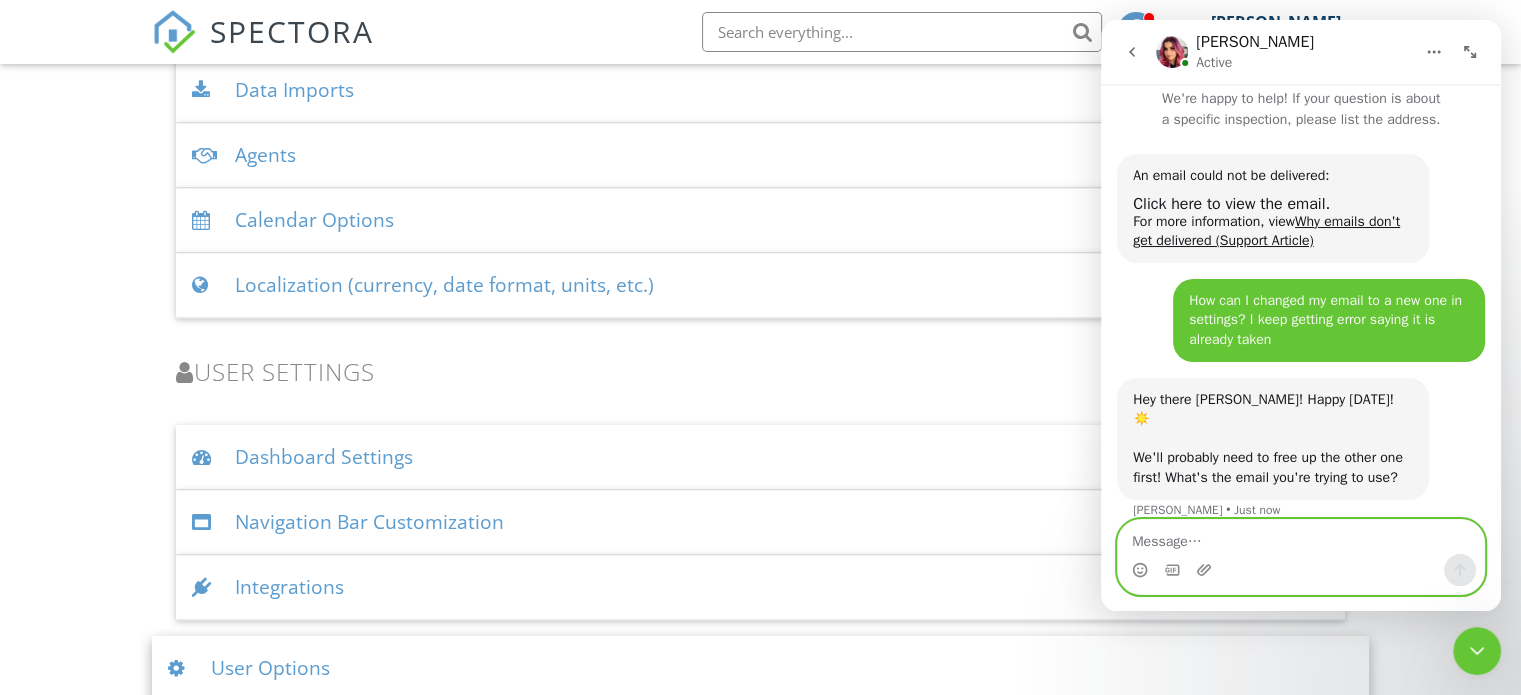 paste on "[EMAIL_ADDRESS][DOMAIN_NAME]" 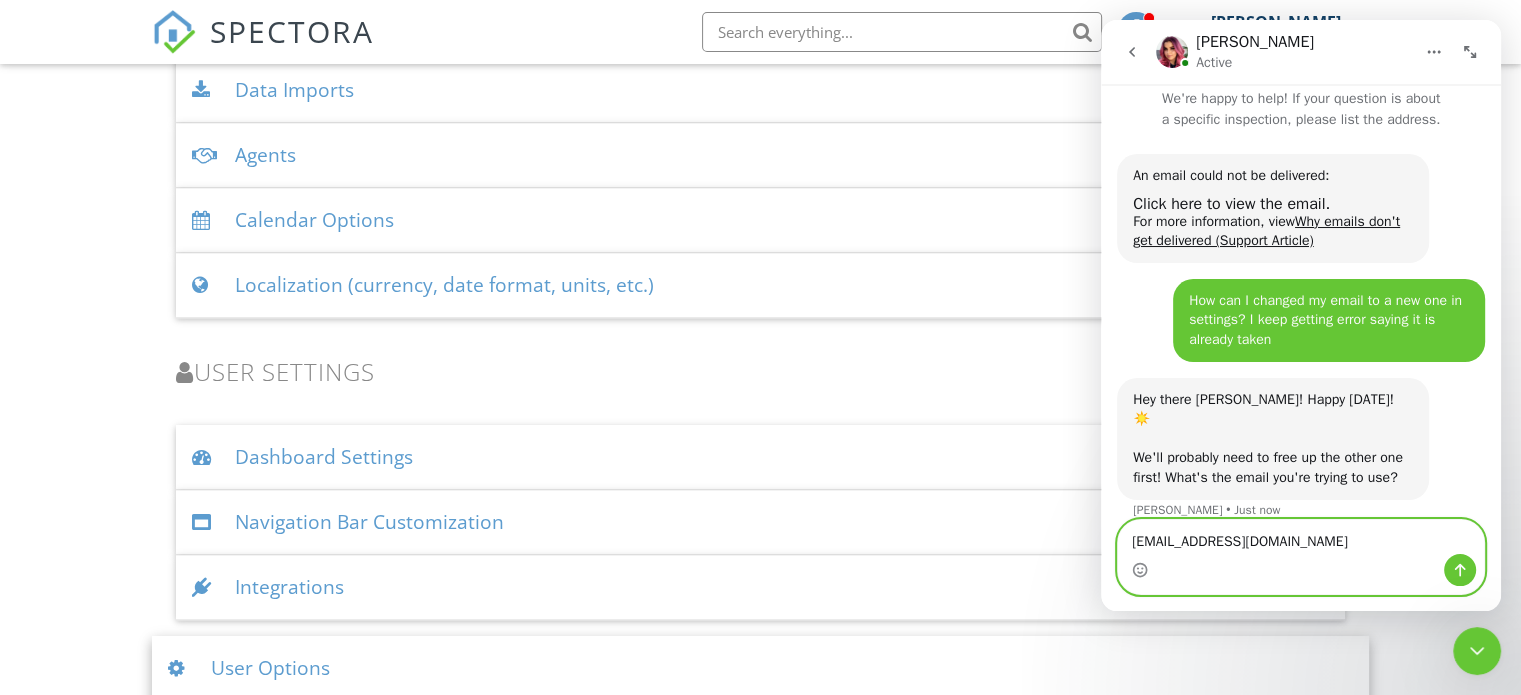 type on "[EMAIL_ADDRESS][DOMAIN_NAME]" 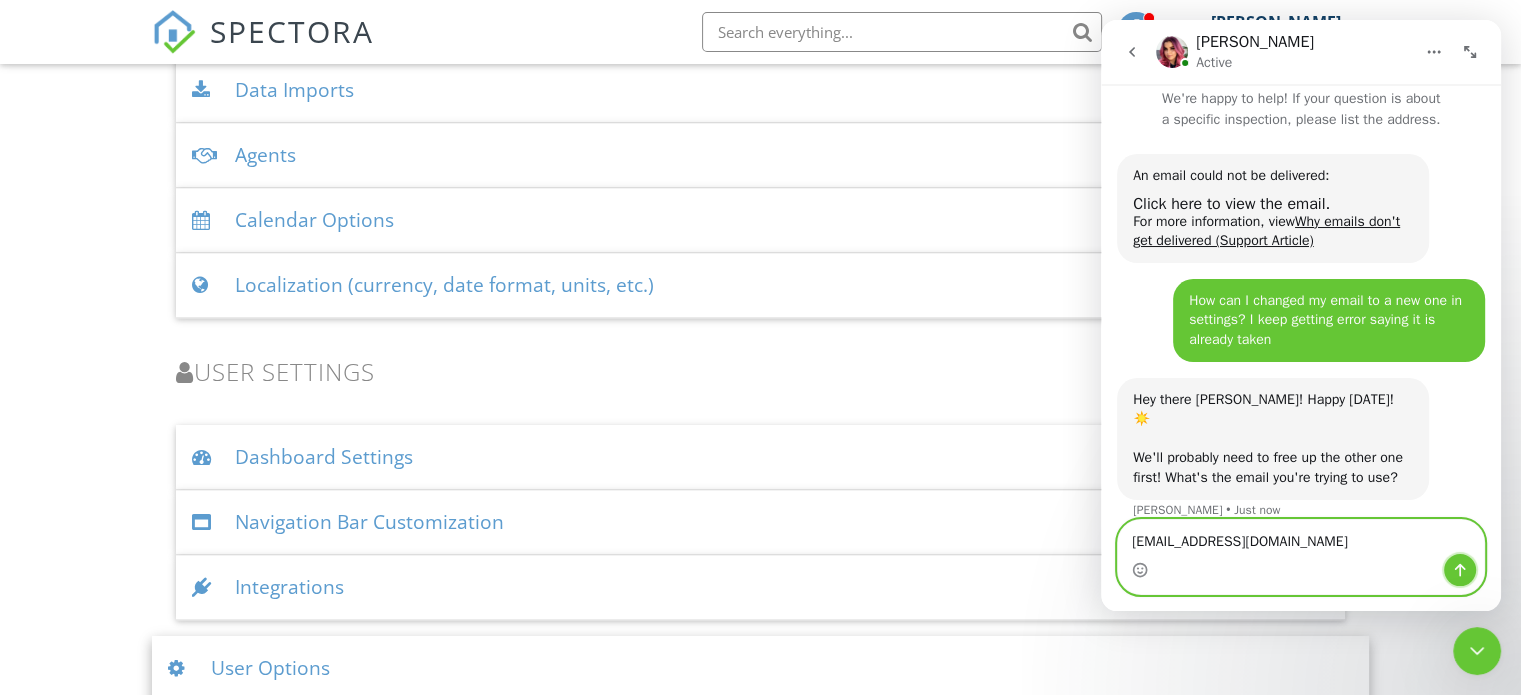 click 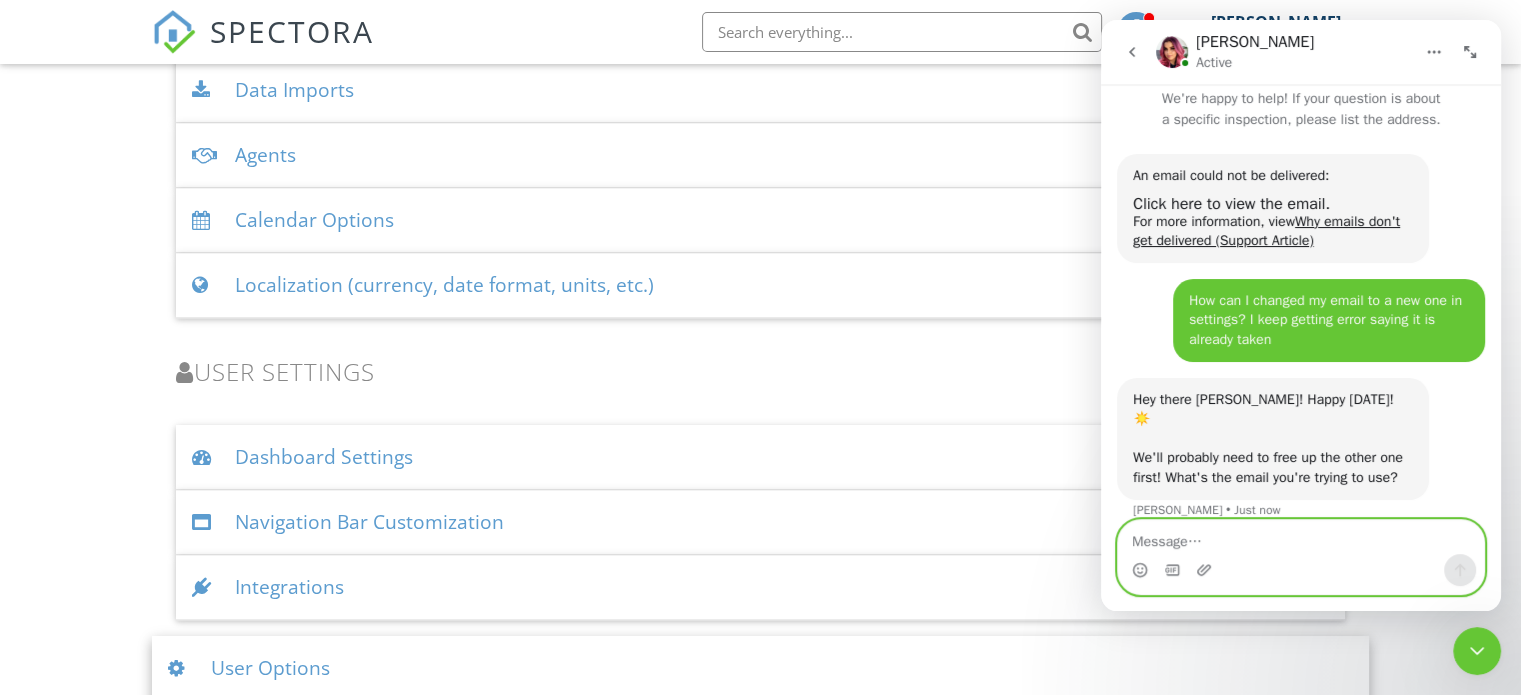 scroll, scrollTop: 73, scrollLeft: 0, axis: vertical 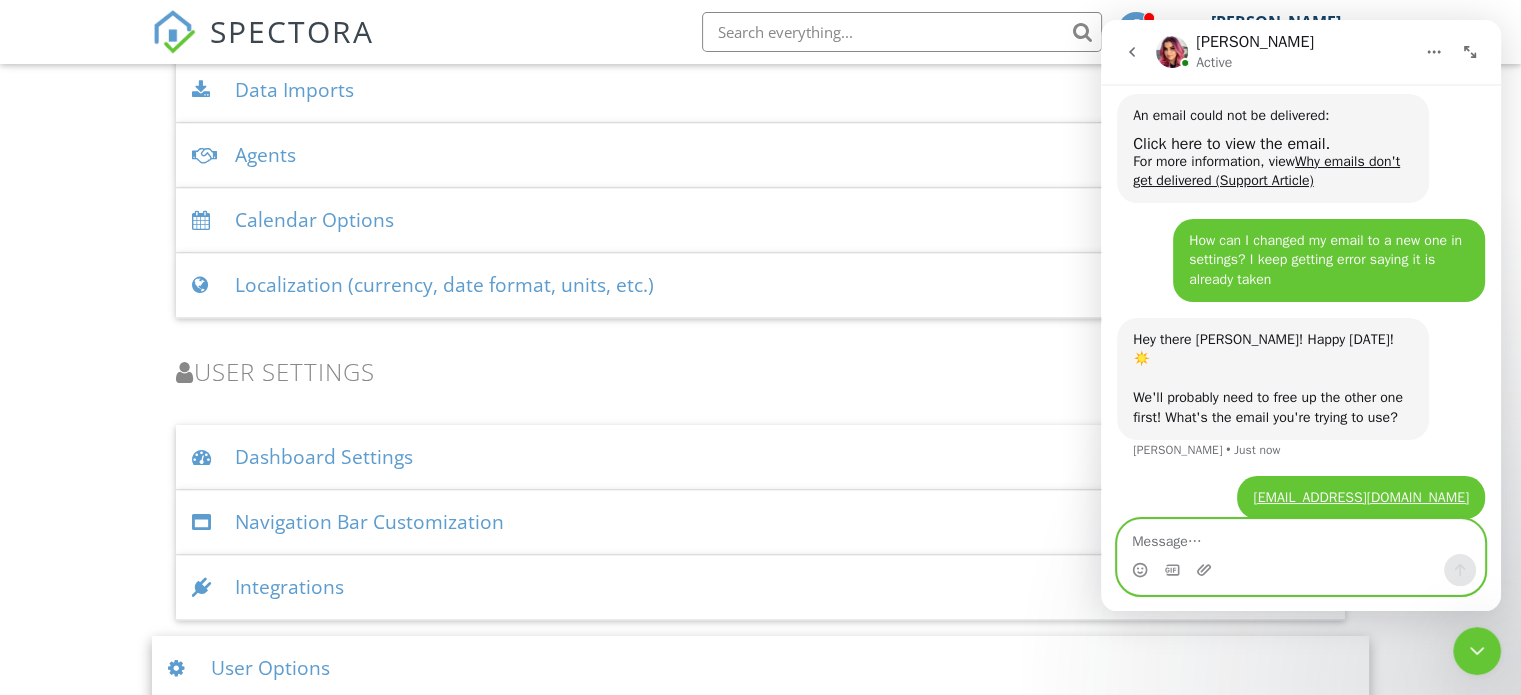 click at bounding box center [1301, 537] 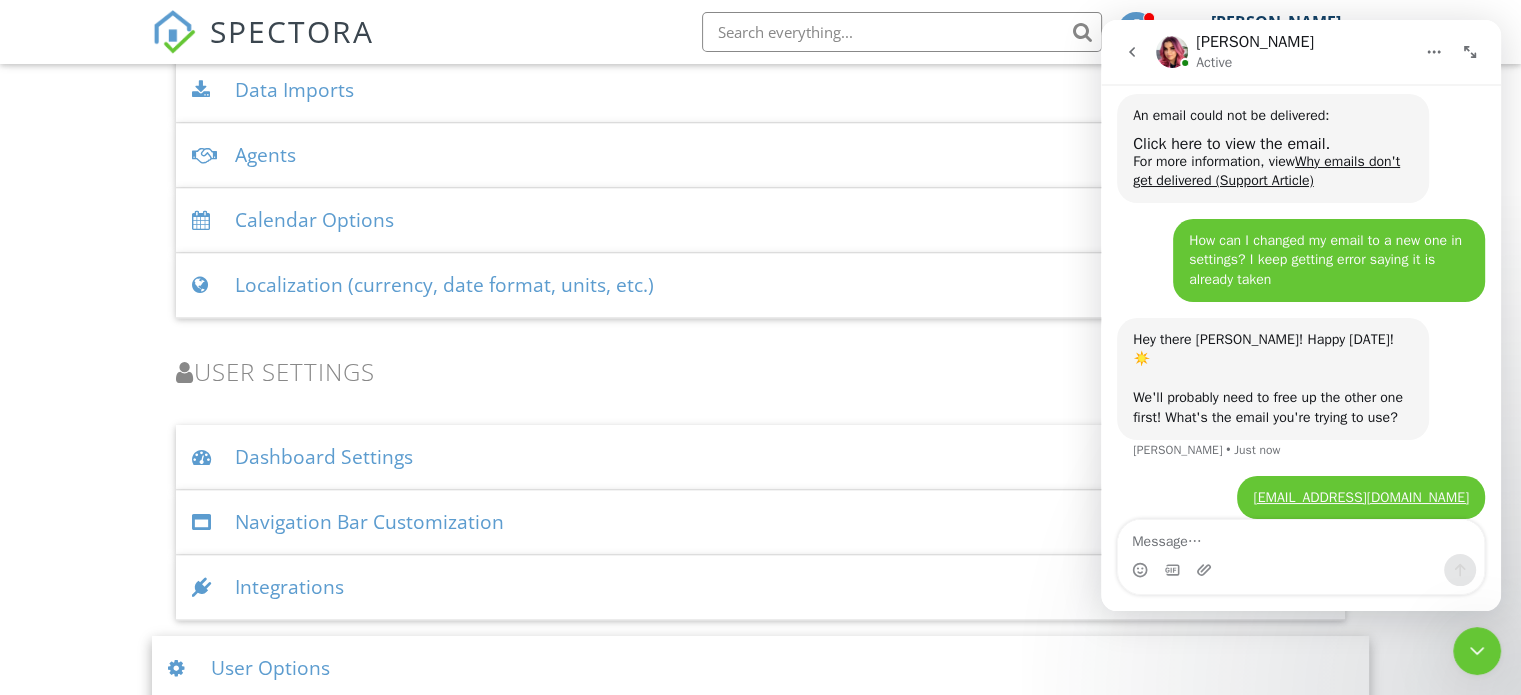 click on "User Options" at bounding box center (760, 668) 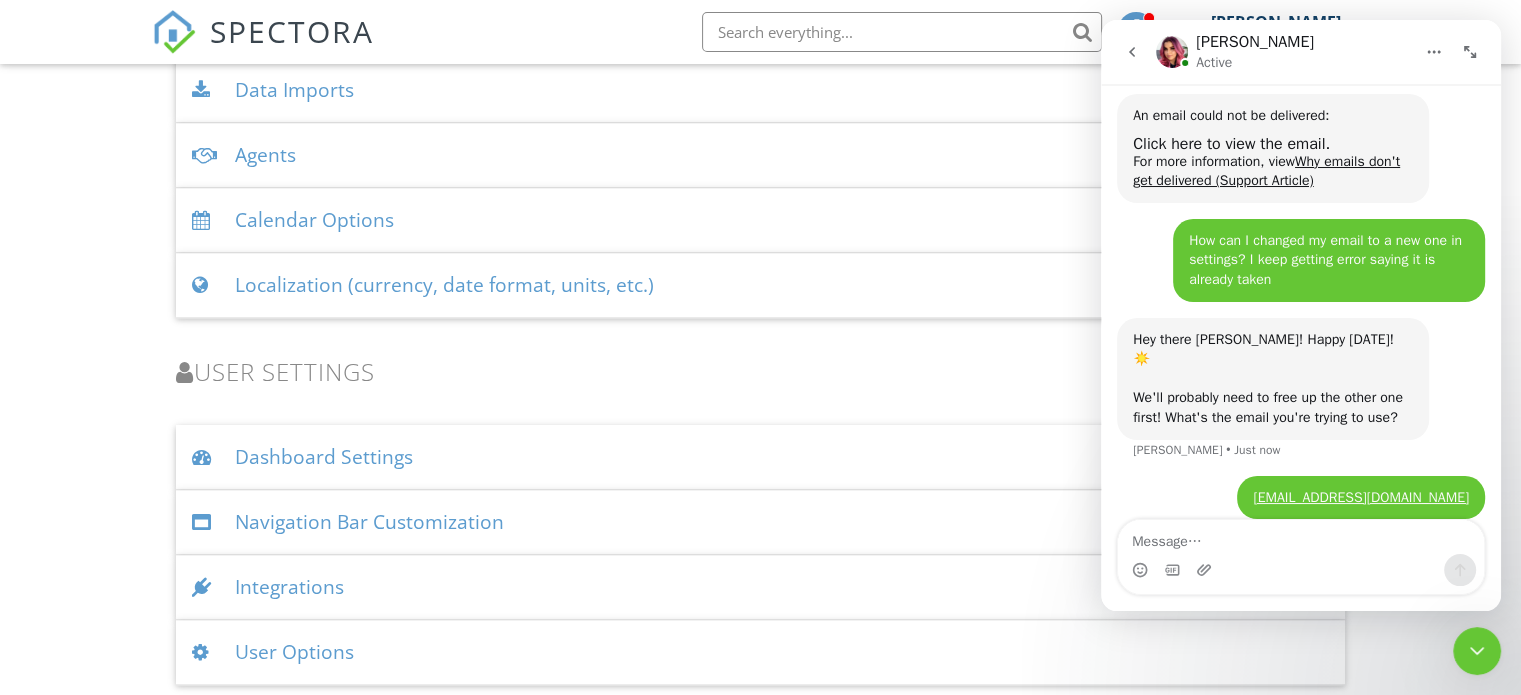 click on "User Options" at bounding box center [760, 652] 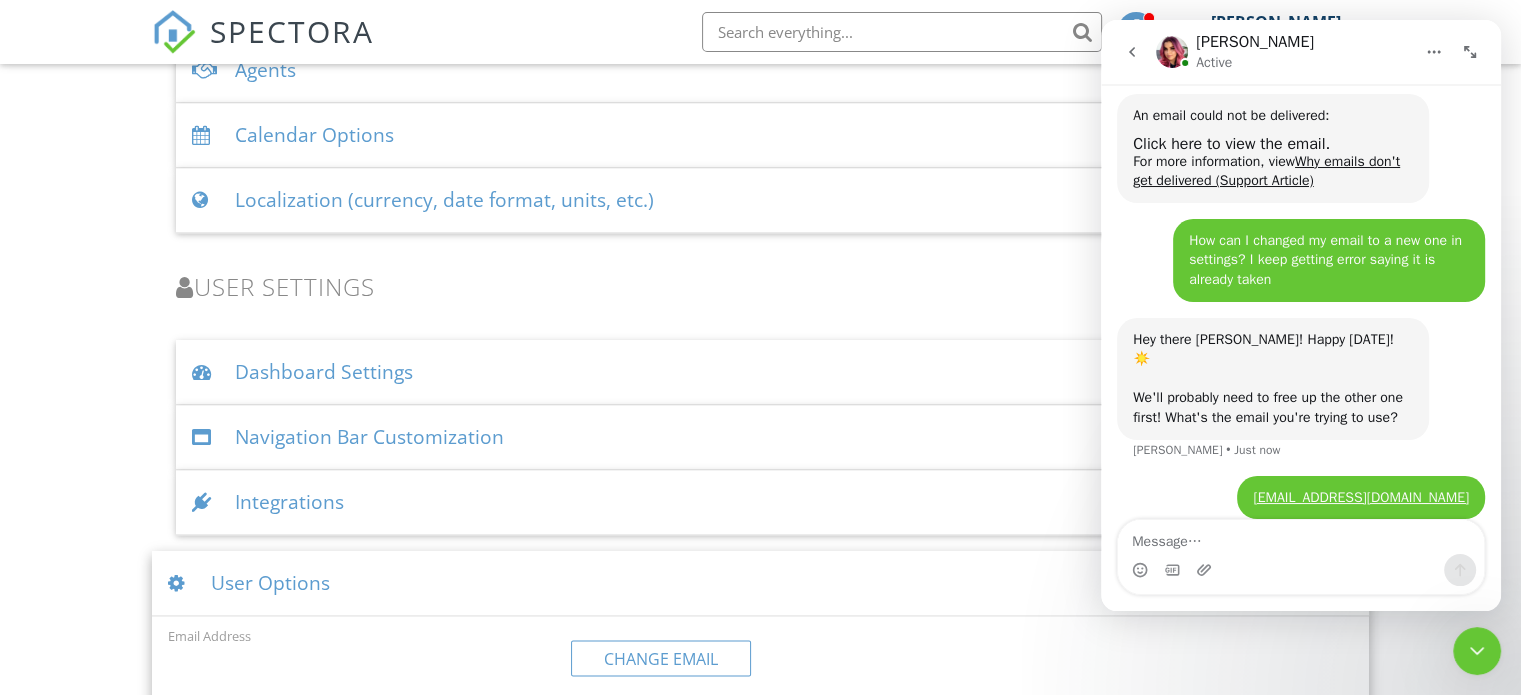 scroll, scrollTop: 3096, scrollLeft: 0, axis: vertical 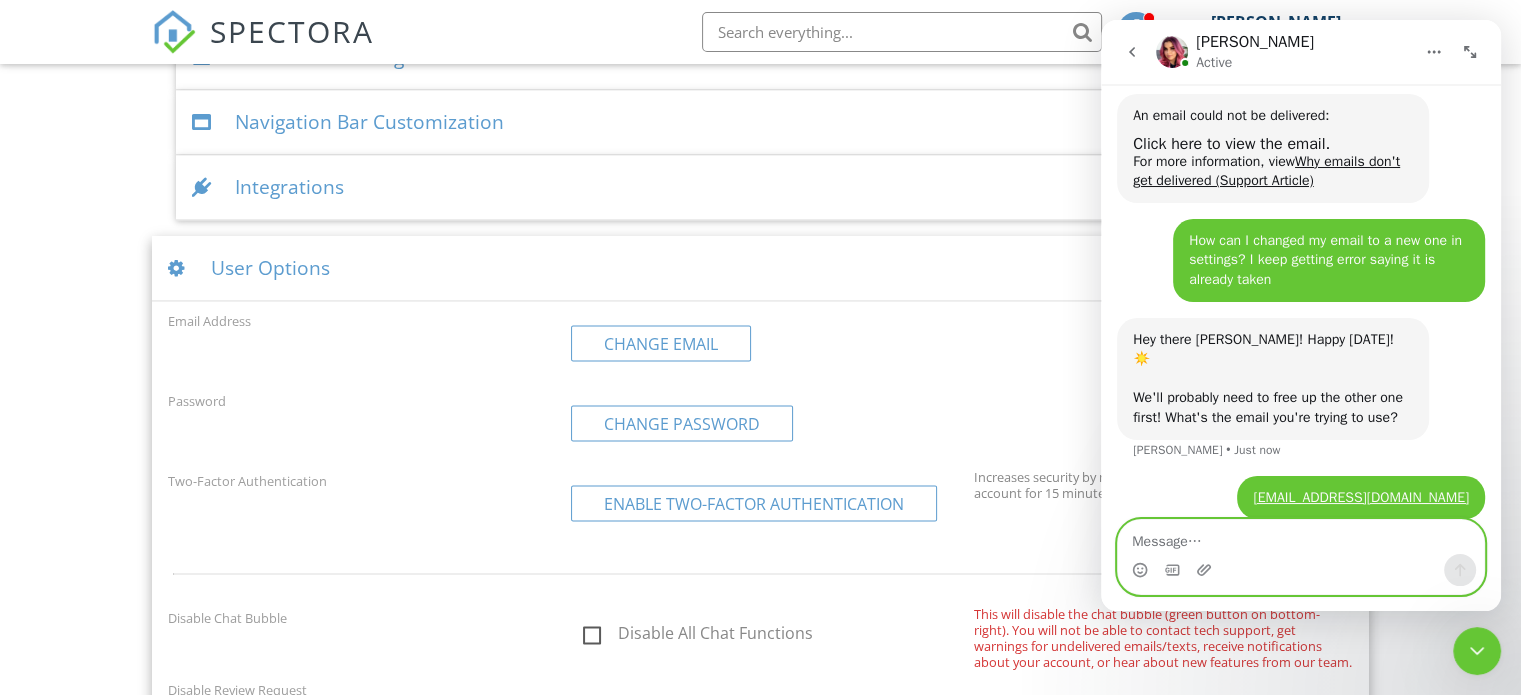 click at bounding box center [1301, 537] 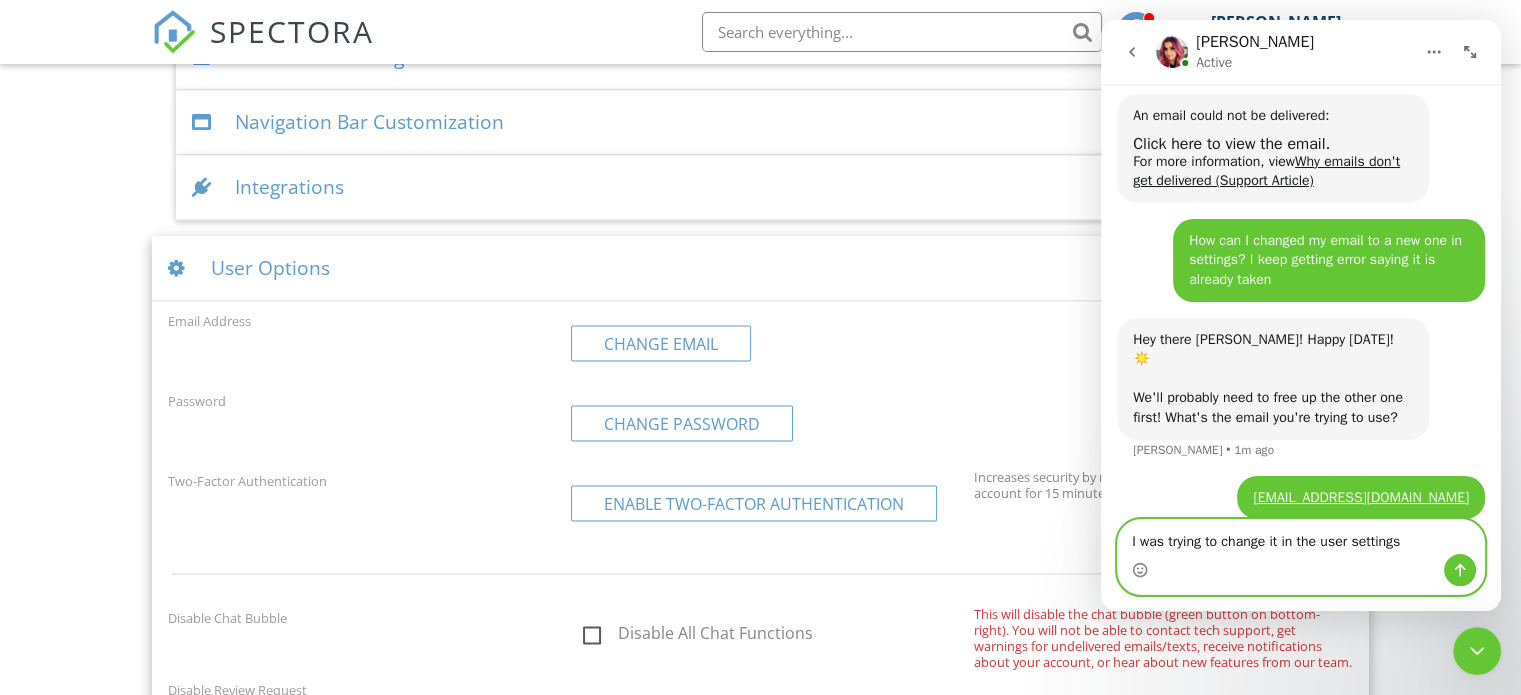 drag, startPoint x: 1412, startPoint y: 541, endPoint x: 1357, endPoint y: 534, distance: 55.443665 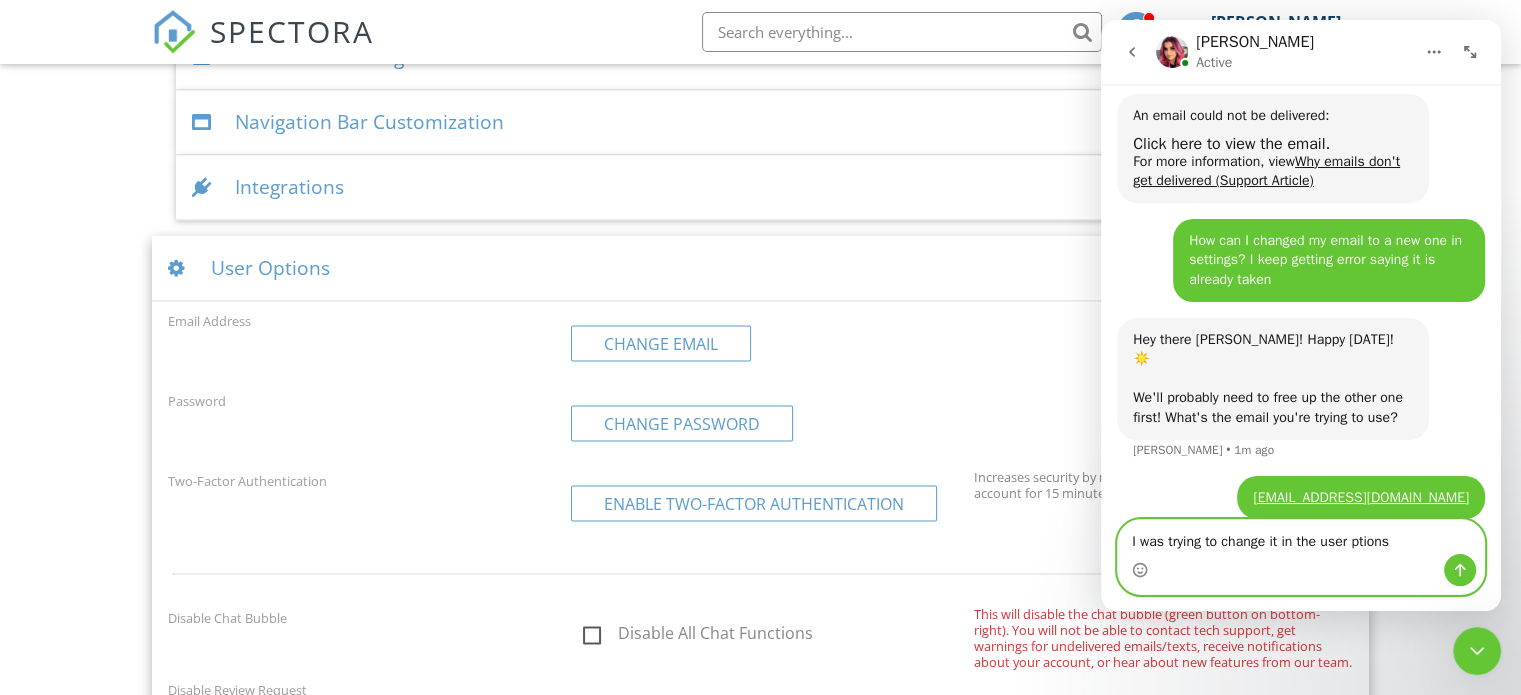 click on "I was trying to change it in the user ptions" at bounding box center [1301, 537] 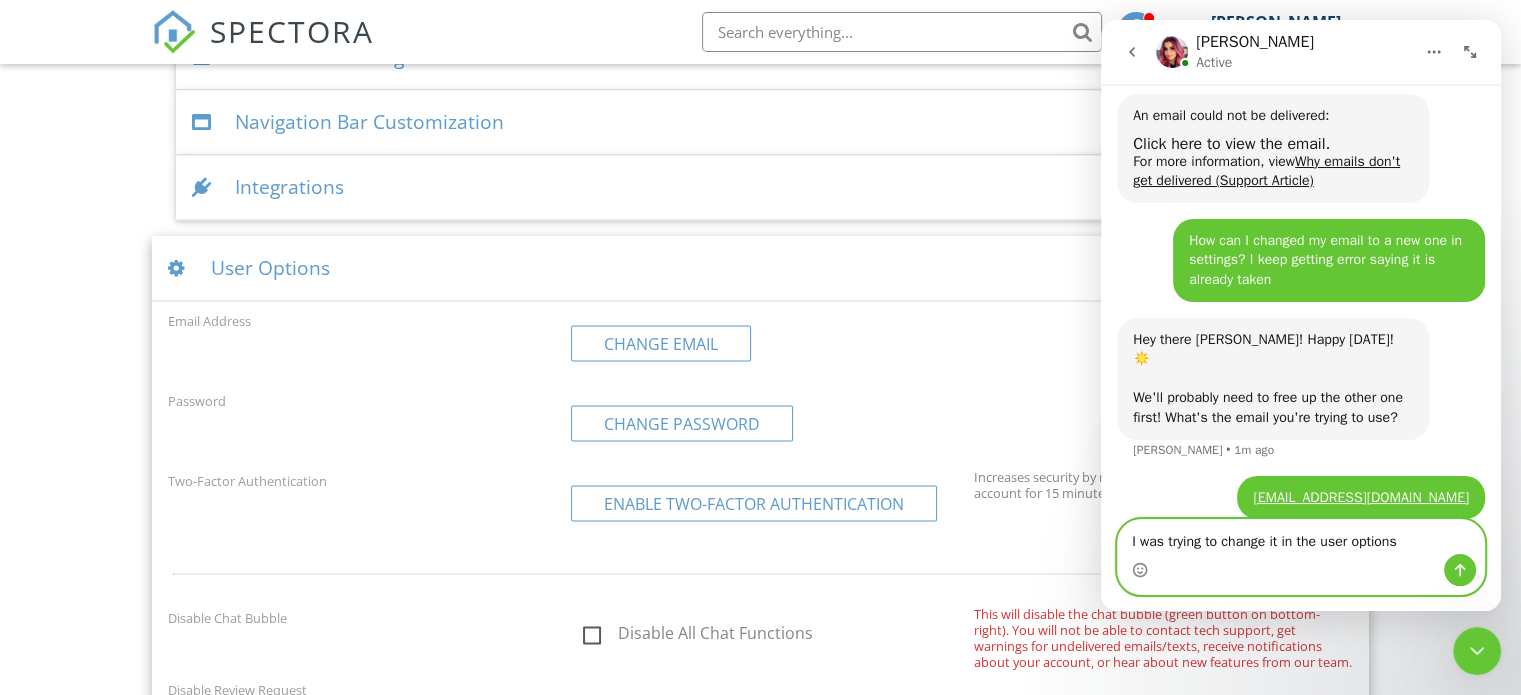 type on "I was trying to change it in the user options" 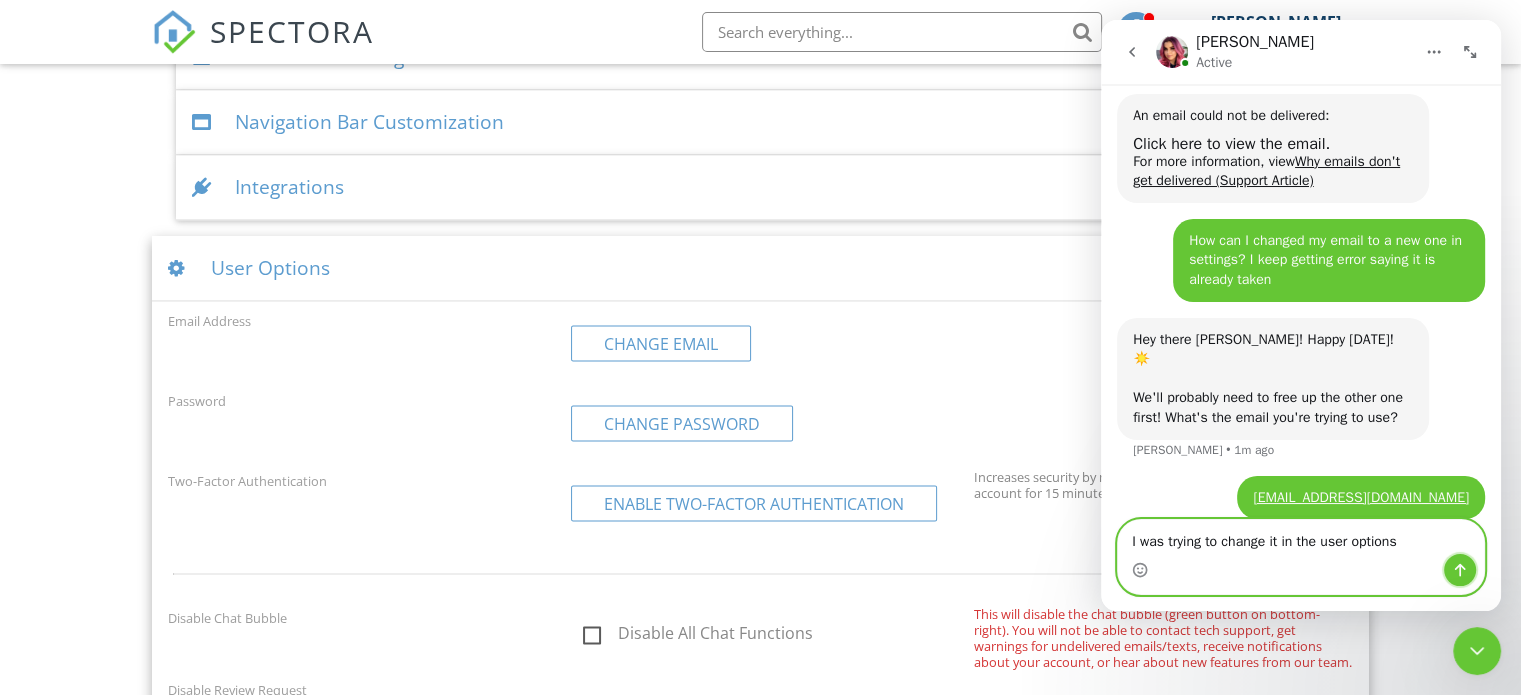 click 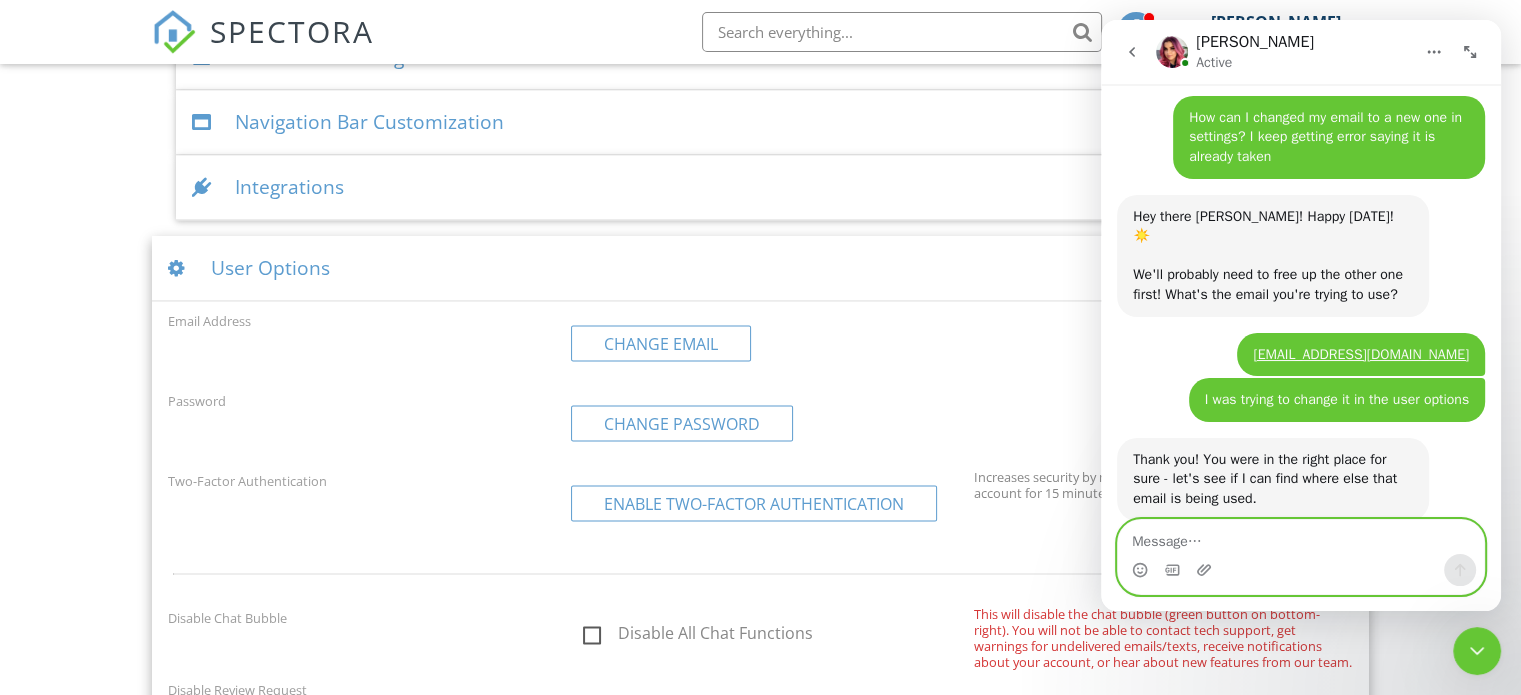 scroll, scrollTop: 217, scrollLeft: 0, axis: vertical 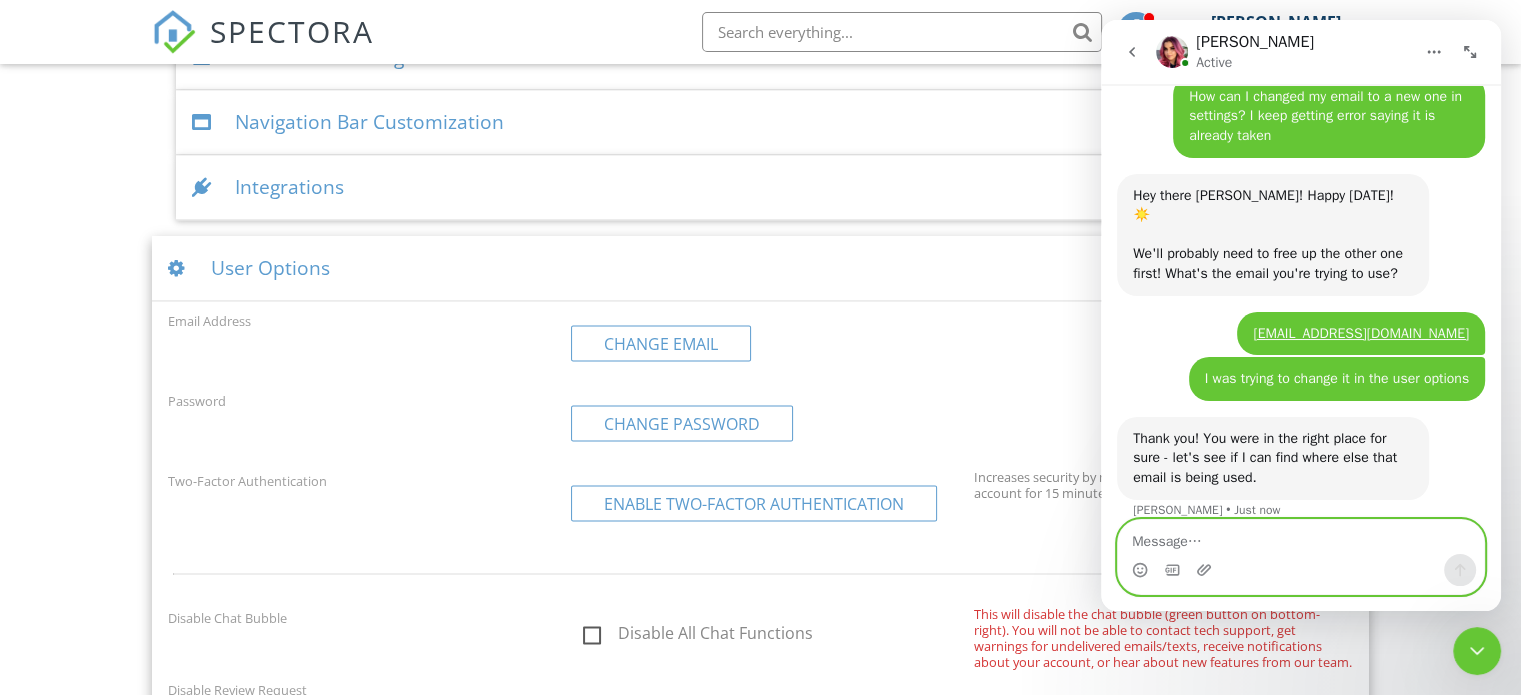 click at bounding box center [1301, 537] 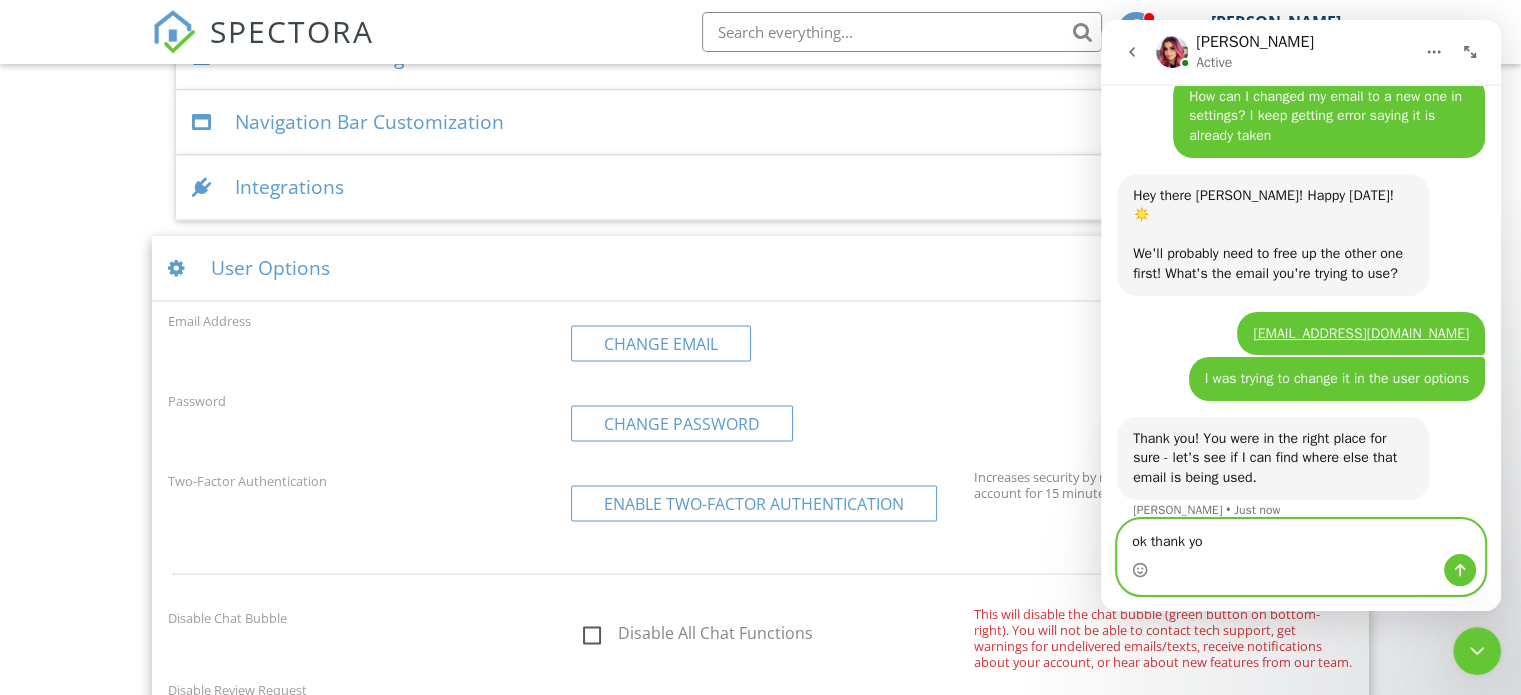 type on "ok thank you" 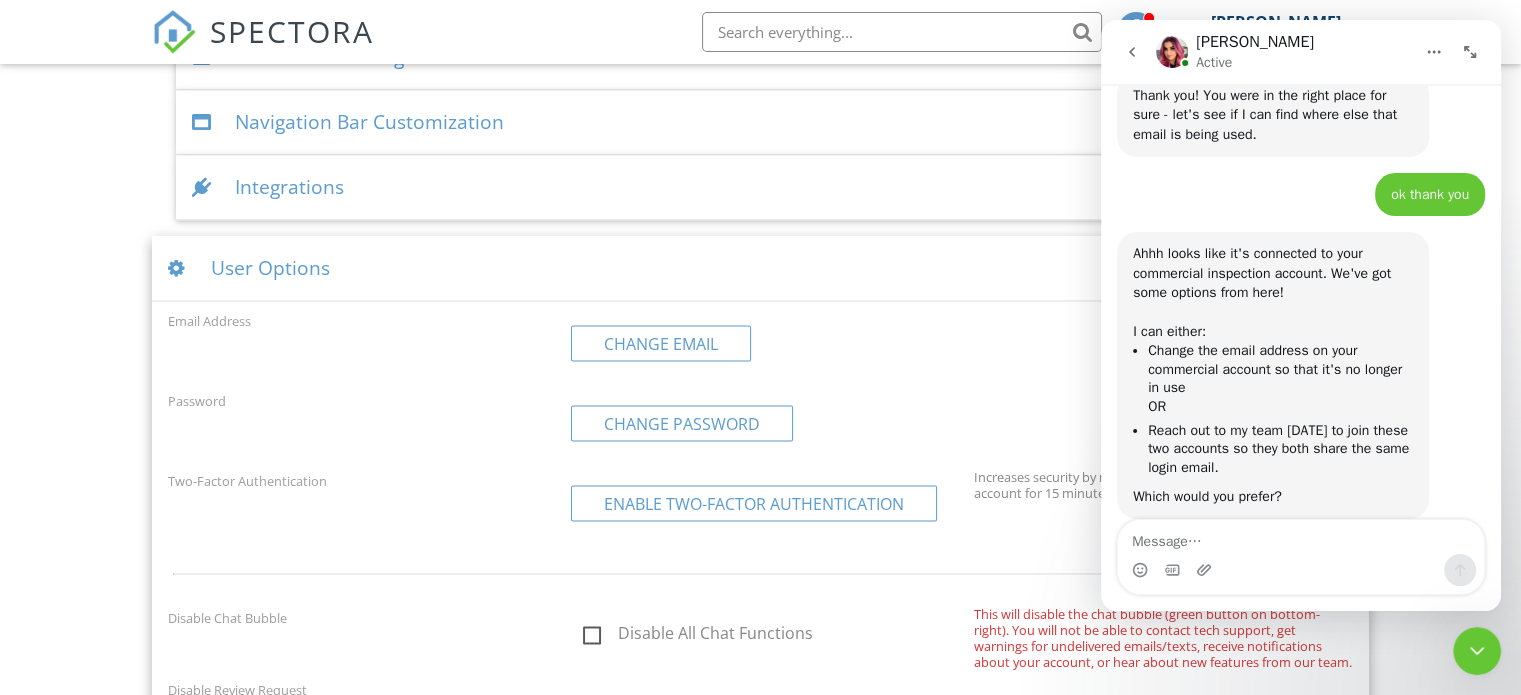 scroll, scrollTop: 580, scrollLeft: 0, axis: vertical 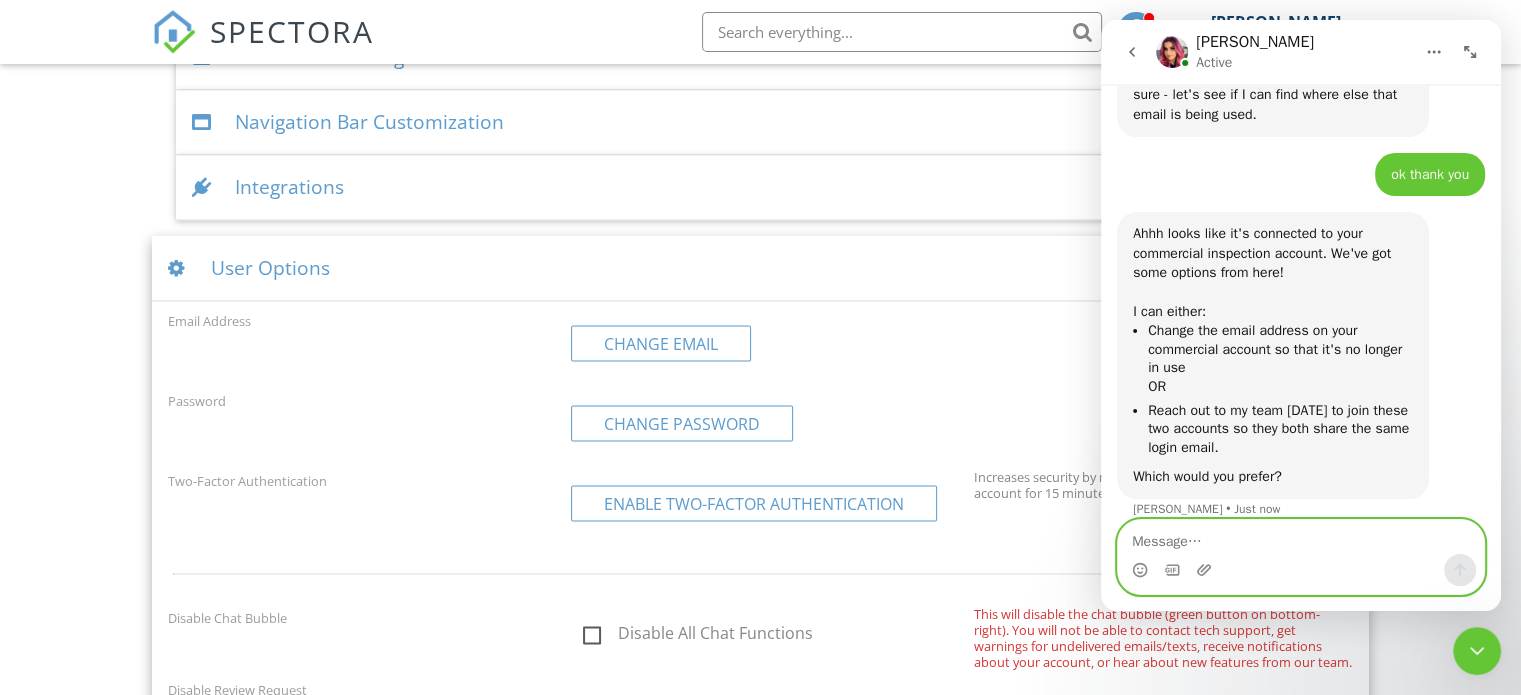 click at bounding box center [1301, 537] 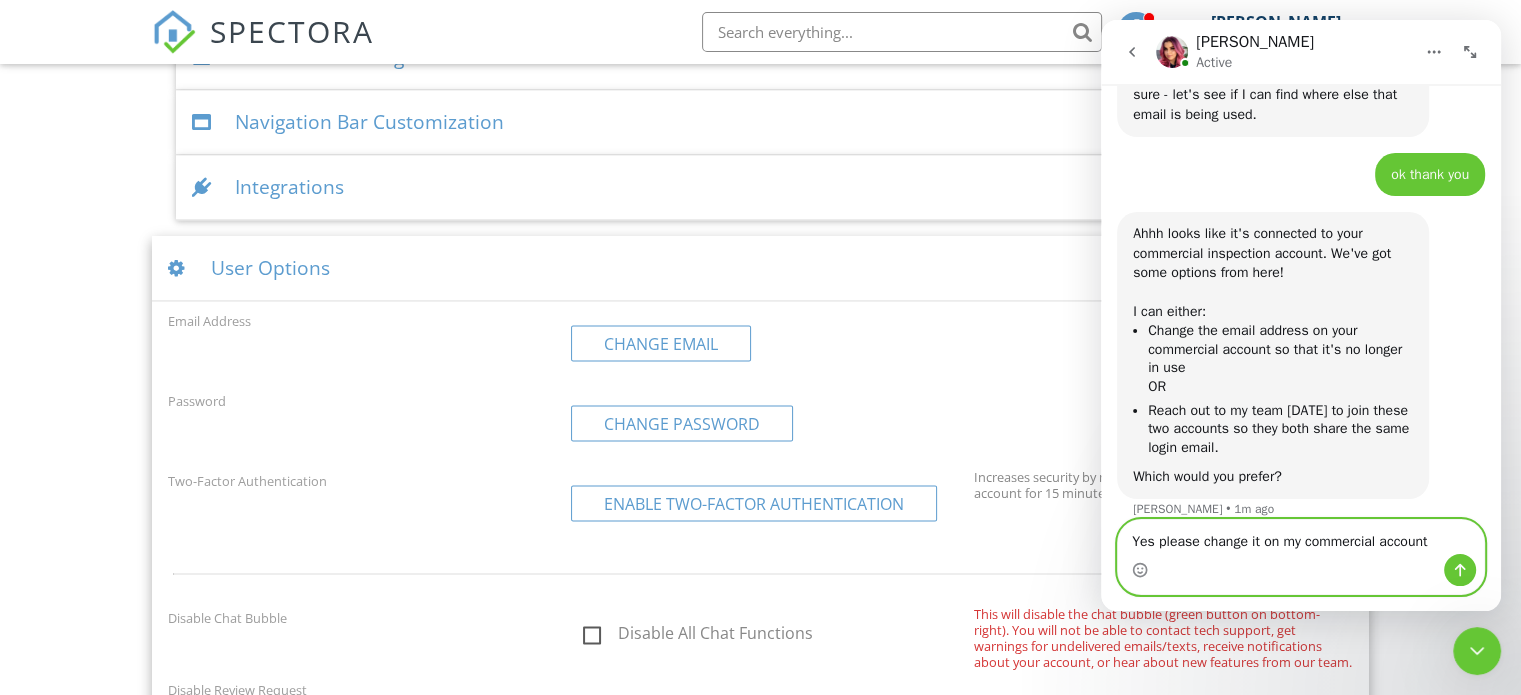 click on "Yes please change it on my commercial account" at bounding box center [1301, 537] 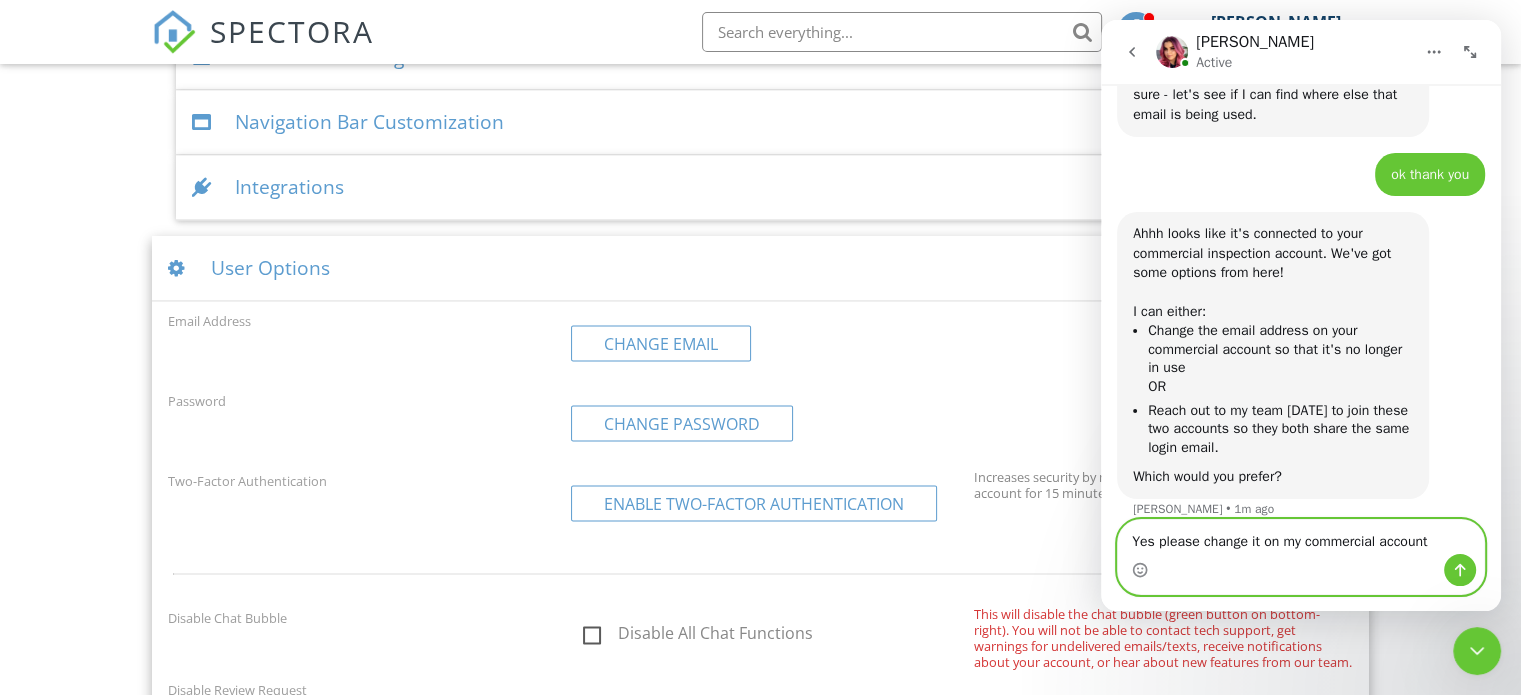 click on "Yes please change it on my commercial account" at bounding box center (1301, 537) 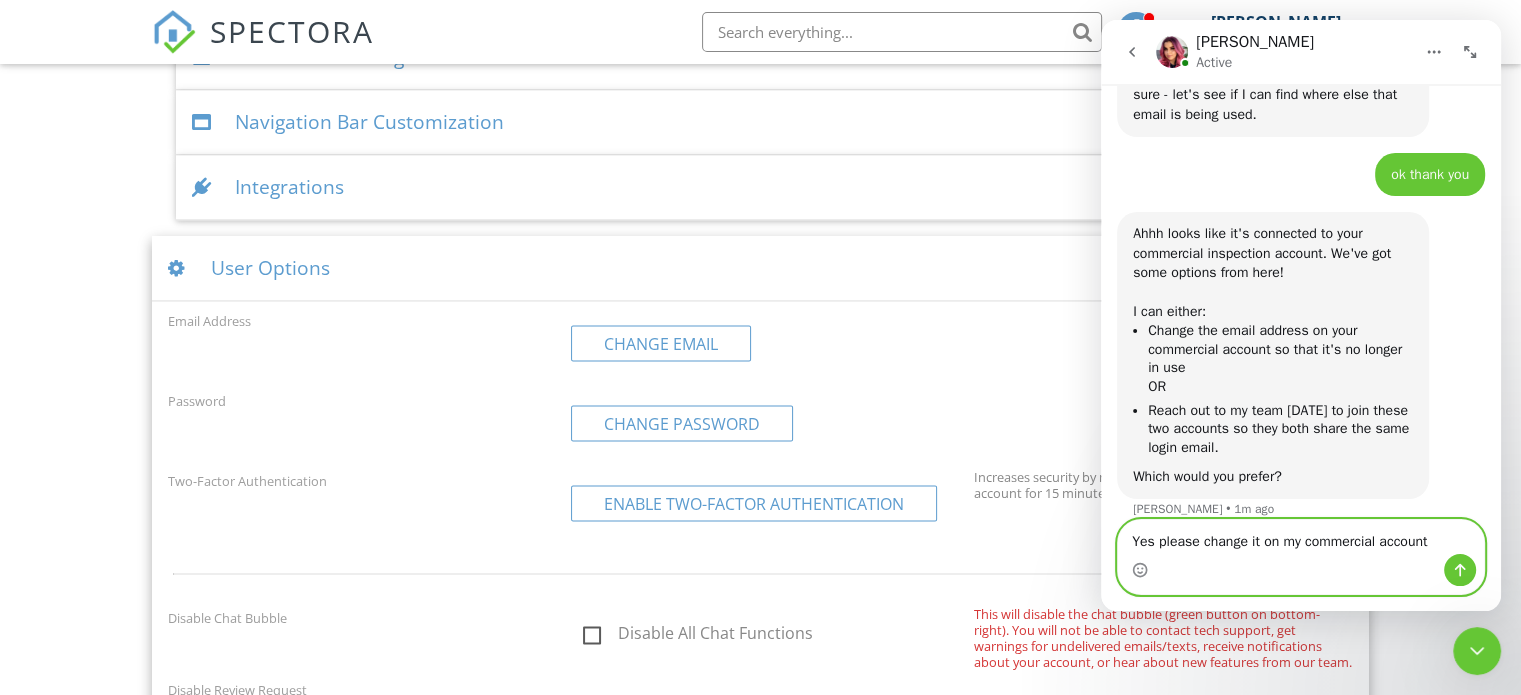 paste on "[EMAIL_ADDRESS][DOMAIN_NAME]" 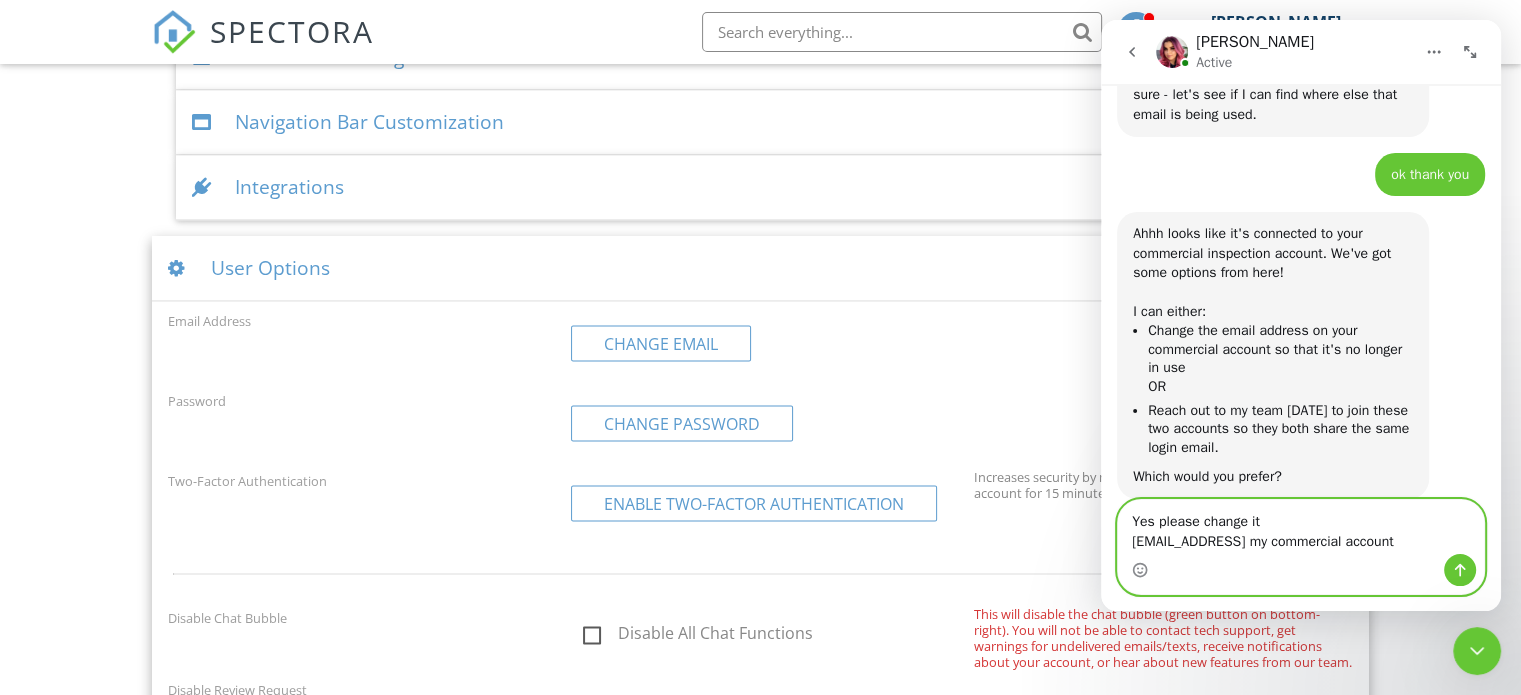 scroll, scrollTop: 620, scrollLeft: 0, axis: vertical 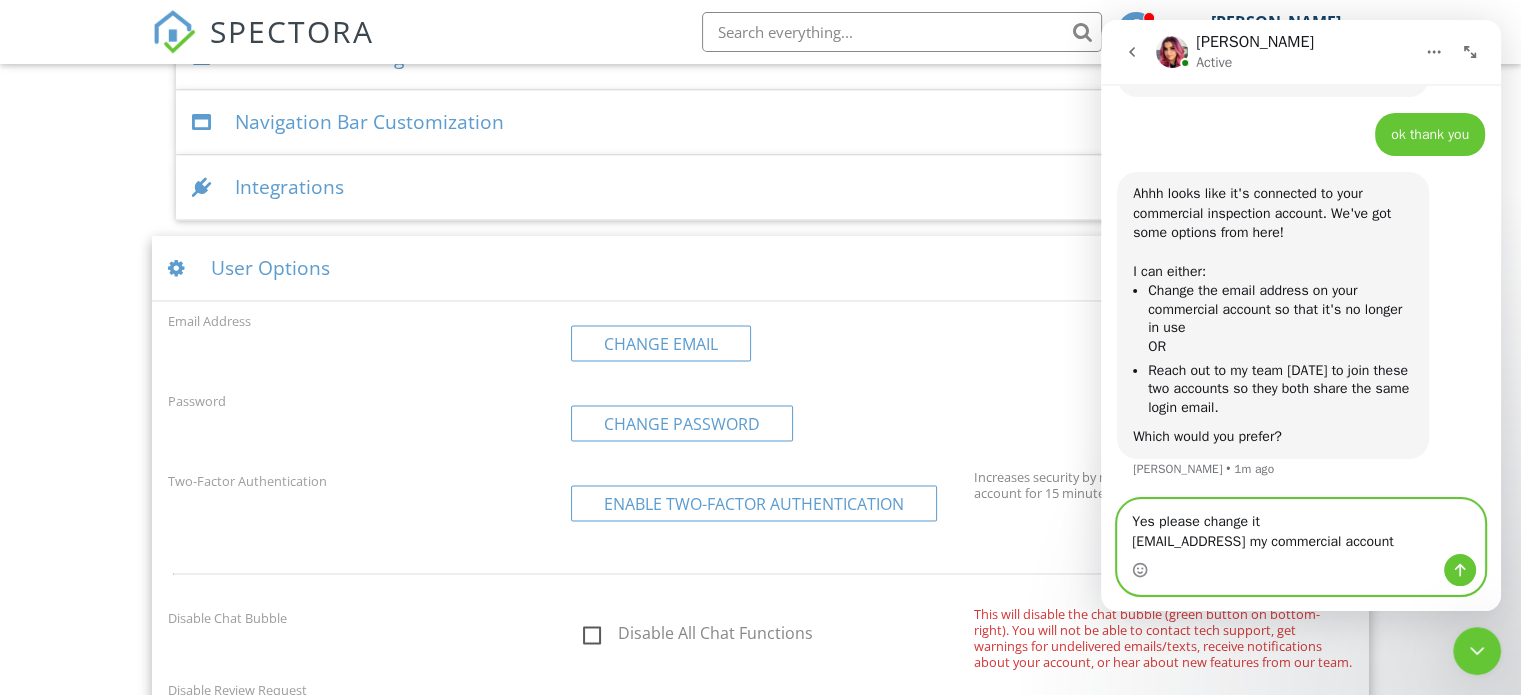 click on "Yes please change it
[EMAIL_ADDRESS] my commercial account" at bounding box center (1301, 527) 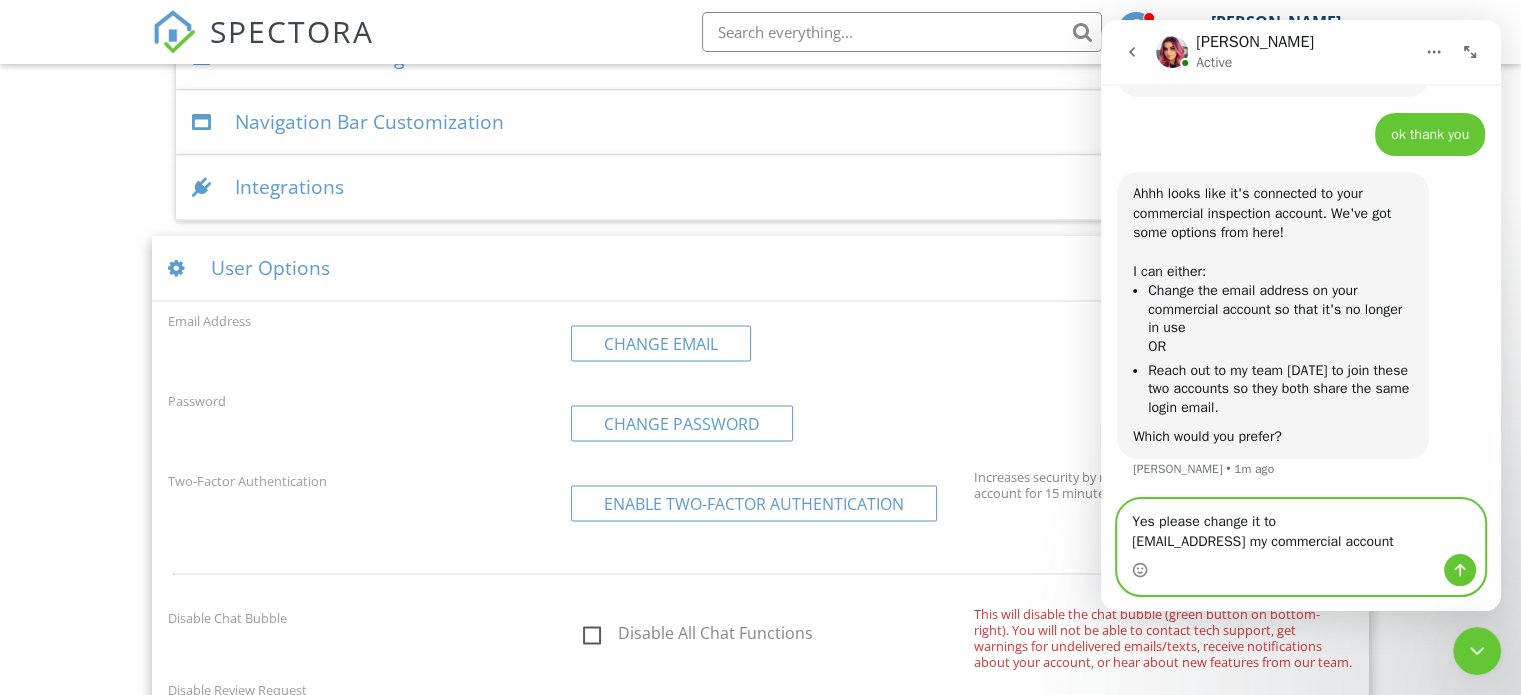 click on "Yes please change it to
[EMAIL_ADDRESS] my commercial account" at bounding box center [1301, 527] 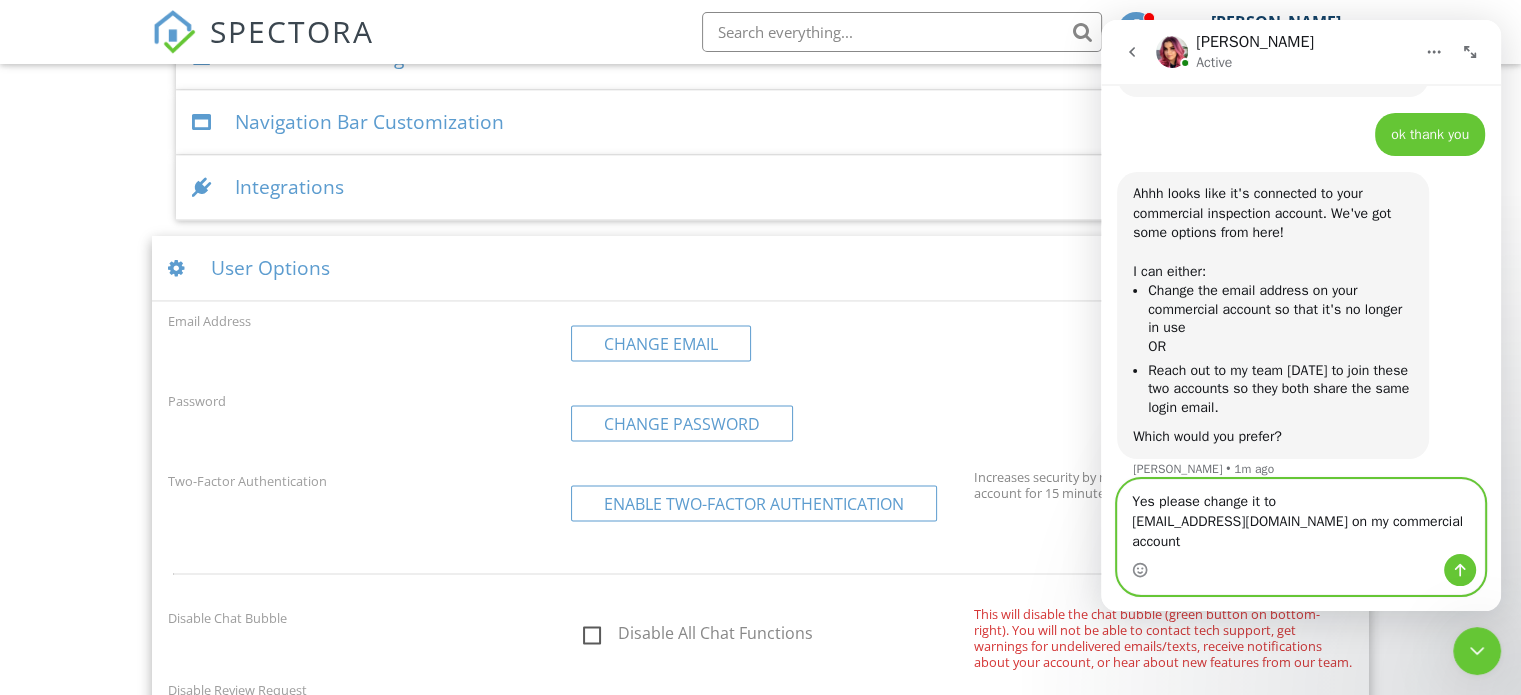 type on "Yes please change it to
[EMAIL_ADDRESS][DOMAIN_NAME] on my commercial account" 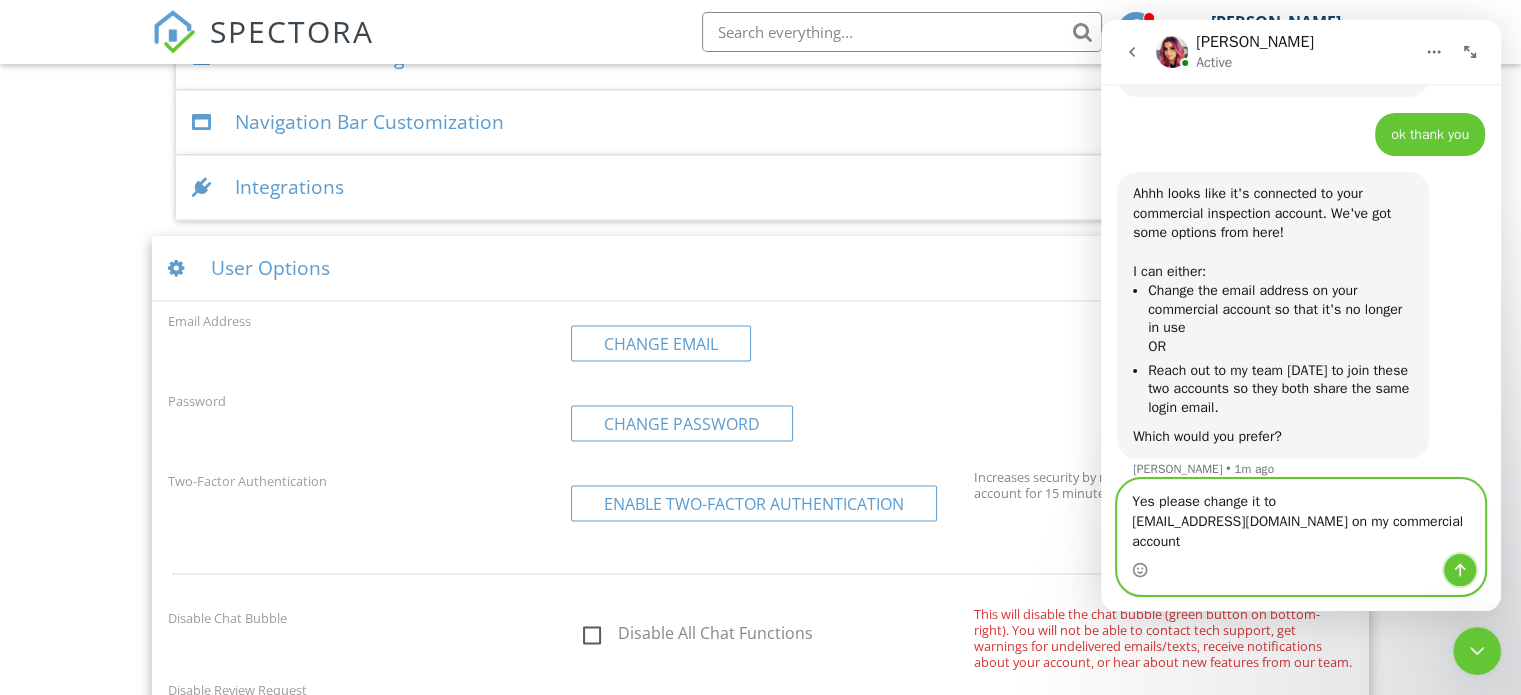 click 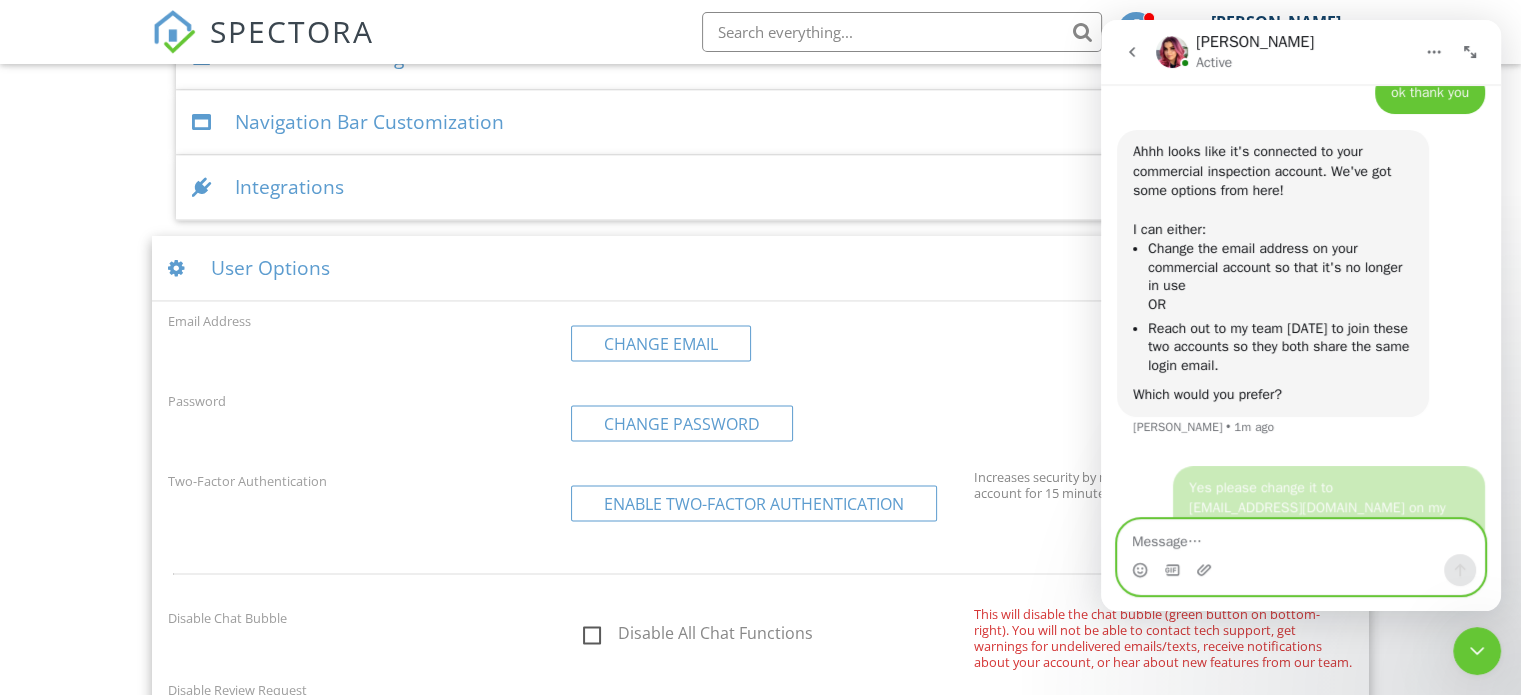 scroll, scrollTop: 679, scrollLeft: 0, axis: vertical 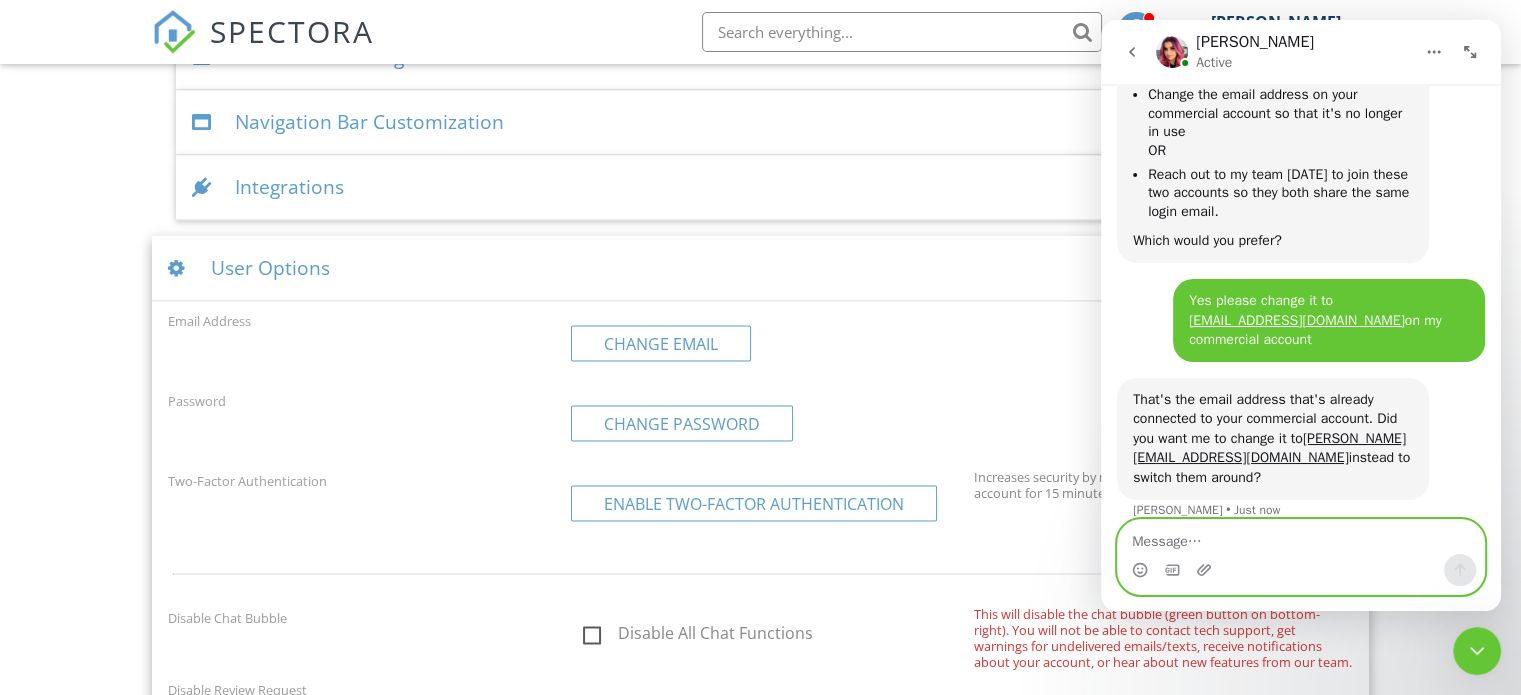 click at bounding box center (1301, 537) 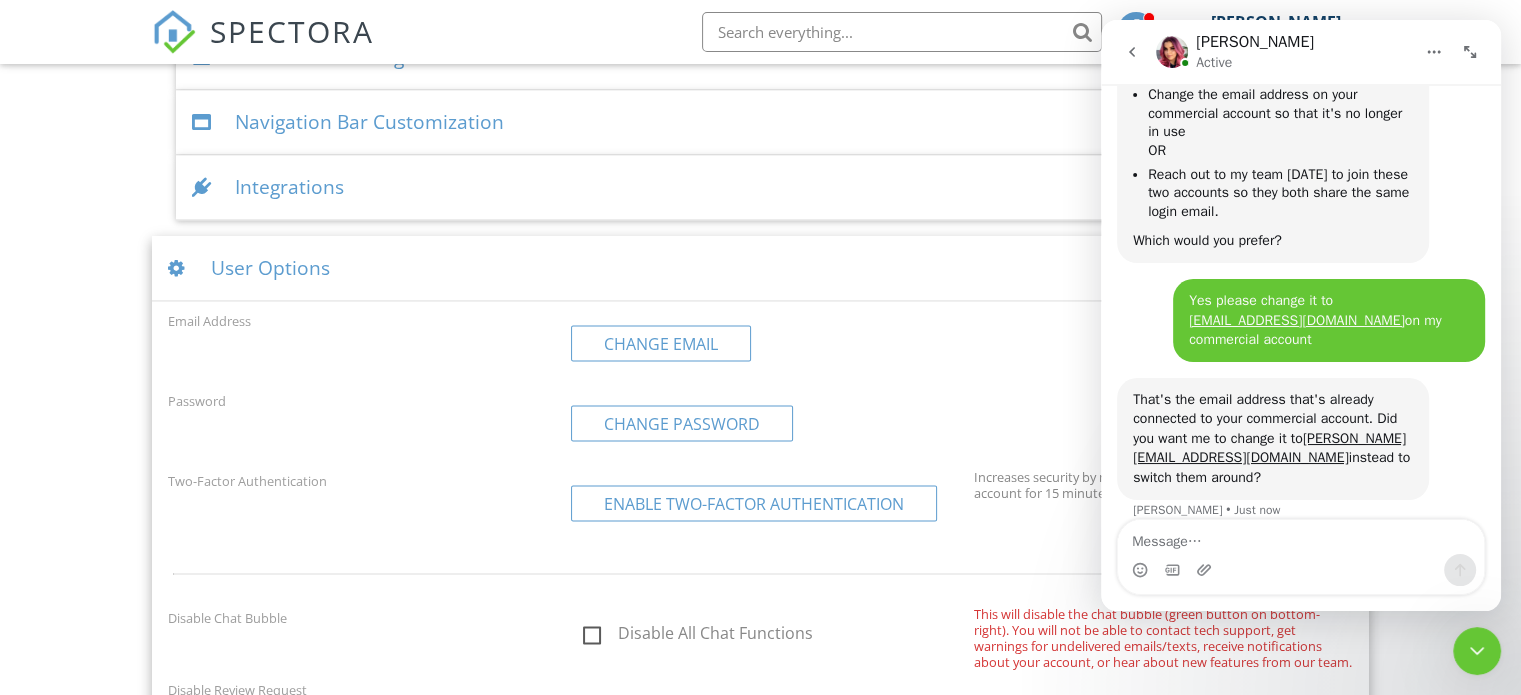 click on "Change Email" at bounding box center [760, 345] 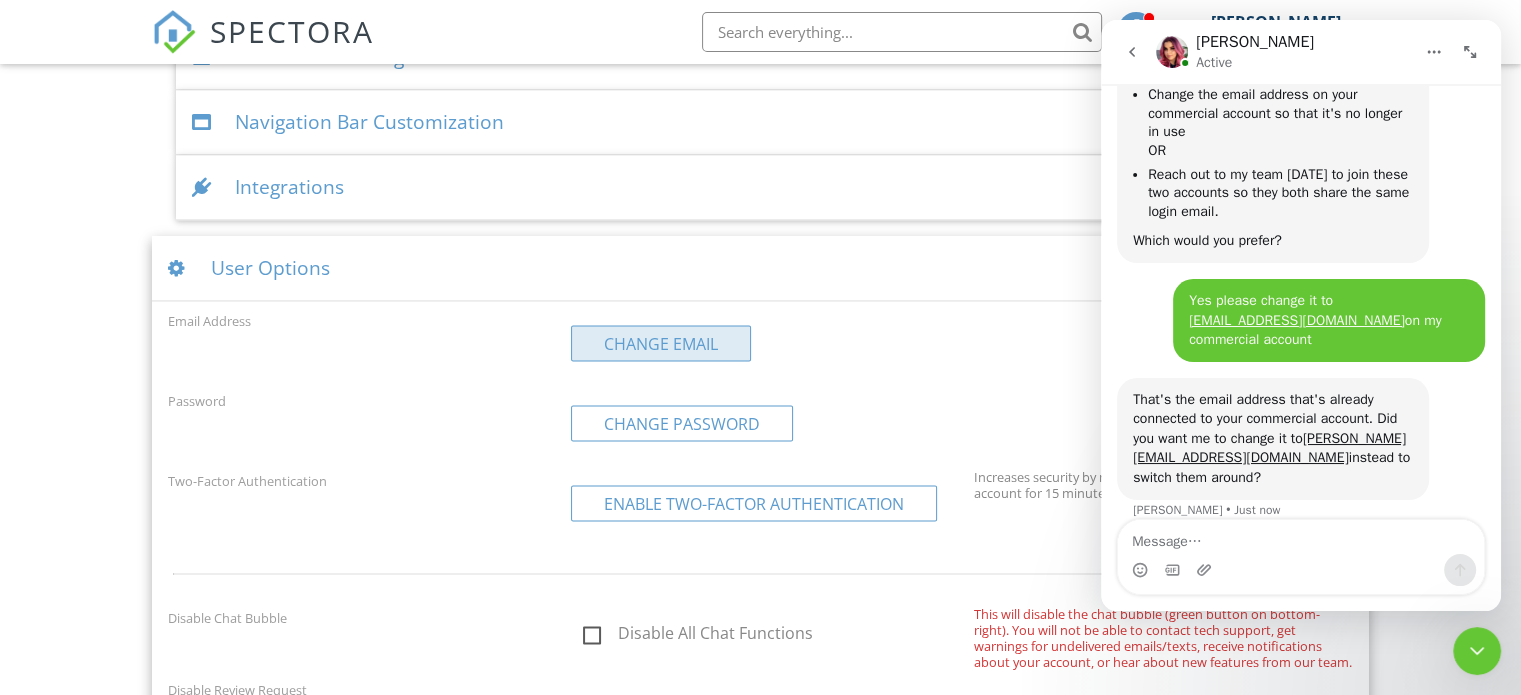 click on "Change Email" at bounding box center [661, 343] 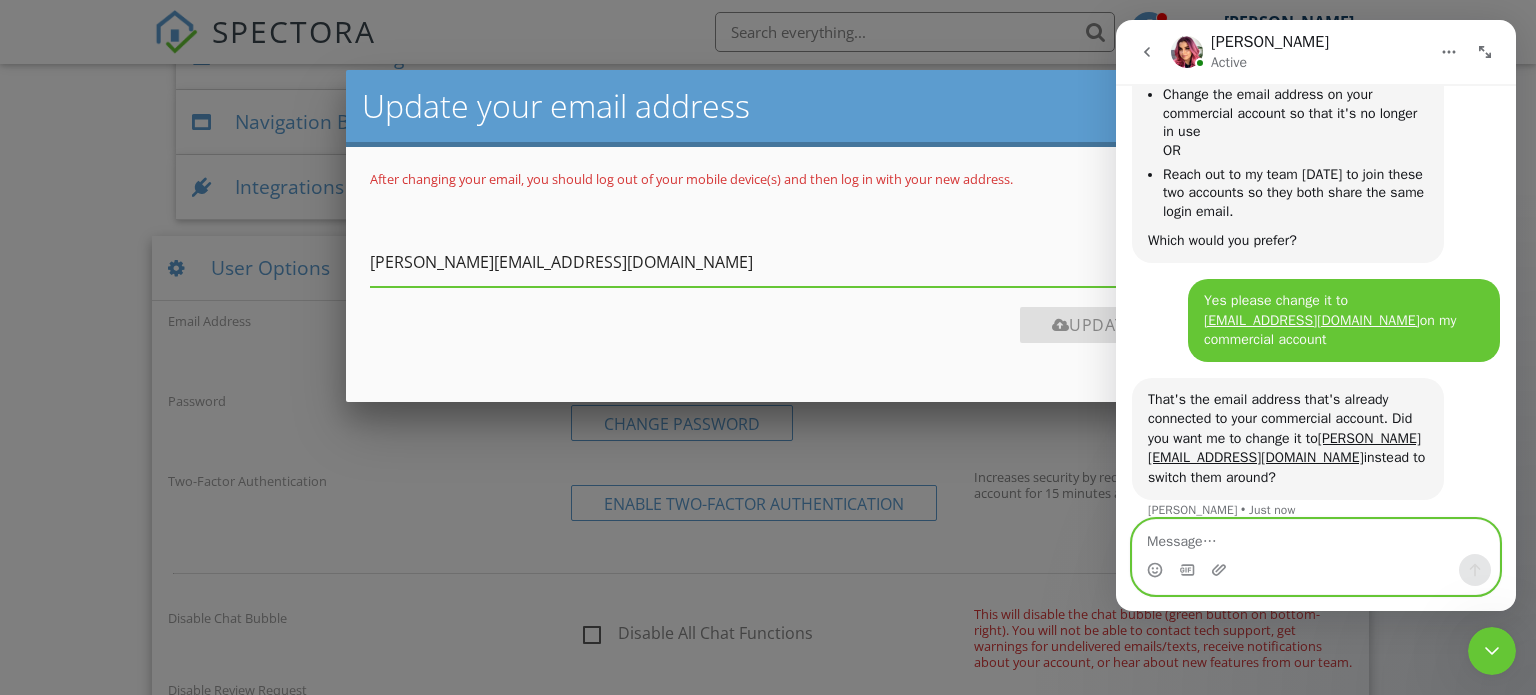 click at bounding box center (1316, 537) 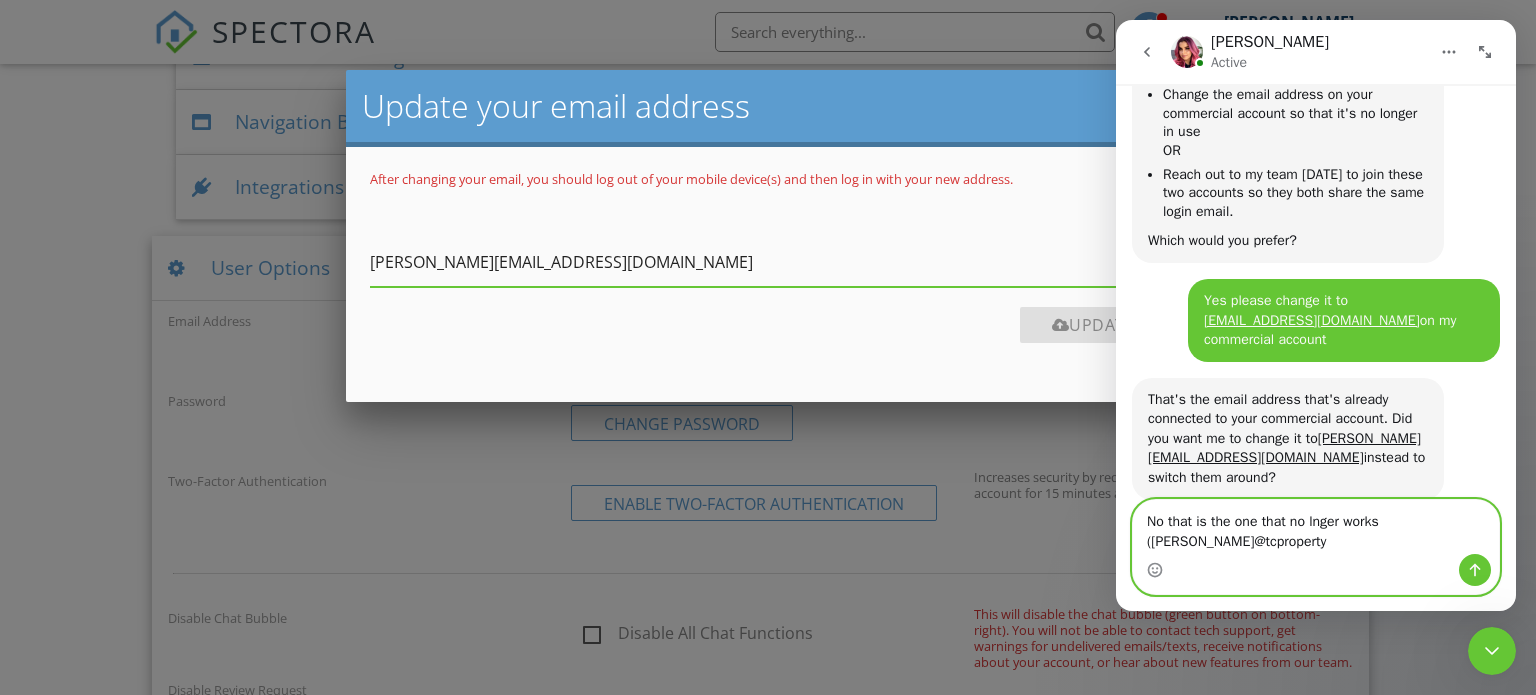 scroll, scrollTop: 836, scrollLeft: 0, axis: vertical 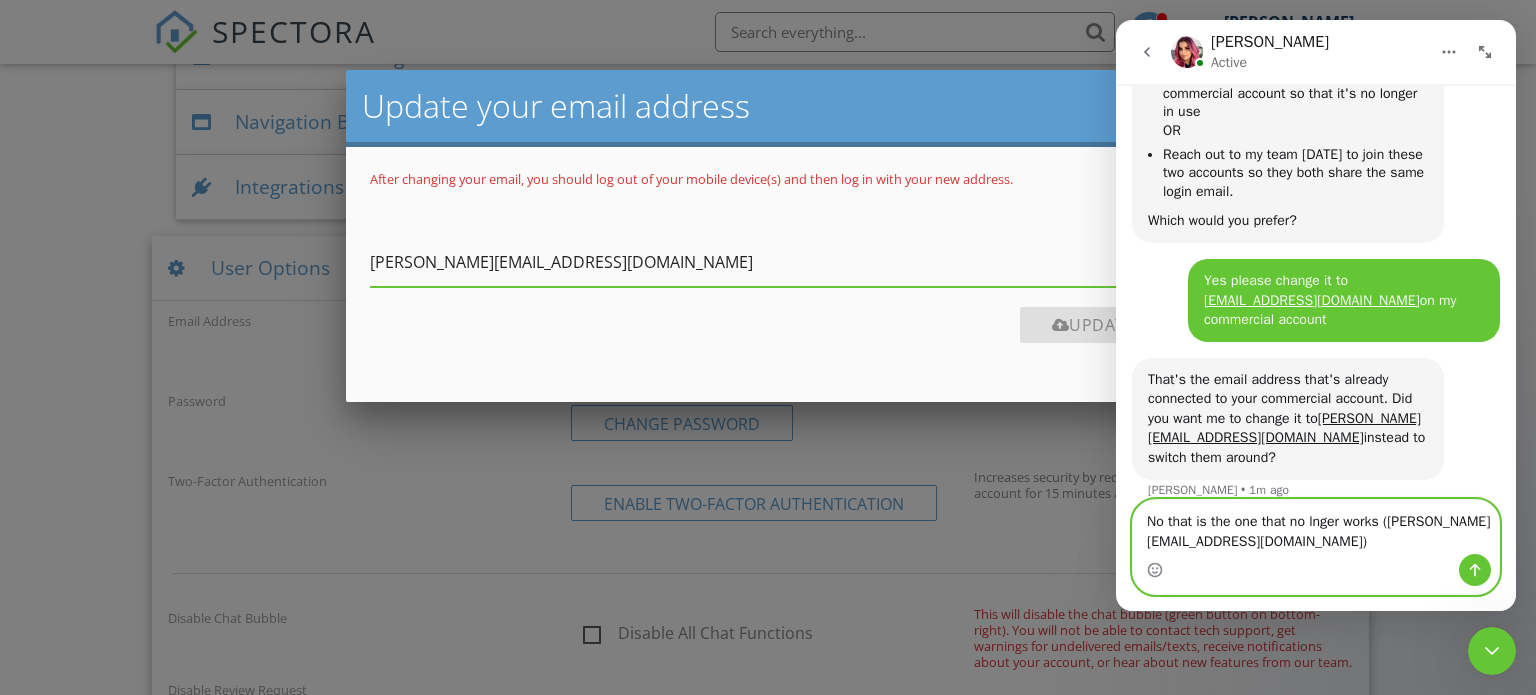 click on "No that is the one that no lnger works ([PERSON_NAME][EMAIL_ADDRESS][DOMAIN_NAME])" at bounding box center (1316, 527) 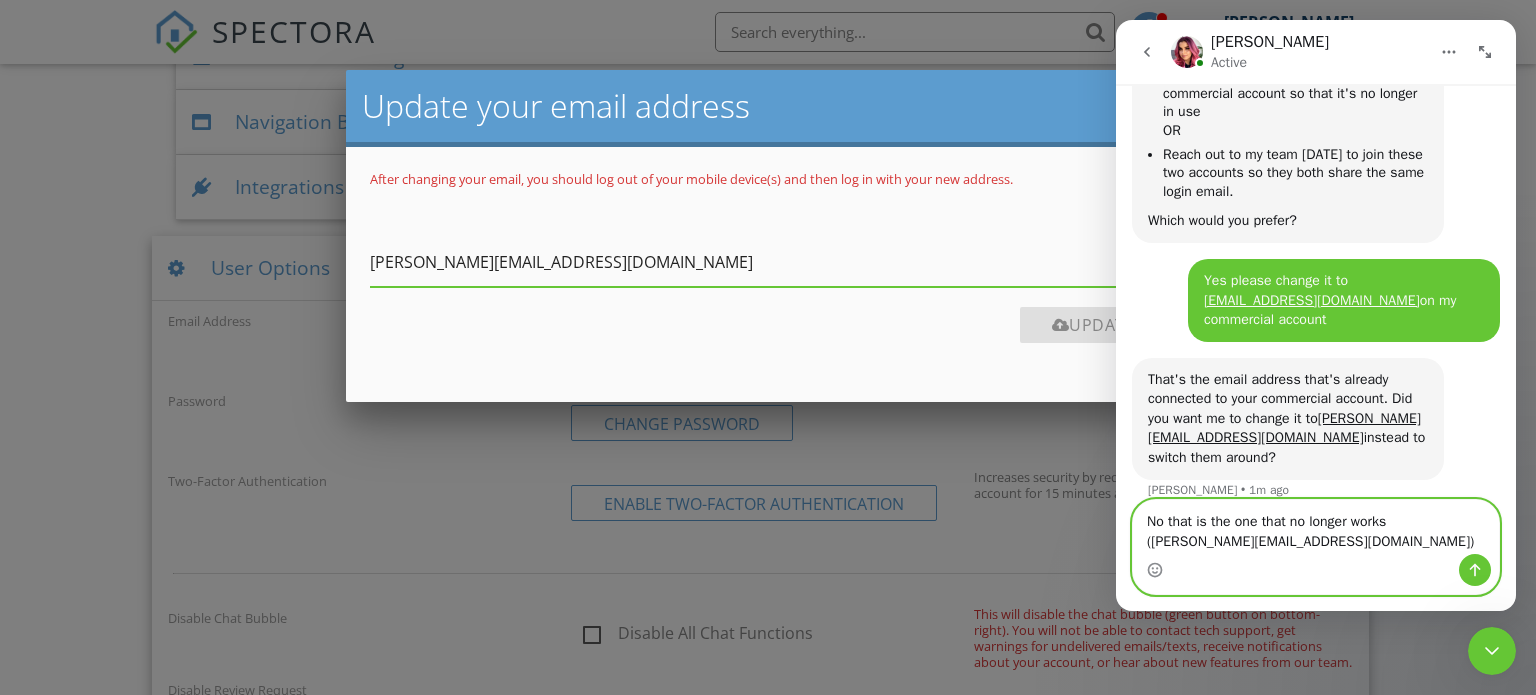 click on "No that is the one that no longer works ([PERSON_NAME][EMAIL_ADDRESS][DOMAIN_NAME])" at bounding box center (1316, 527) 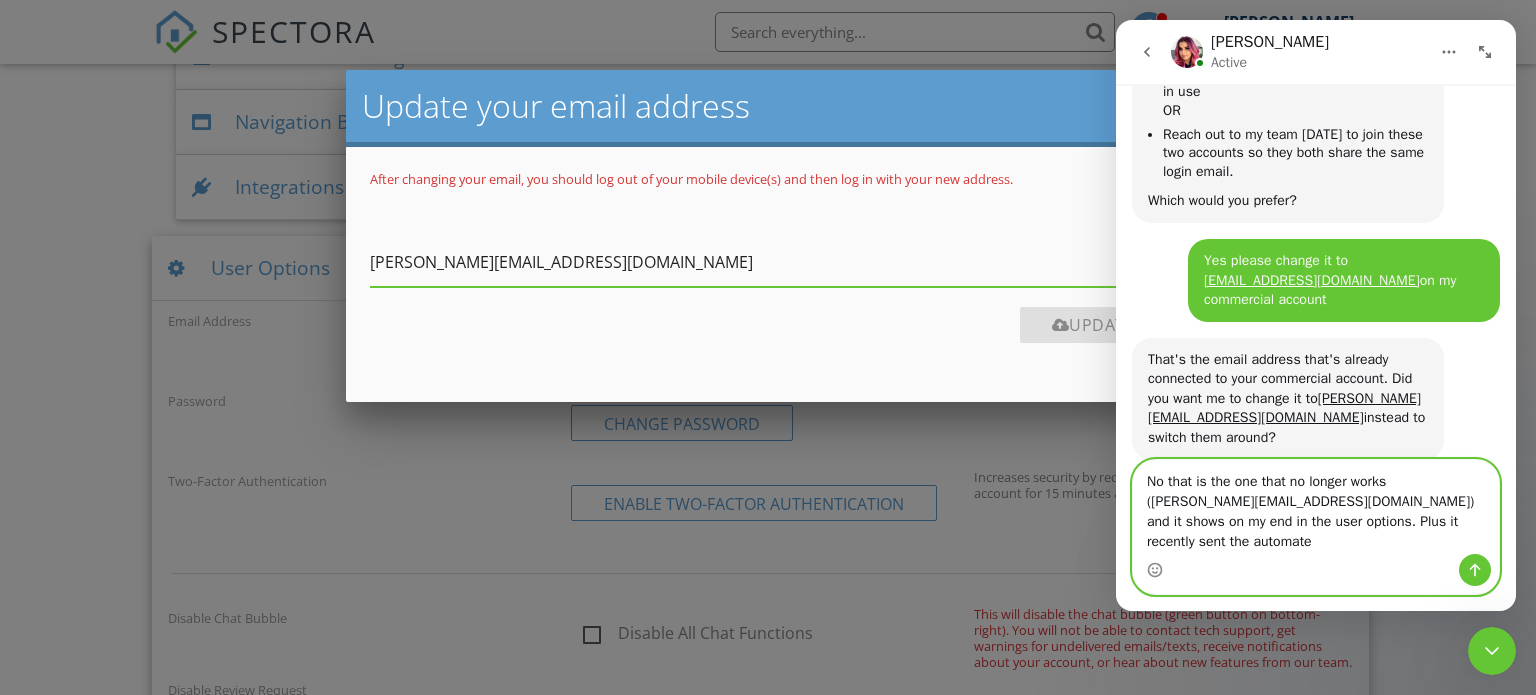 scroll, scrollTop: 876, scrollLeft: 0, axis: vertical 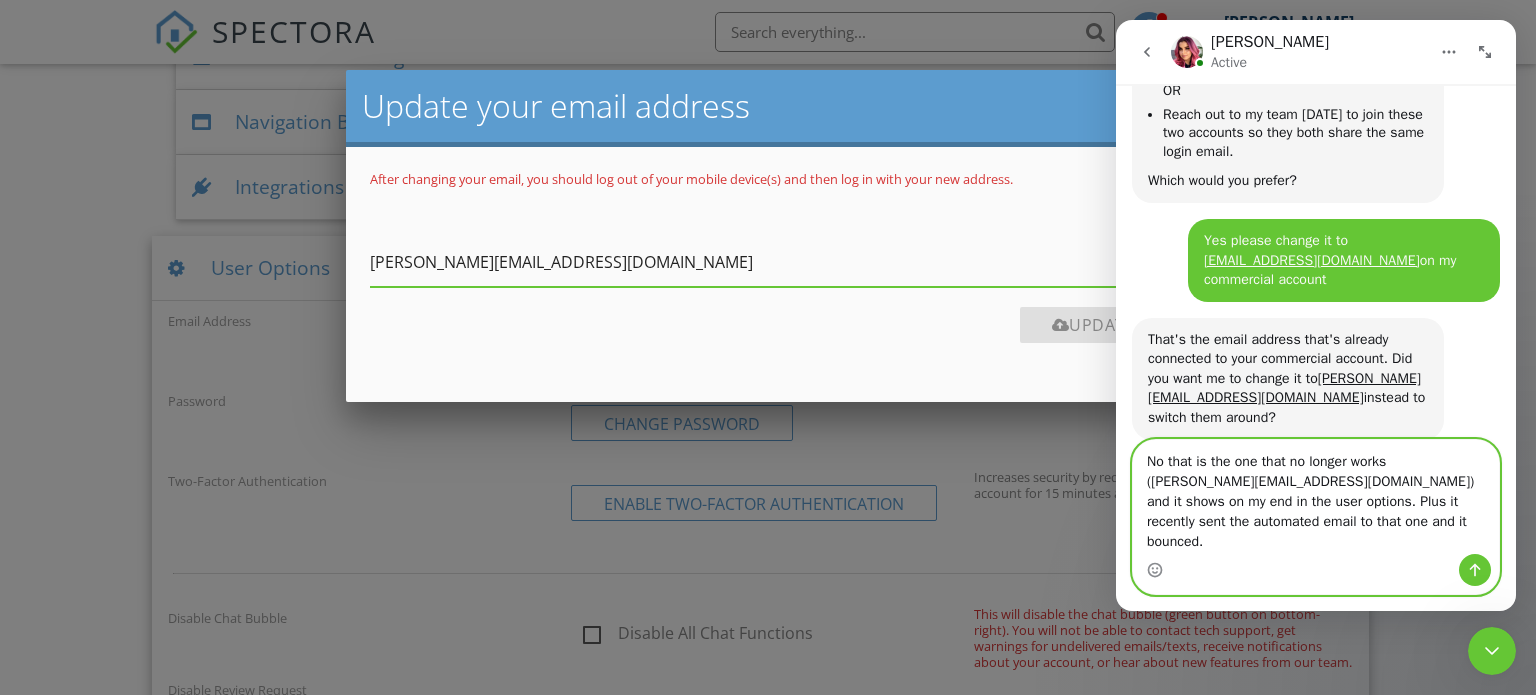 click on "No that is the one that no longer works ([PERSON_NAME][EMAIL_ADDRESS][DOMAIN_NAME]) and it shows on my end in the user options. Plus it recently sent the automated email to that one and it bounced." at bounding box center (1316, 497) 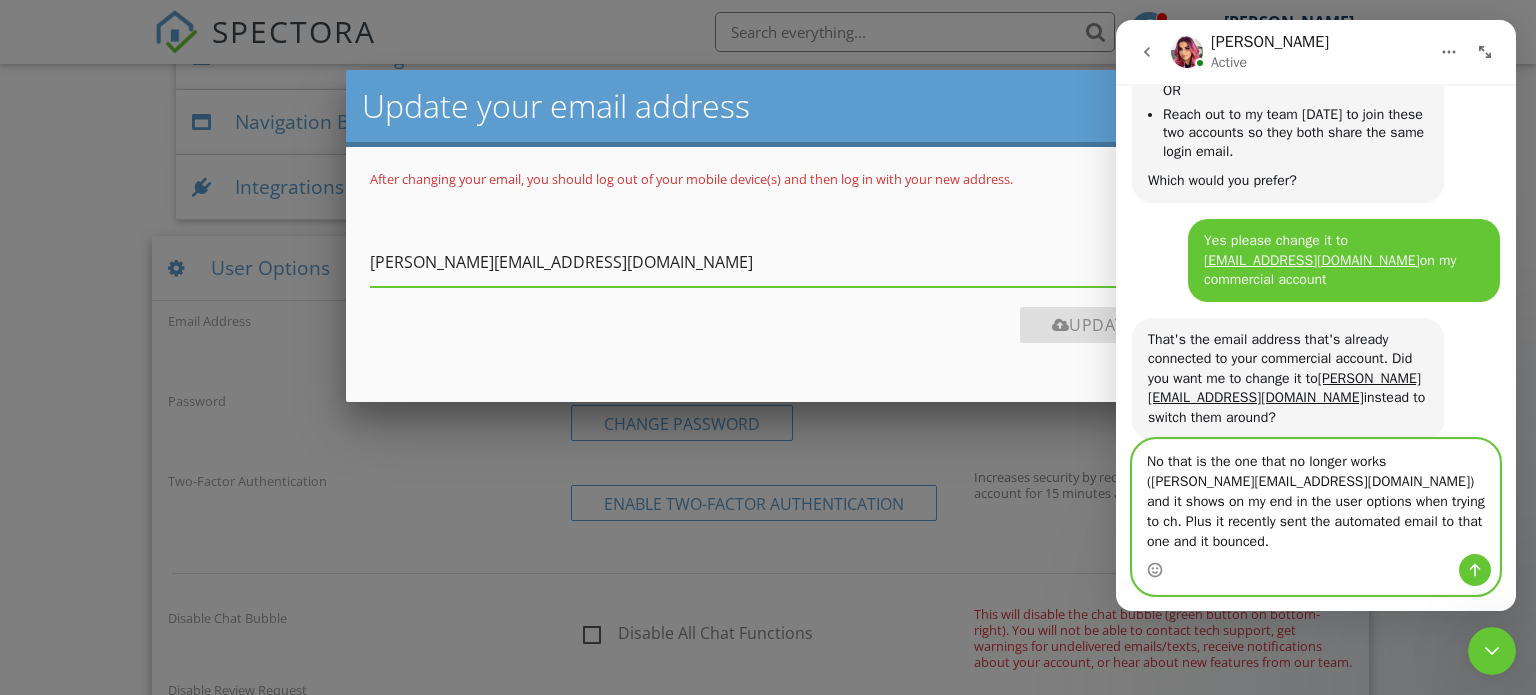 scroll, scrollTop: 896, scrollLeft: 0, axis: vertical 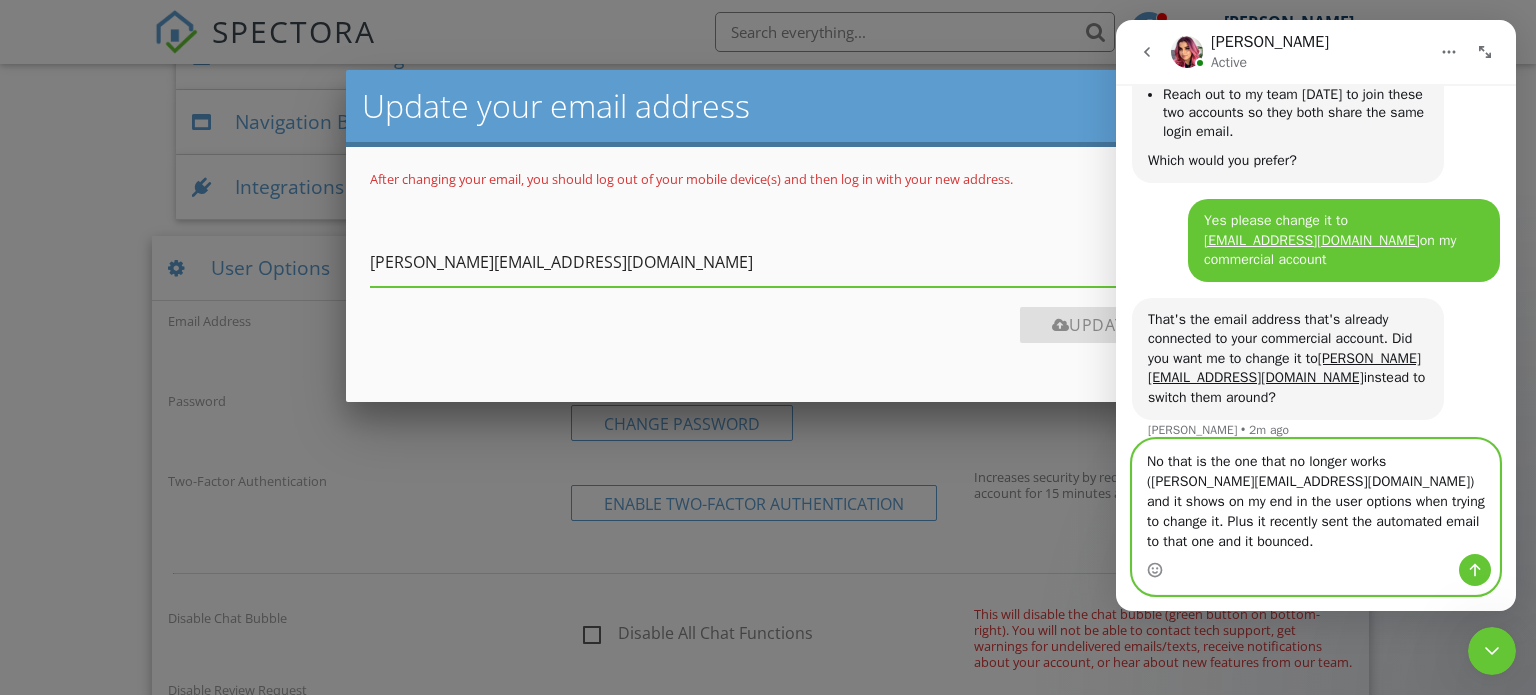 click on "No that is the one that no longer works ([PERSON_NAME][EMAIL_ADDRESS][DOMAIN_NAME]) and it shows on my end in the user options when trying to change it. Plus it recently sent the automated email to that one and it bounced." at bounding box center [1316, 497] 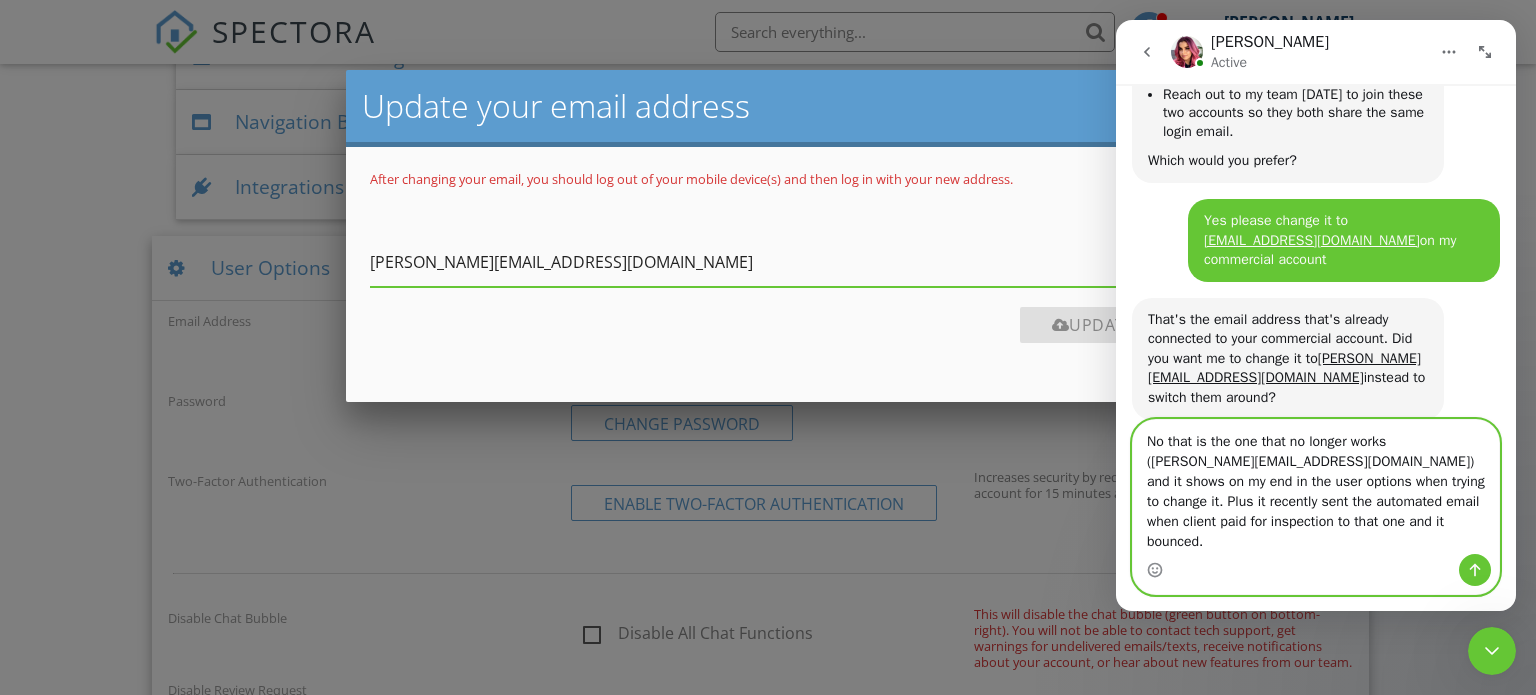 drag, startPoint x: 1257, startPoint y: 543, endPoint x: 1286, endPoint y: 540, distance: 29.15476 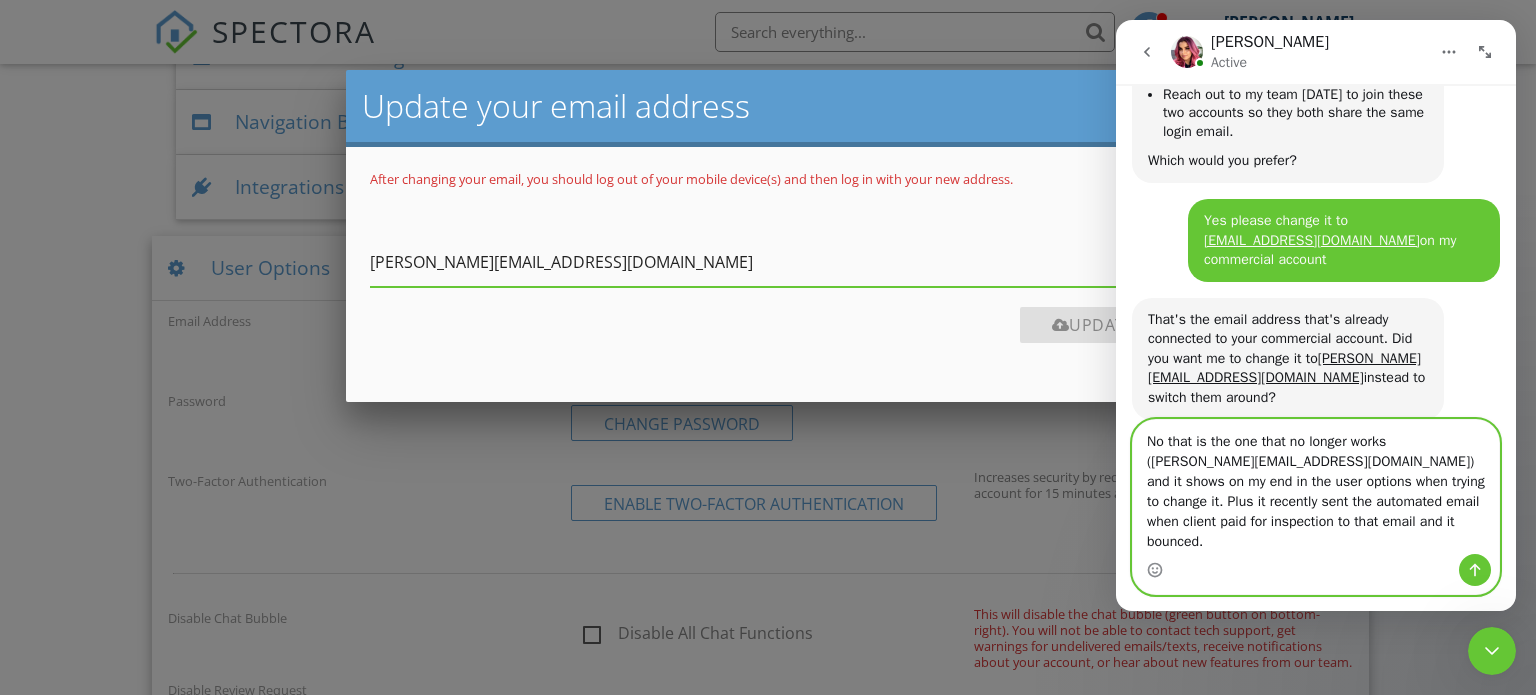 click on "No that is the one that no longer works ([PERSON_NAME][EMAIL_ADDRESS][DOMAIN_NAME]) and it shows on my end in the user options when trying to change it. Plus it recently sent the automated email when client paid for inspection to that email and it bounced." at bounding box center [1316, 487] 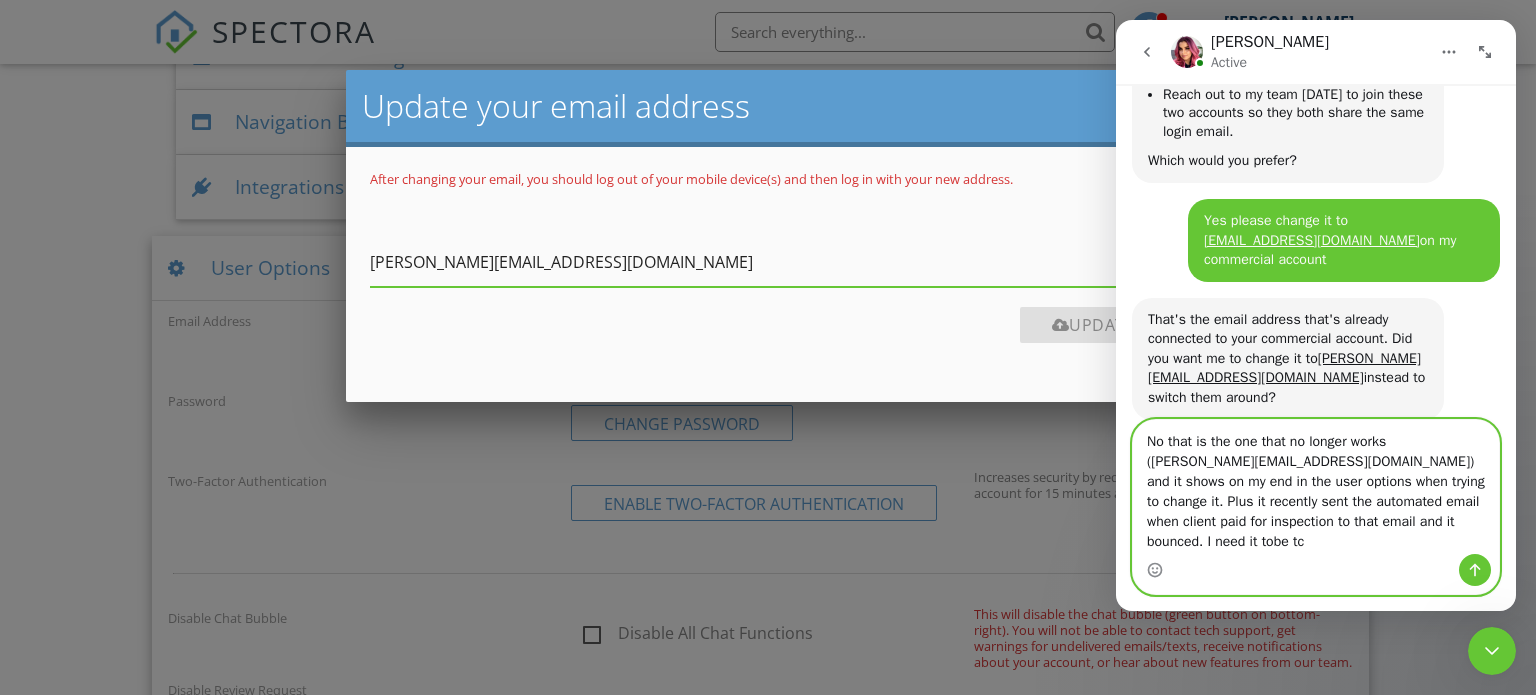 scroll, scrollTop: 916, scrollLeft: 0, axis: vertical 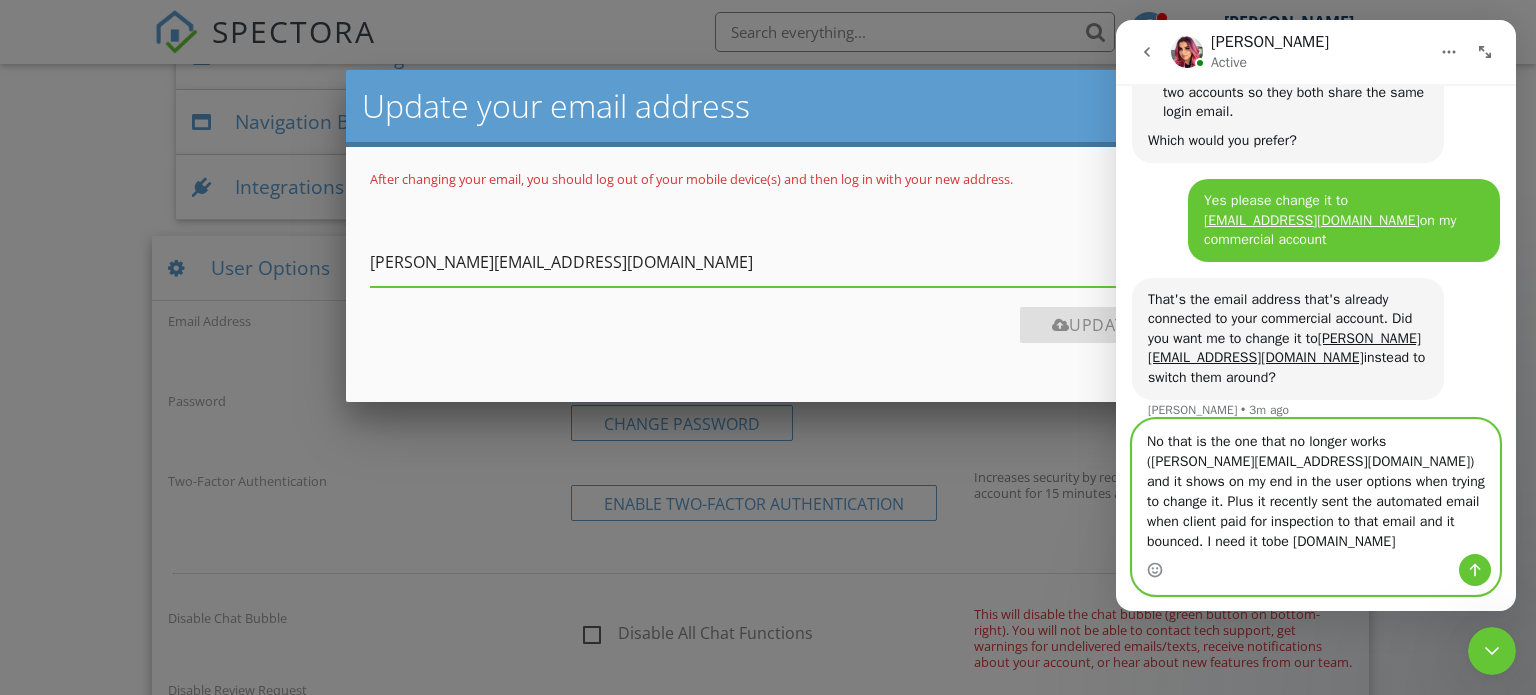 click on "No that is the one that no longer works ([PERSON_NAME][EMAIL_ADDRESS][DOMAIN_NAME]) and it shows on my end in the user options when trying to change it. Plus it recently sent the automated email when client paid for inspection to that email and it bounced. I need it tobe [DOMAIN_NAME]" at bounding box center [1316, 487] 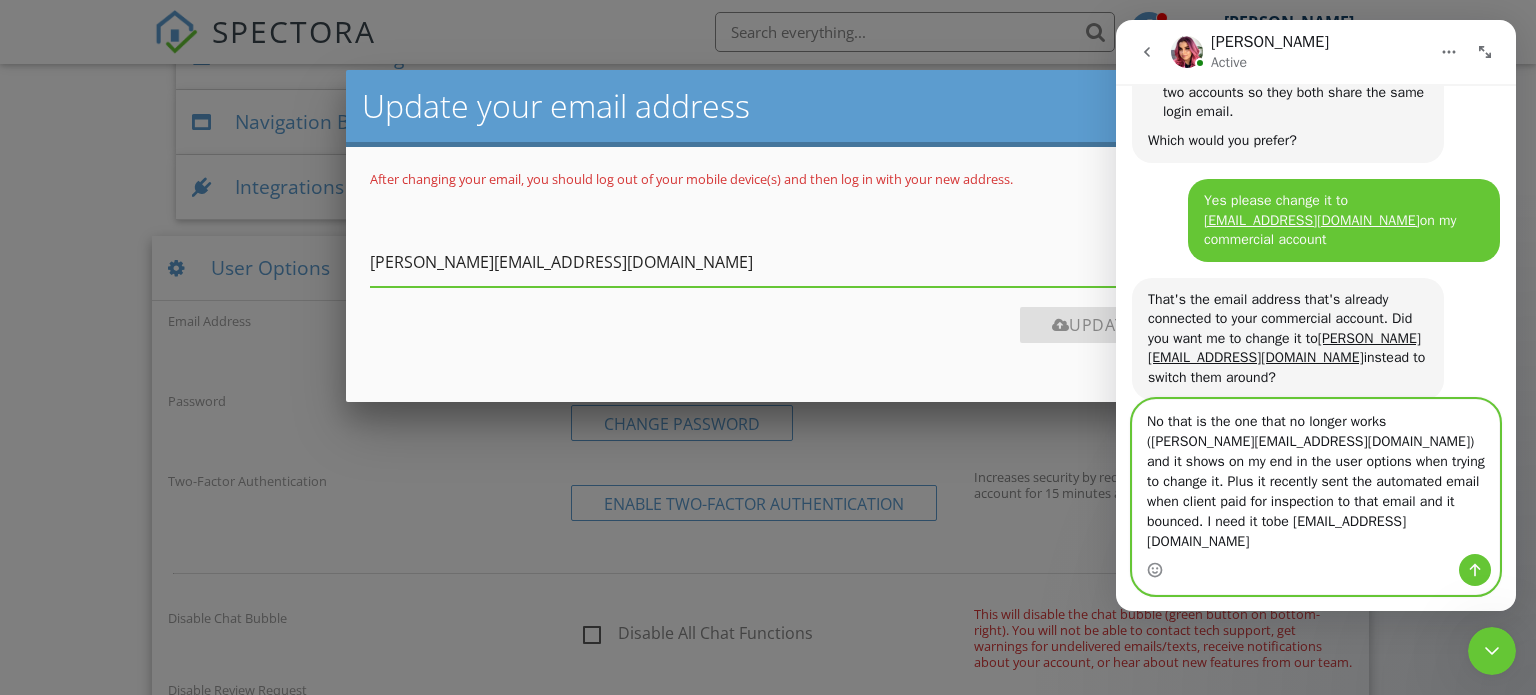 click on "No that is the one that no longer works ([PERSON_NAME][EMAIL_ADDRESS][DOMAIN_NAME]) and it shows on my end in the user options when trying to change it. Plus it recently sent the automated email when client paid for inspection to that email and it bounced. I need it tobe [EMAIL_ADDRESS][DOMAIN_NAME]" at bounding box center (1316, 477) 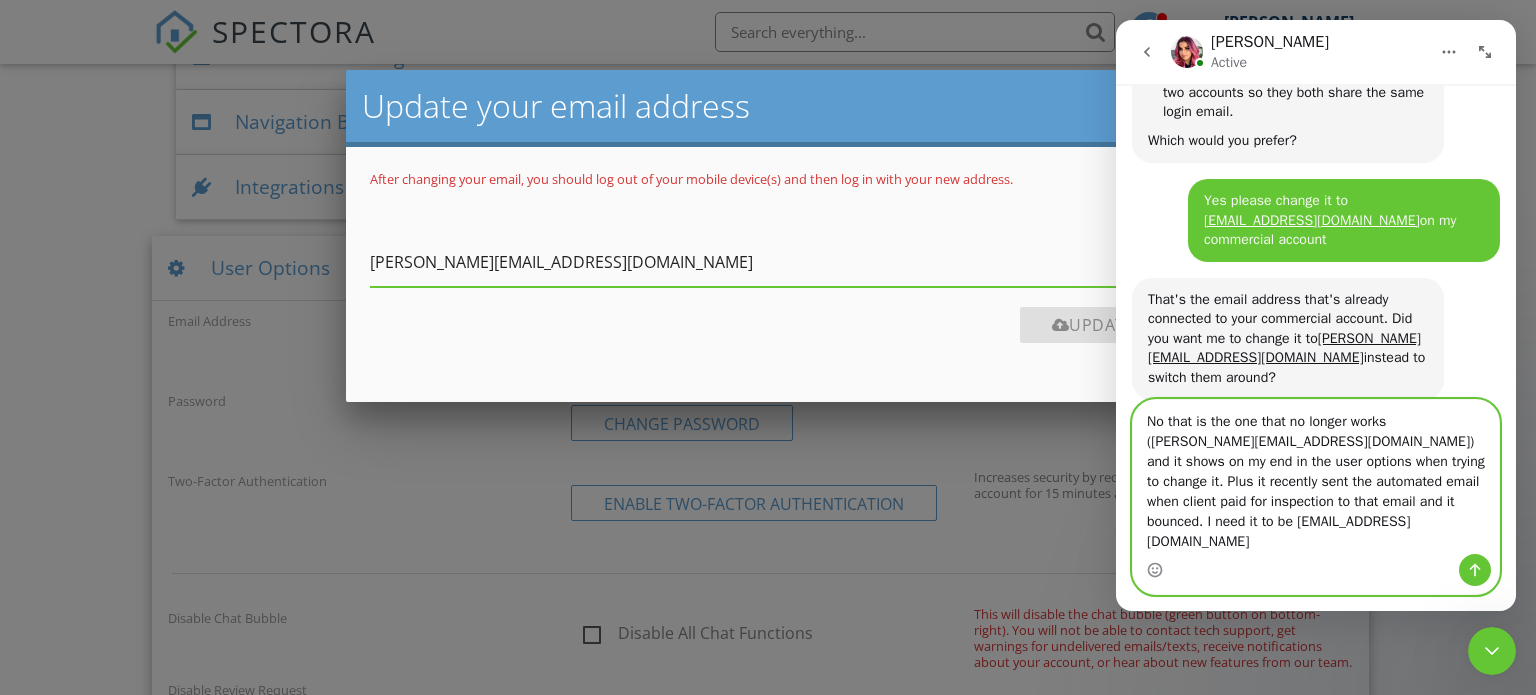 click on "No that is the one that no longer works ([PERSON_NAME][EMAIL_ADDRESS][DOMAIN_NAME]) and it shows on my end in the user options when trying to change it. Plus it recently sent the automated email when client paid for inspection to that email and it bounced. I need it to be [EMAIL_ADDRESS][DOMAIN_NAME]" at bounding box center (1316, 477) 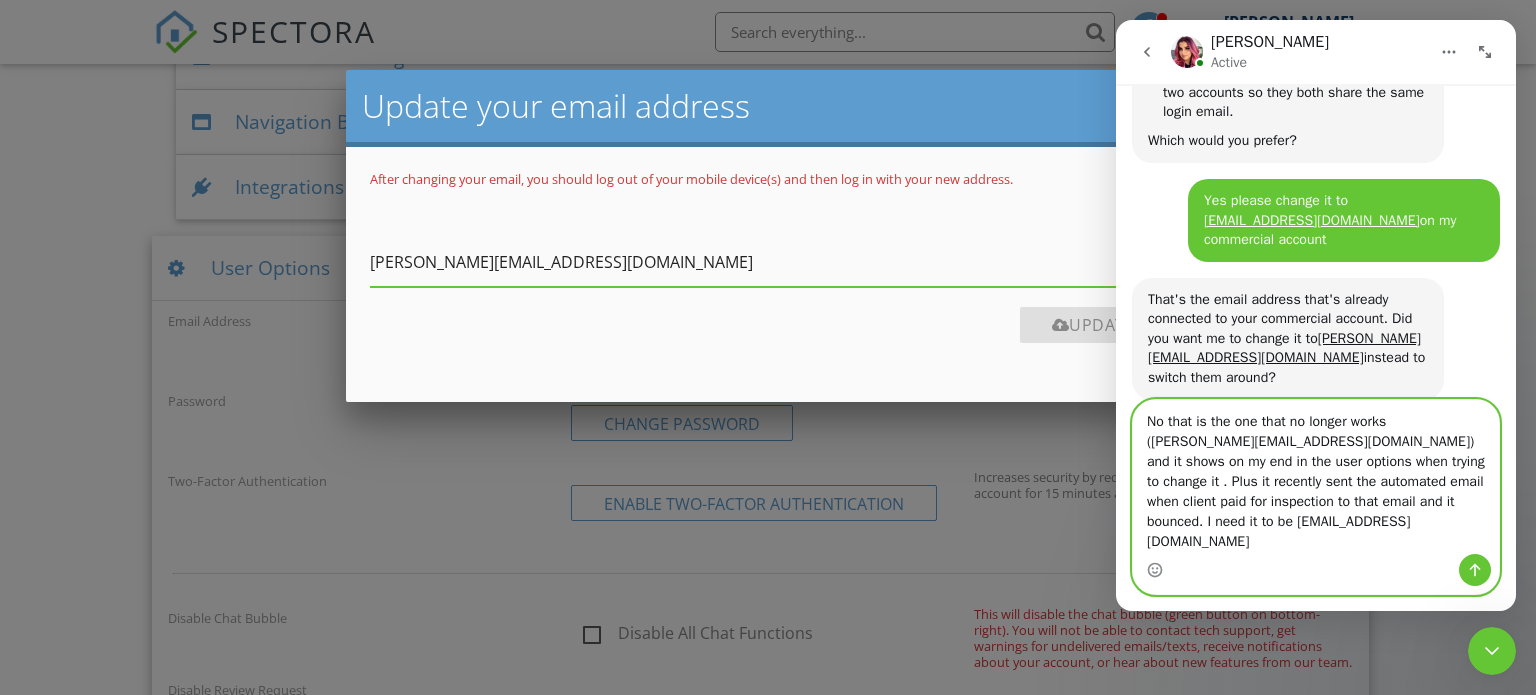 paste on "[EMAIL_ADDRESS][DOMAIN_NAME]" 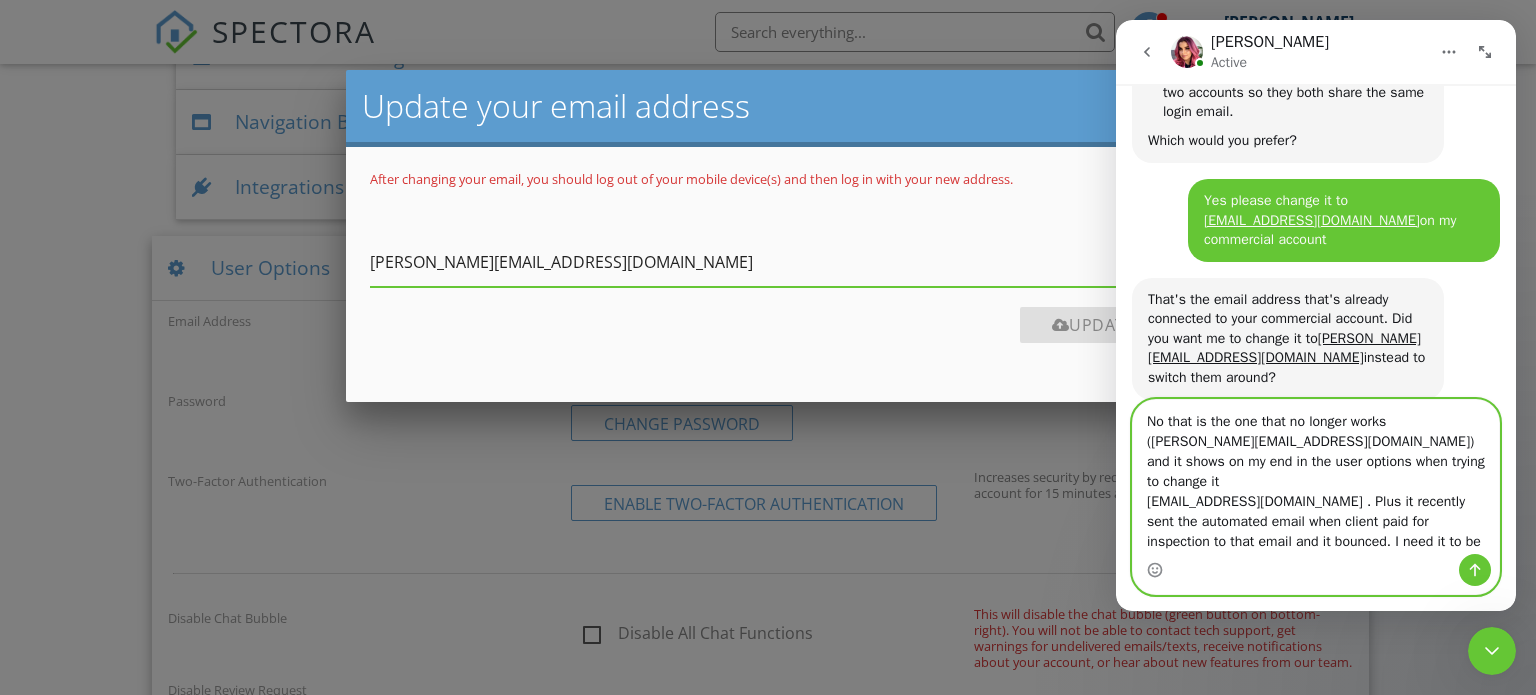 scroll, scrollTop: 936, scrollLeft: 0, axis: vertical 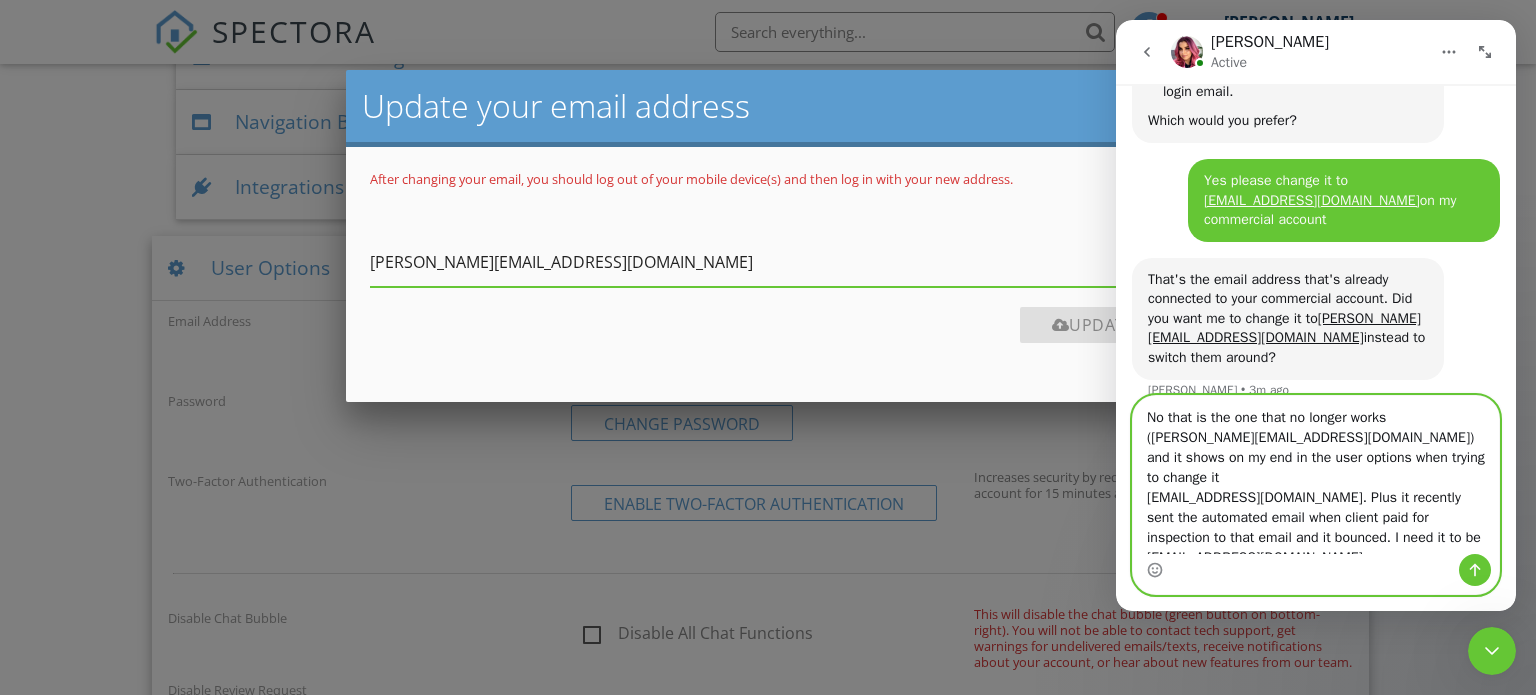 drag, startPoint x: 1255, startPoint y: 427, endPoint x: 1237, endPoint y: 419, distance: 19.697716 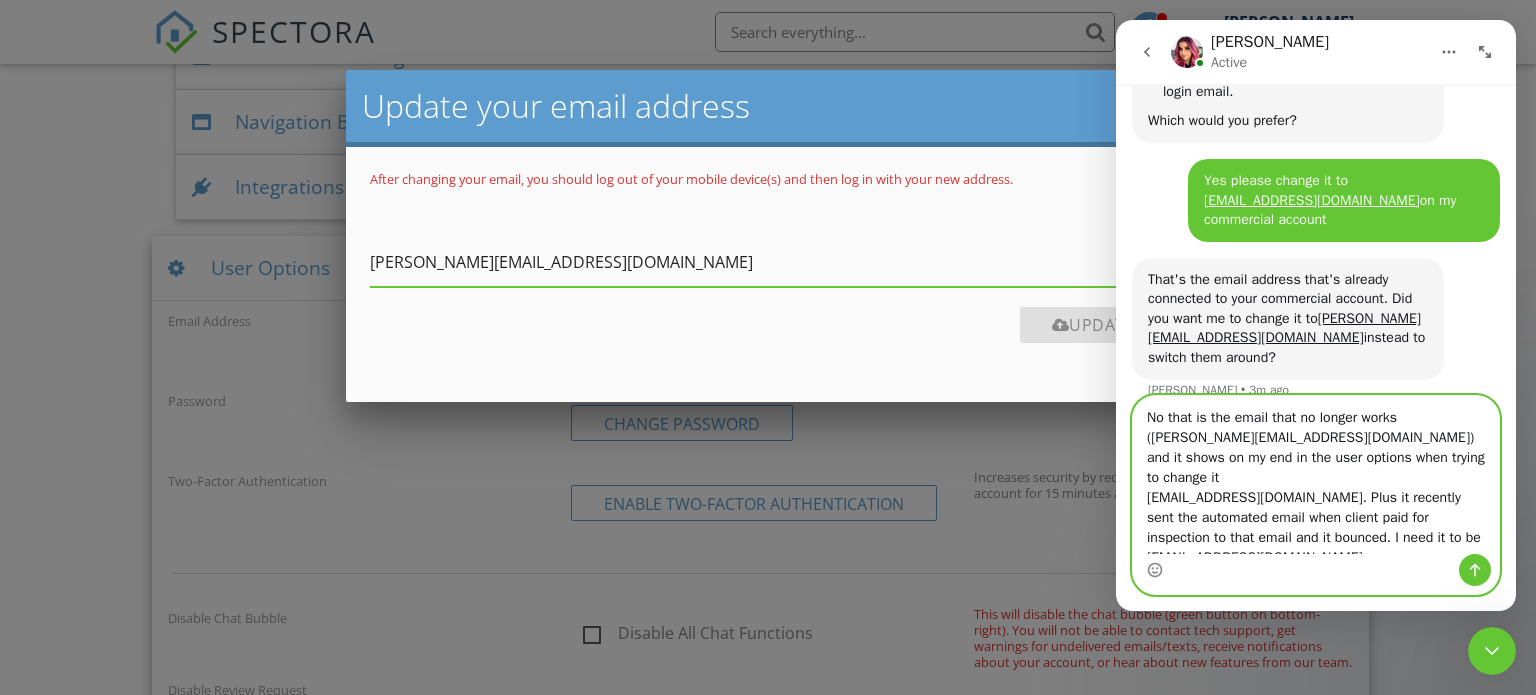 click on "No that is the email that no longer works ([PERSON_NAME][EMAIL_ADDRESS][DOMAIN_NAME]) and it shows on my end in the user options when trying to change it
[EMAIL_ADDRESS][DOMAIN_NAME]. Plus it recently sent the automated email when client paid for inspection to that email and it bounced. I need it to be [EMAIL_ADDRESS][DOMAIN_NAME]" at bounding box center (1316, 475) 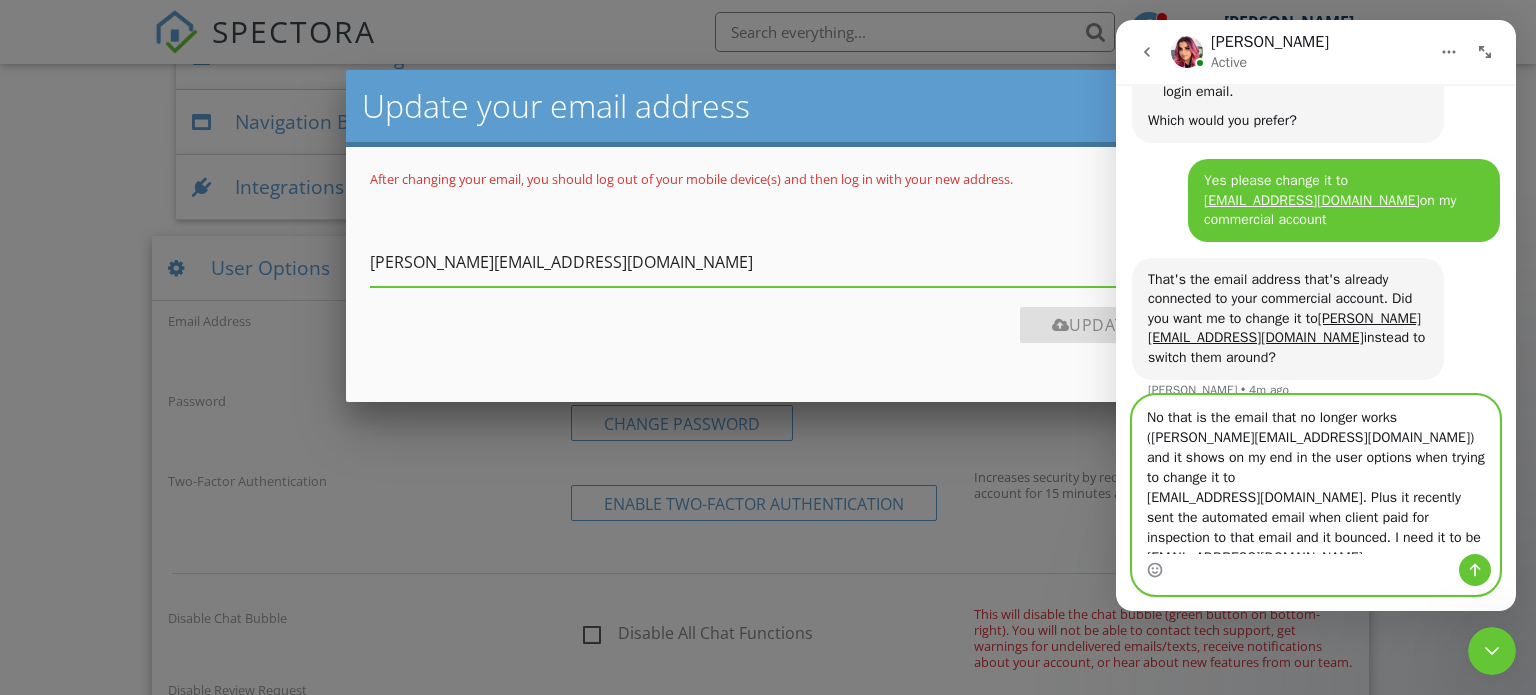 click on "No that is the email that no longer works ([PERSON_NAME][EMAIL_ADDRESS][DOMAIN_NAME]) and it shows on my end in the user options when trying to change it to
[EMAIL_ADDRESS][DOMAIN_NAME]. Plus it recently sent the automated email when client paid for inspection to that email and it bounced. I need it to be [EMAIL_ADDRESS][DOMAIN_NAME]" at bounding box center (1316, 475) 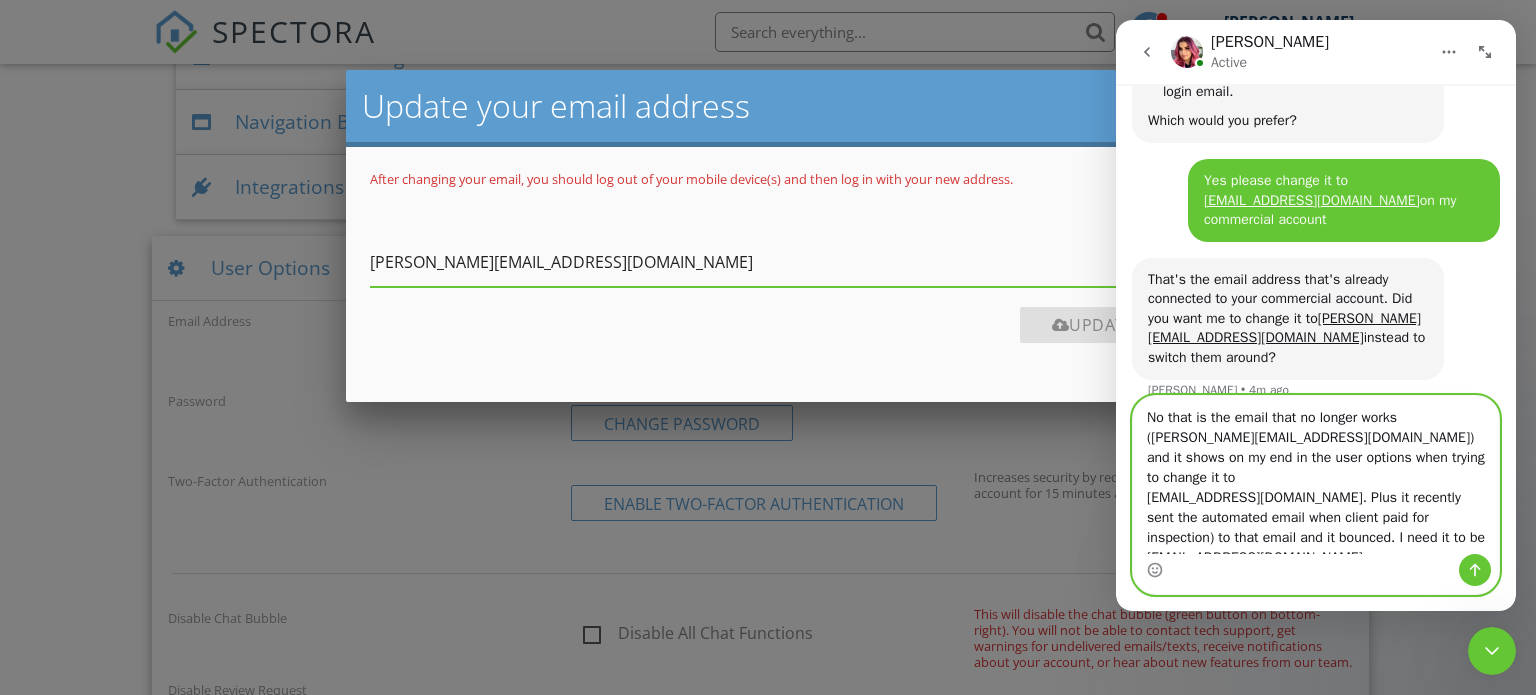 click on "No that is the email that no longer works ([PERSON_NAME][EMAIL_ADDRESS][DOMAIN_NAME]) and it shows on my end in the user options when trying to change it to
[EMAIL_ADDRESS][DOMAIN_NAME]. Plus it recently sent the automated email when client paid for inspection) to that email and it bounced. I need it to be [EMAIL_ADDRESS][DOMAIN_NAME]" at bounding box center (1316, 475) 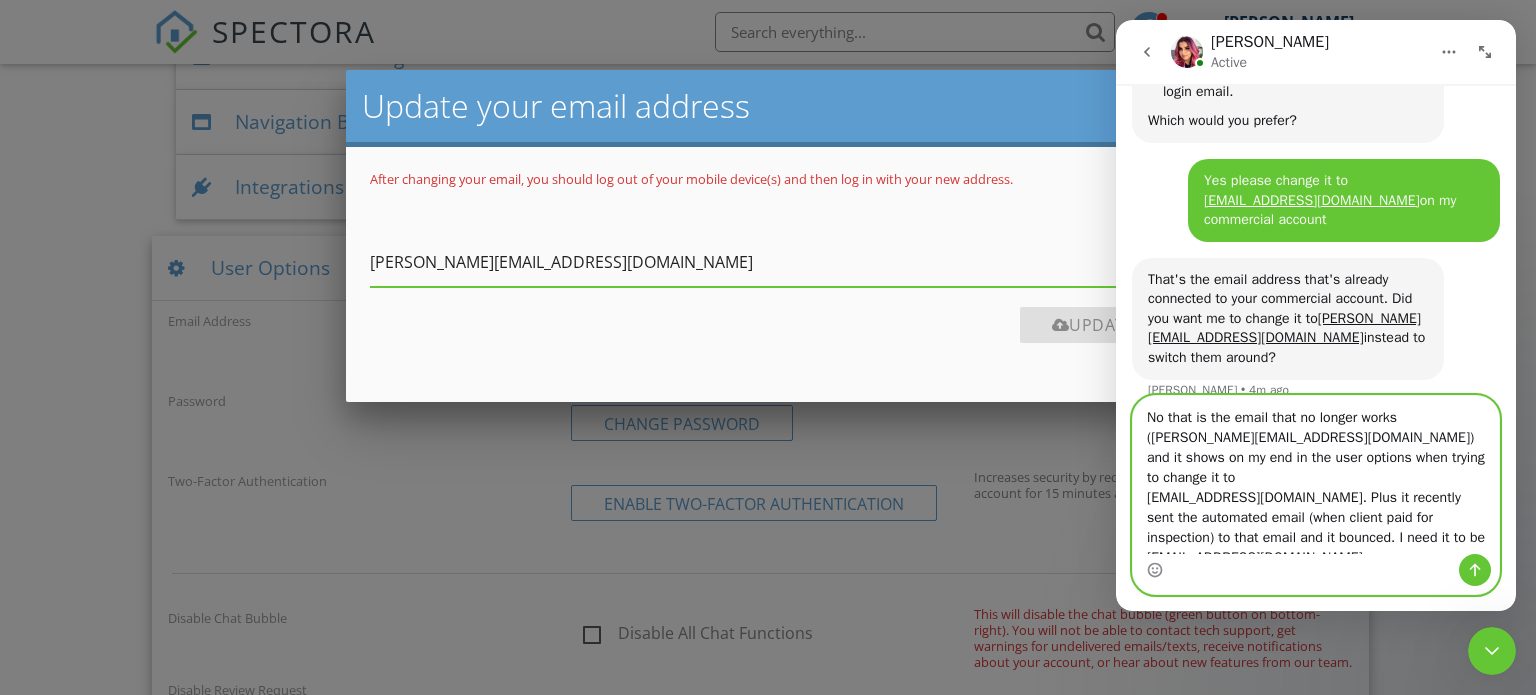 click on "No that is the email that no longer works ([PERSON_NAME][EMAIL_ADDRESS][DOMAIN_NAME]) and it shows on my end in the user options when trying to change it to
[EMAIL_ADDRESS][DOMAIN_NAME]. Plus it recently sent the automated email (when client paid for inspection) to that email and it bounced. I need it to be [EMAIL_ADDRESS][DOMAIN_NAME]" at bounding box center [1316, 475] 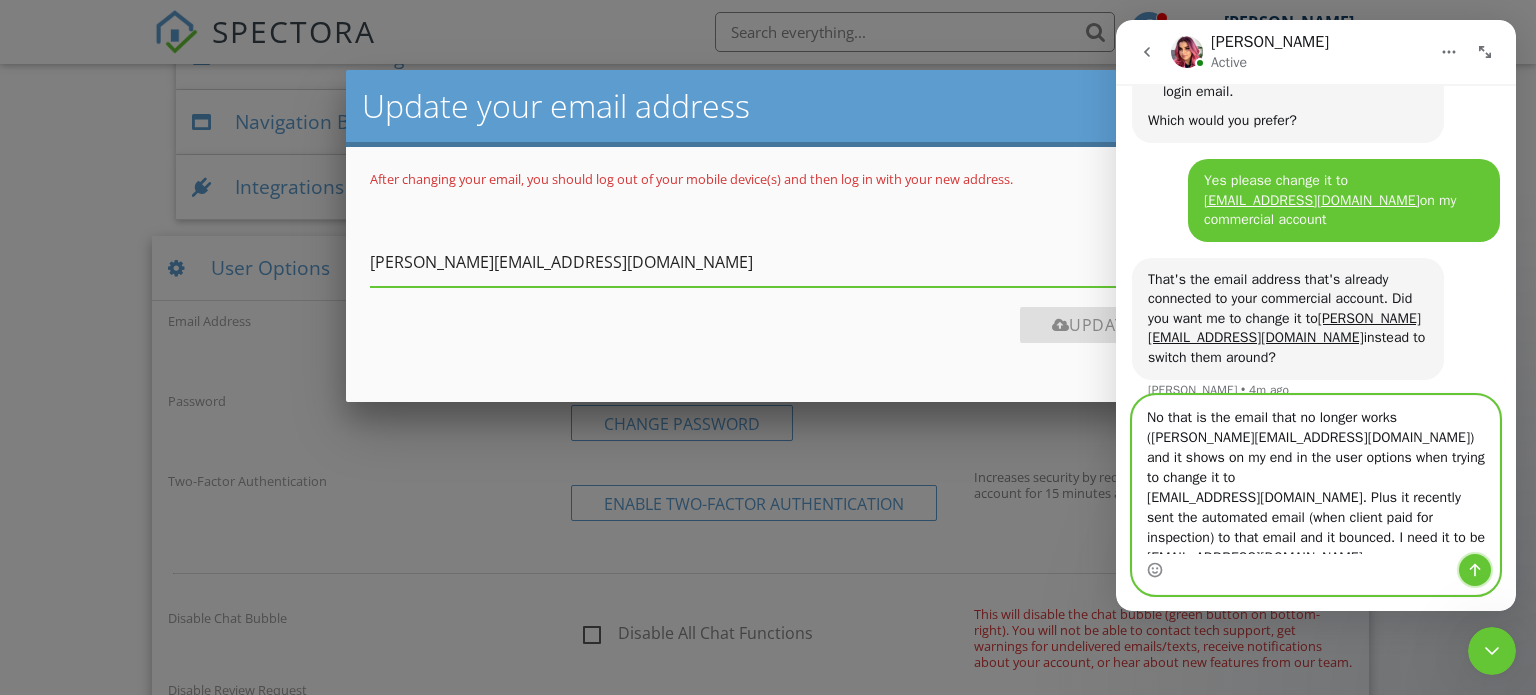 click 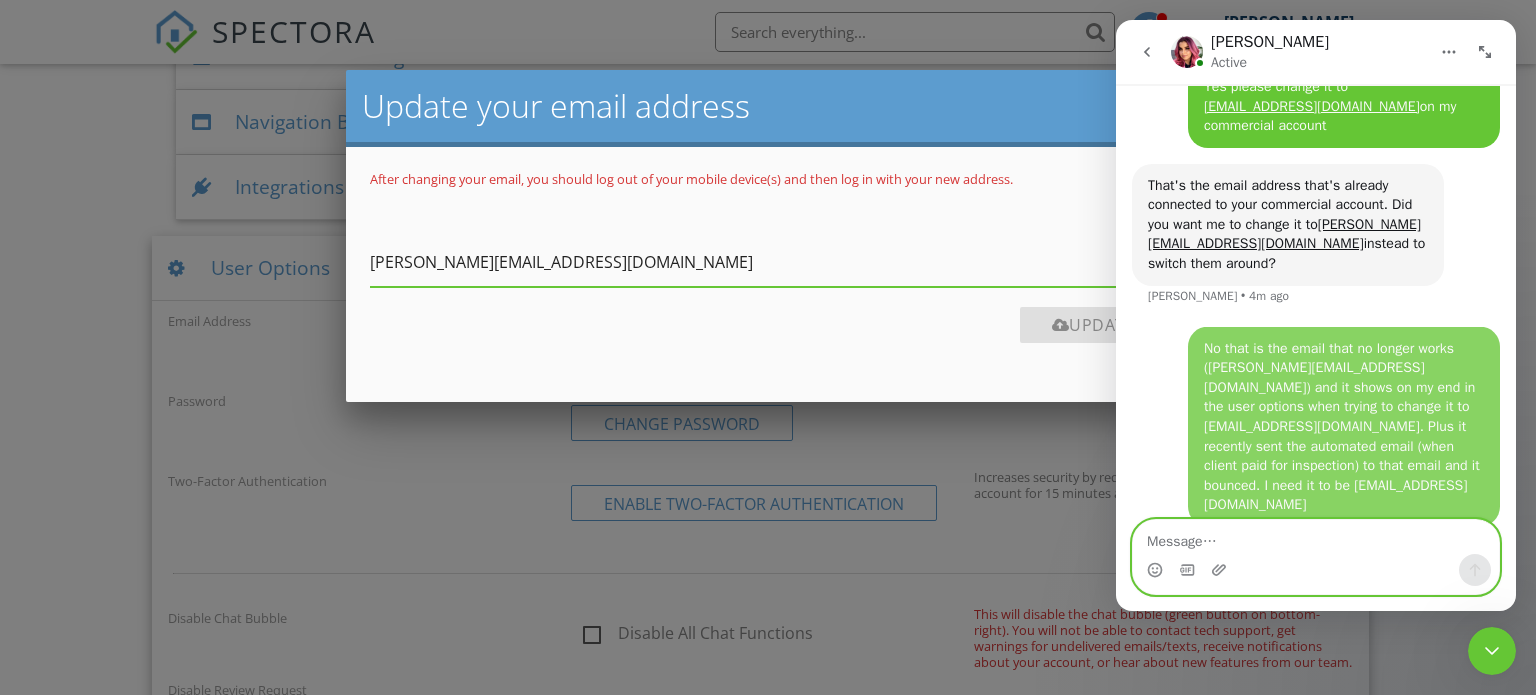 scroll, scrollTop: 1033, scrollLeft: 0, axis: vertical 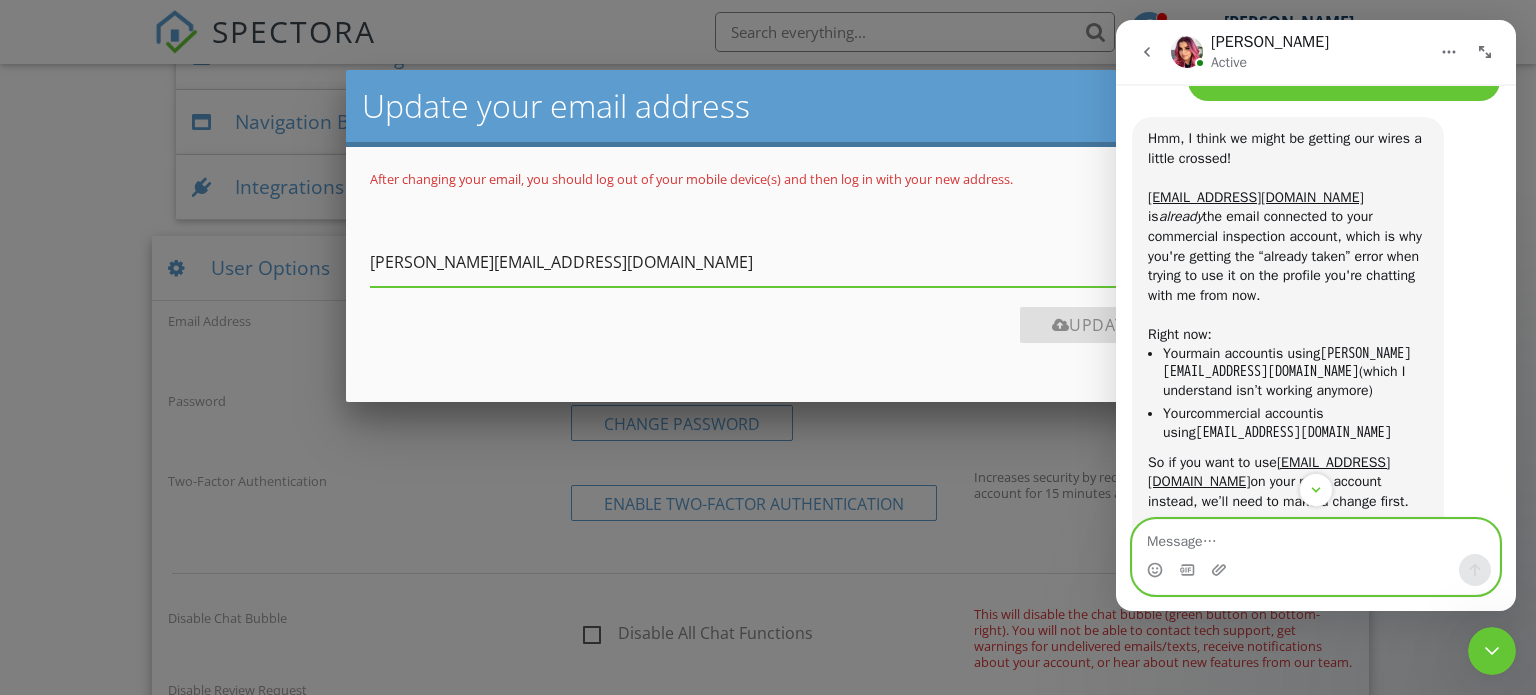 click at bounding box center (1316, 537) 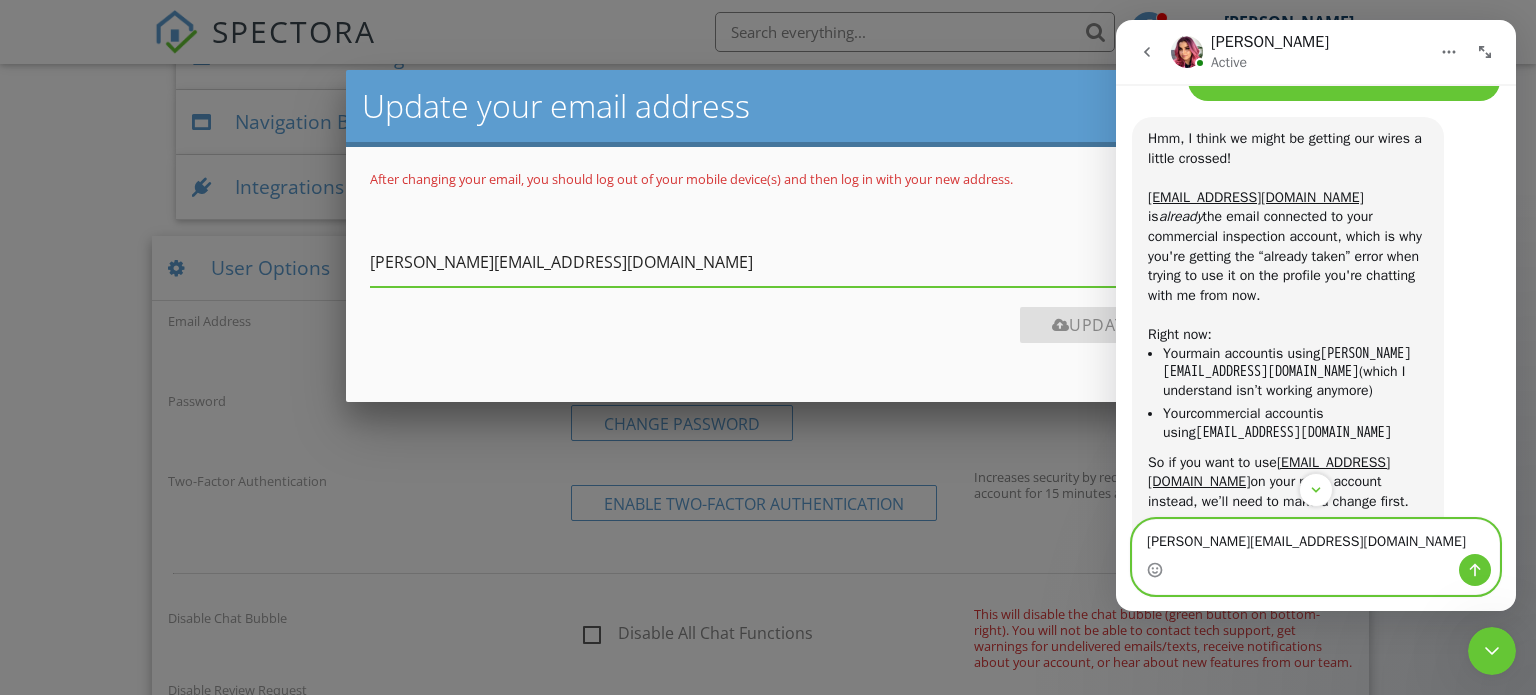 click on "[PERSON_NAME][EMAIL_ADDRESS][DOMAIN_NAME]" at bounding box center (1316, 537) 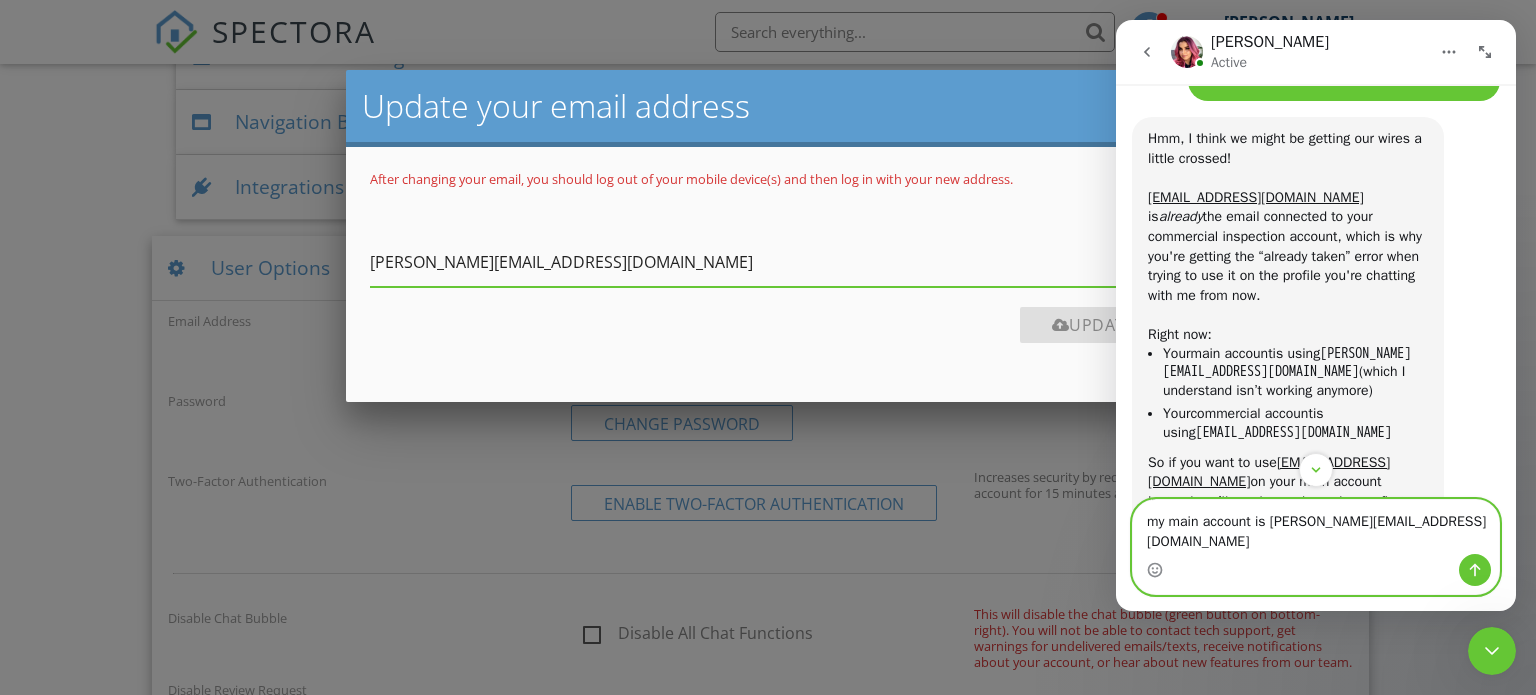 click on "my main account is [PERSON_NAME][EMAIL_ADDRESS][DOMAIN_NAME]" at bounding box center [1316, 527] 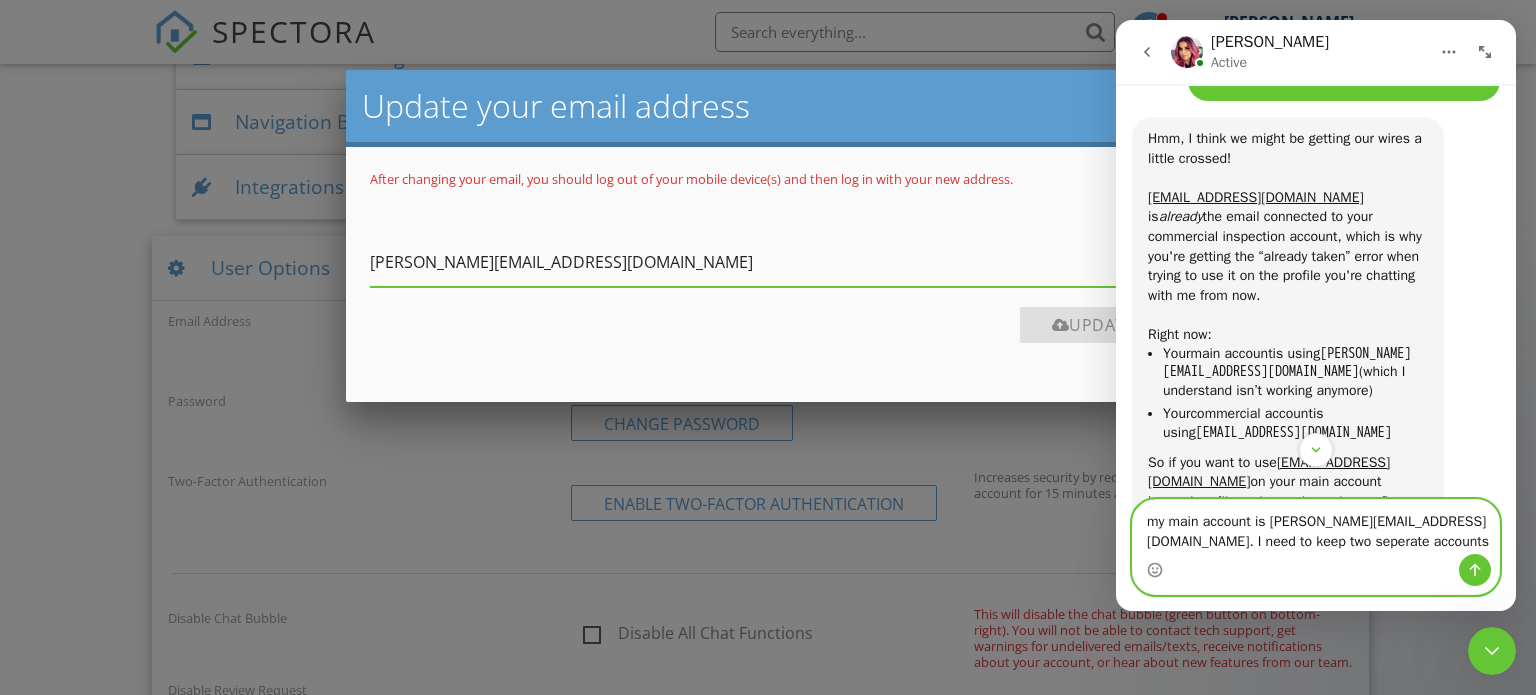 drag, startPoint x: 1433, startPoint y: 533, endPoint x: 1443, endPoint y: 525, distance: 12.806249 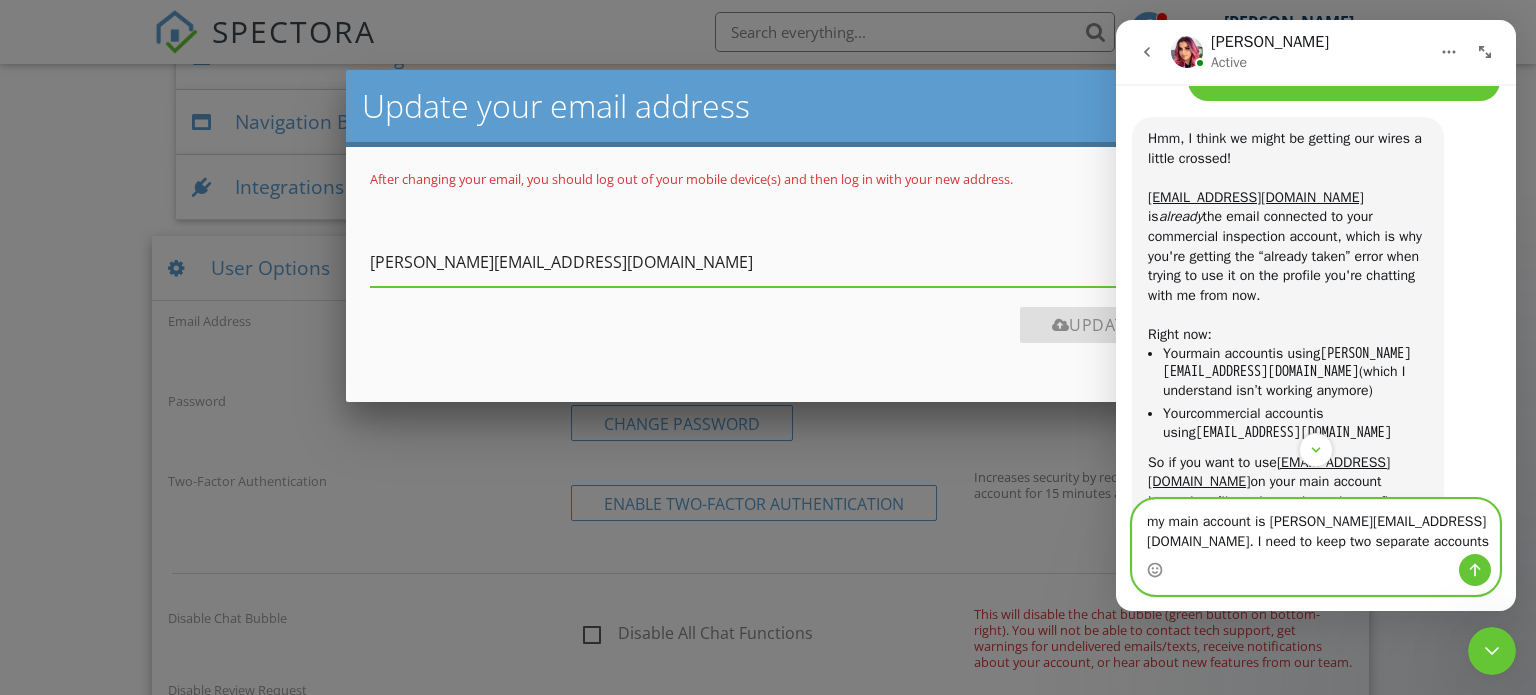 type on "my main account is [PERSON_NAME][EMAIL_ADDRESS][DOMAIN_NAME]. I need to keep two separate accounts" 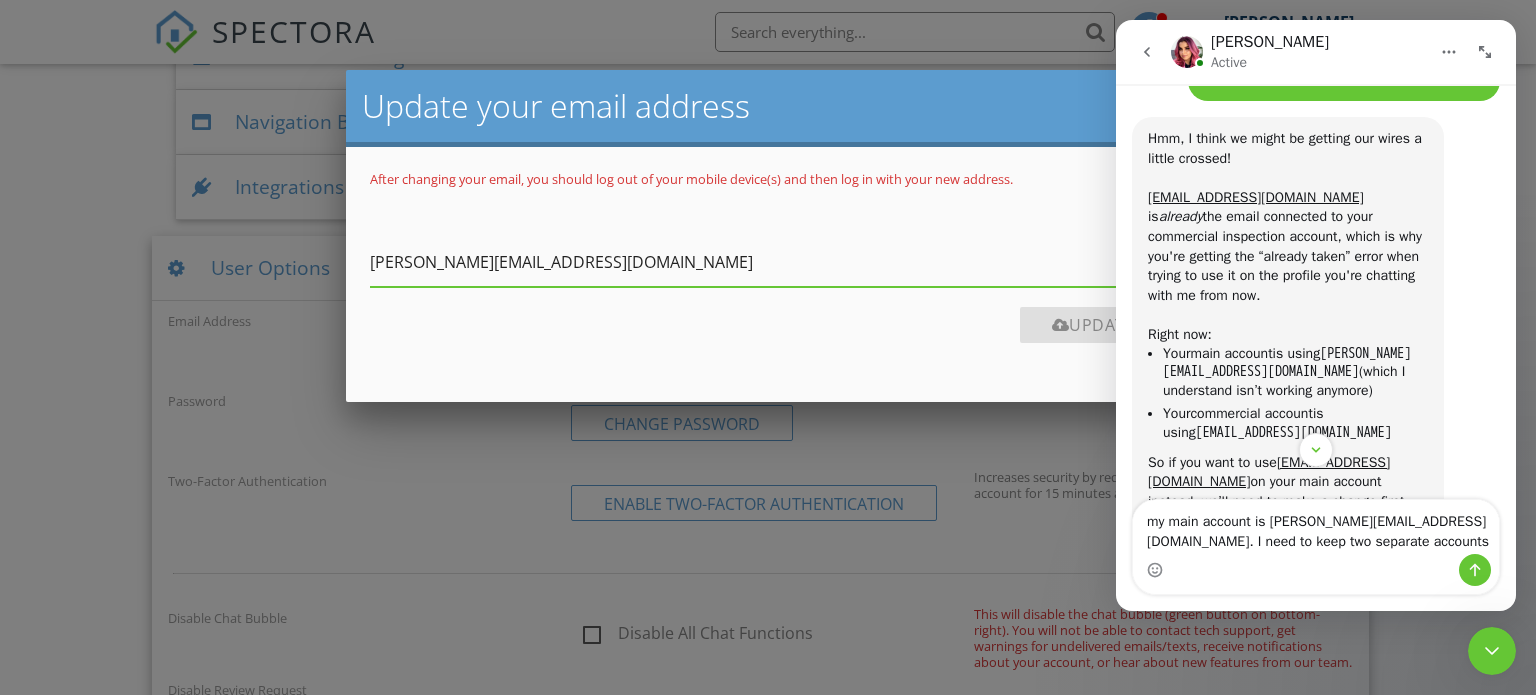 drag, startPoint x: 1260, startPoint y: 555, endPoint x: 1153, endPoint y: 505, distance: 118.10589 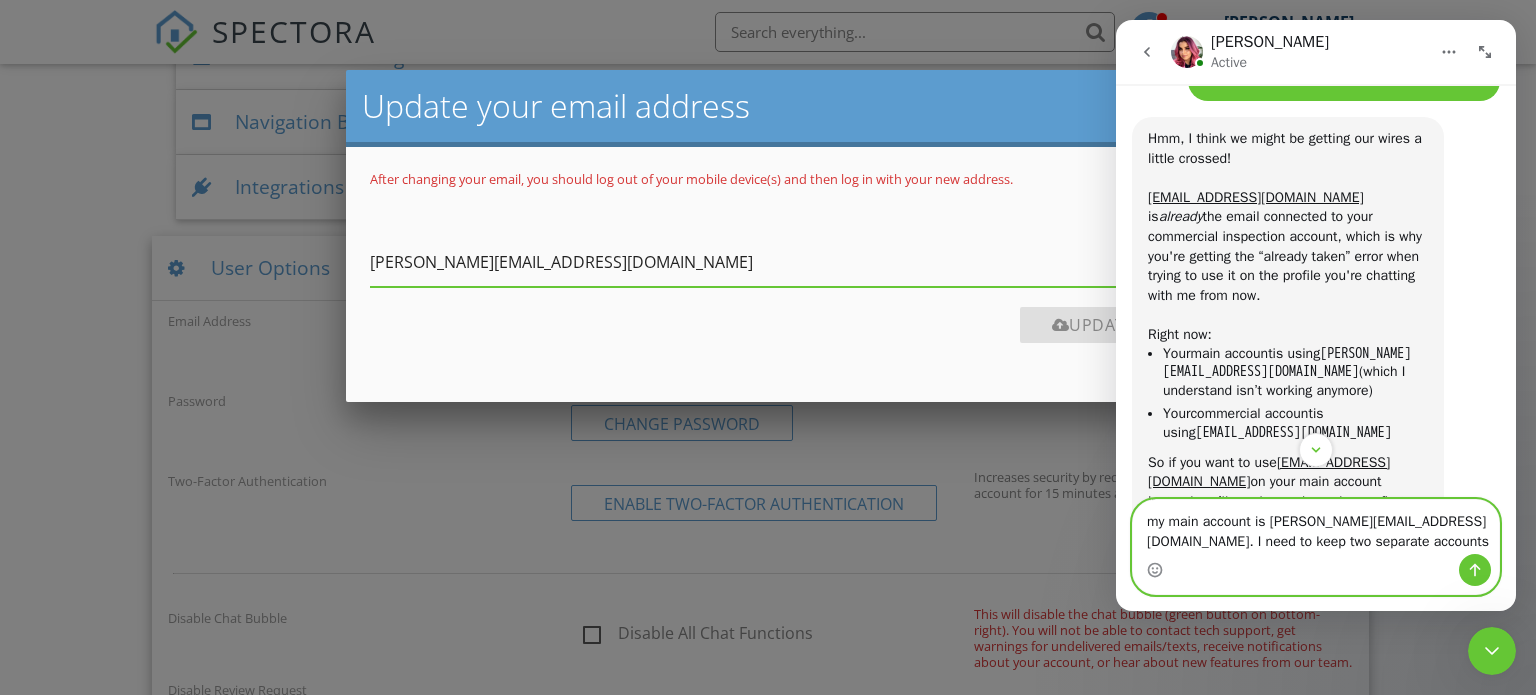 drag, startPoint x: 1213, startPoint y: 547, endPoint x: 1144, endPoint y: 500, distance: 83.48653 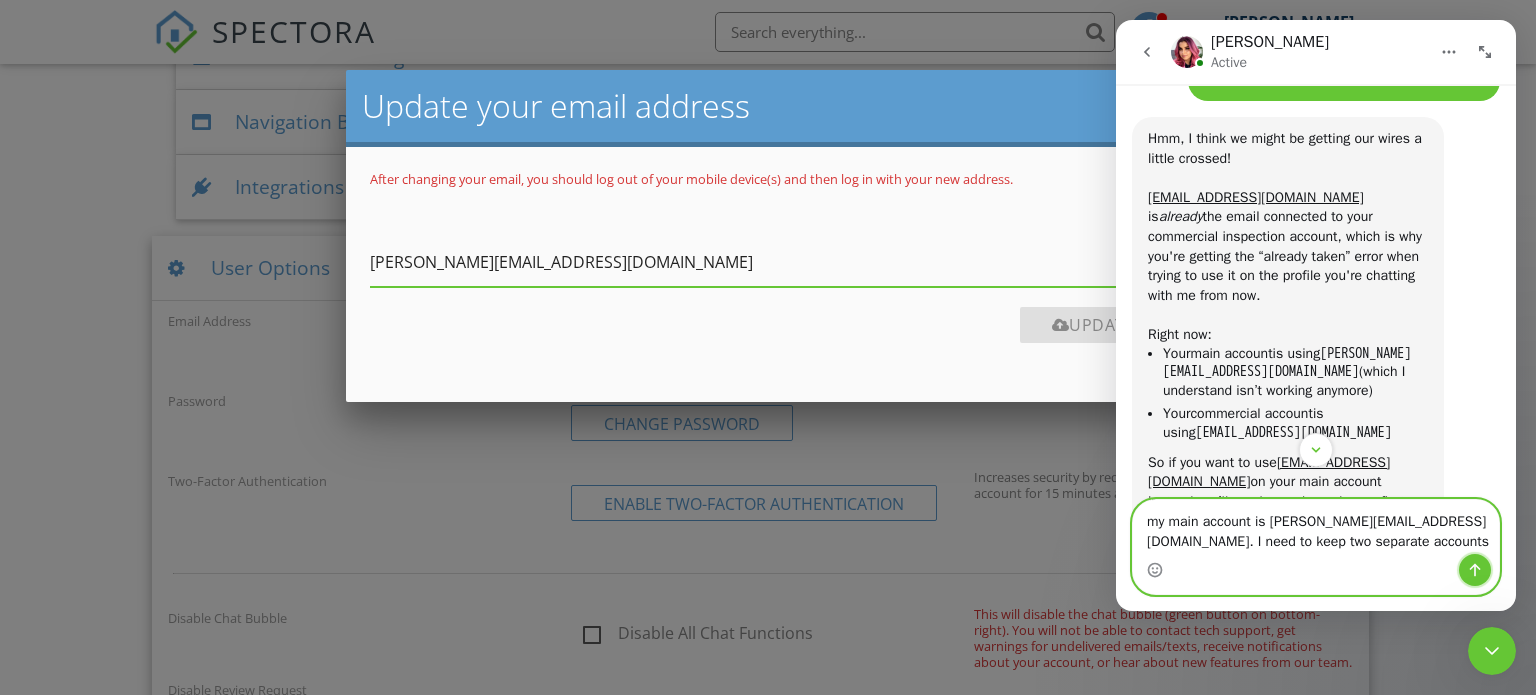 drag, startPoint x: 1477, startPoint y: 569, endPoint x: 1488, endPoint y: 569, distance: 11 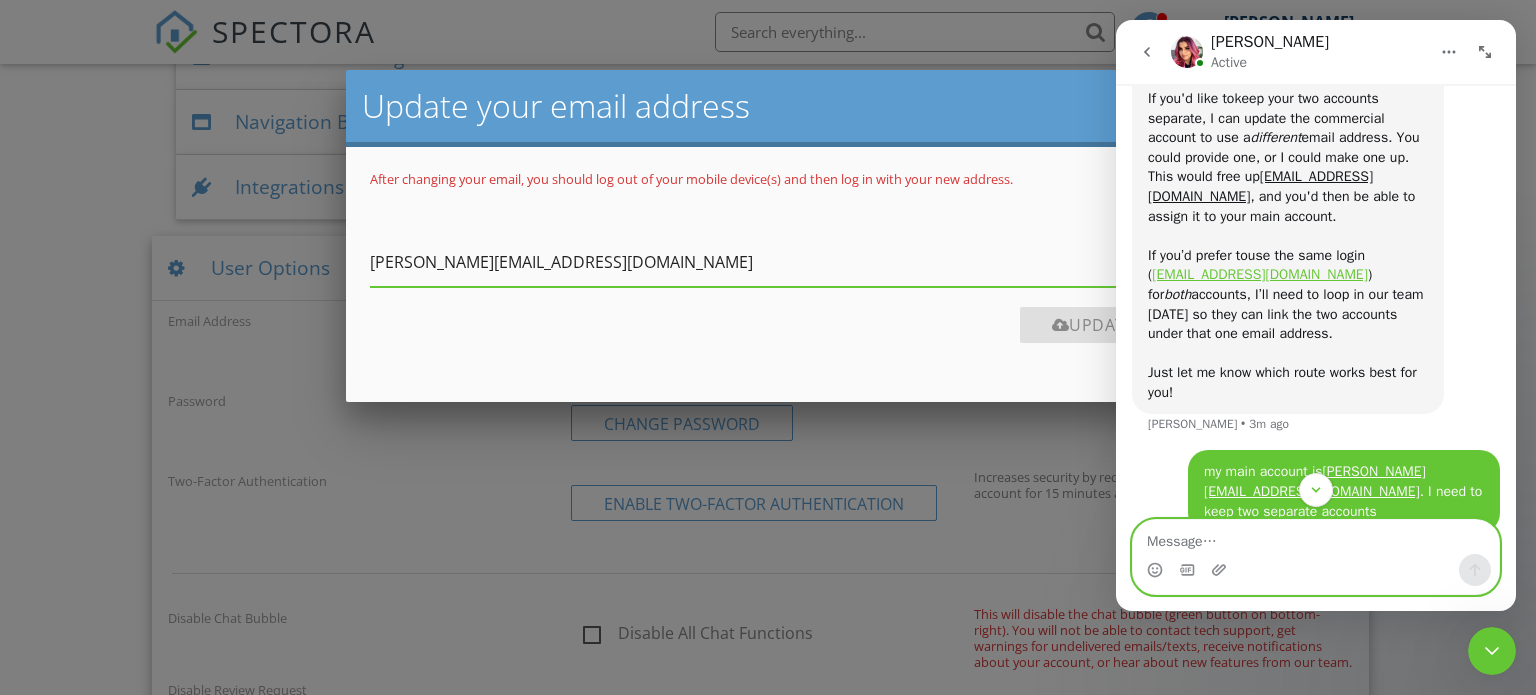 scroll, scrollTop: 1930, scrollLeft: 0, axis: vertical 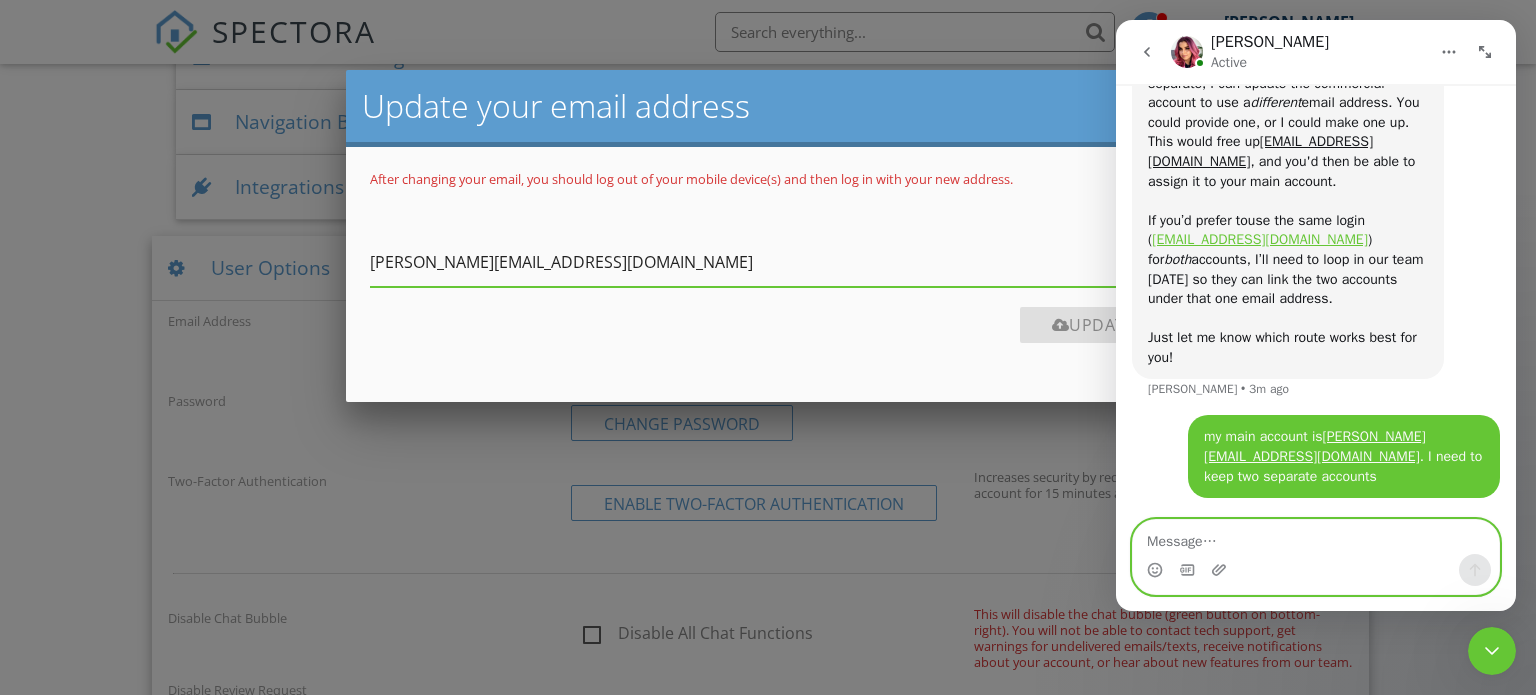 click at bounding box center [1316, 537] 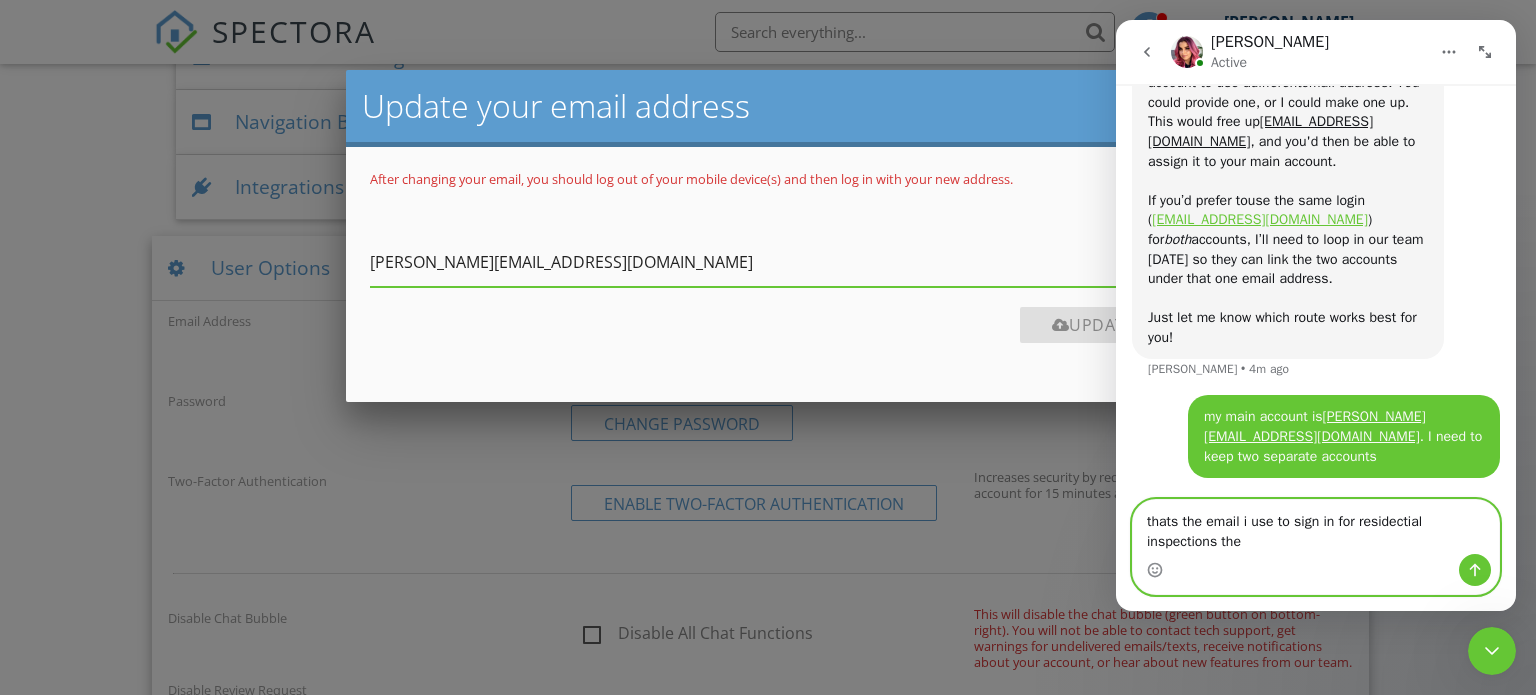 type on "thats the email i use to sign in for residectial inspections then" 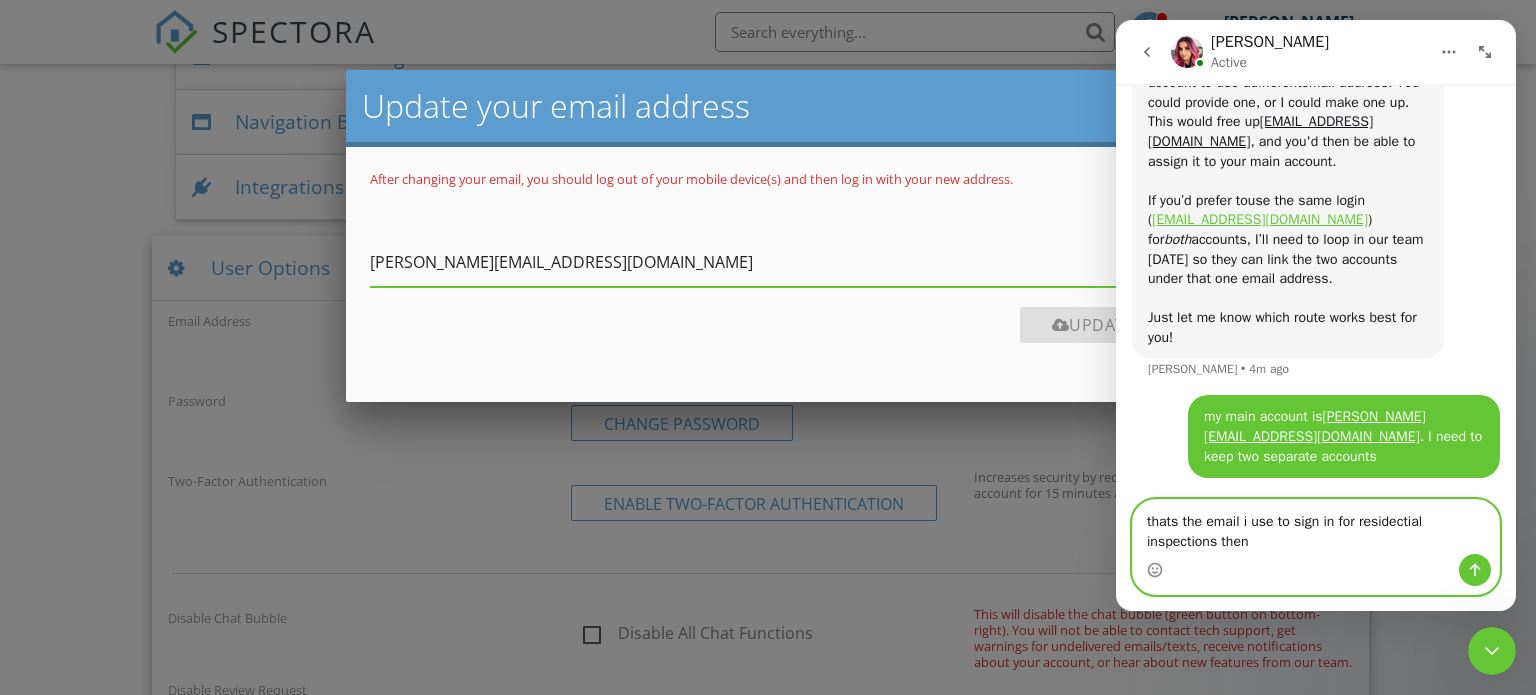 drag, startPoint x: 1256, startPoint y: 544, endPoint x: 1121, endPoint y: 528, distance: 135.94484 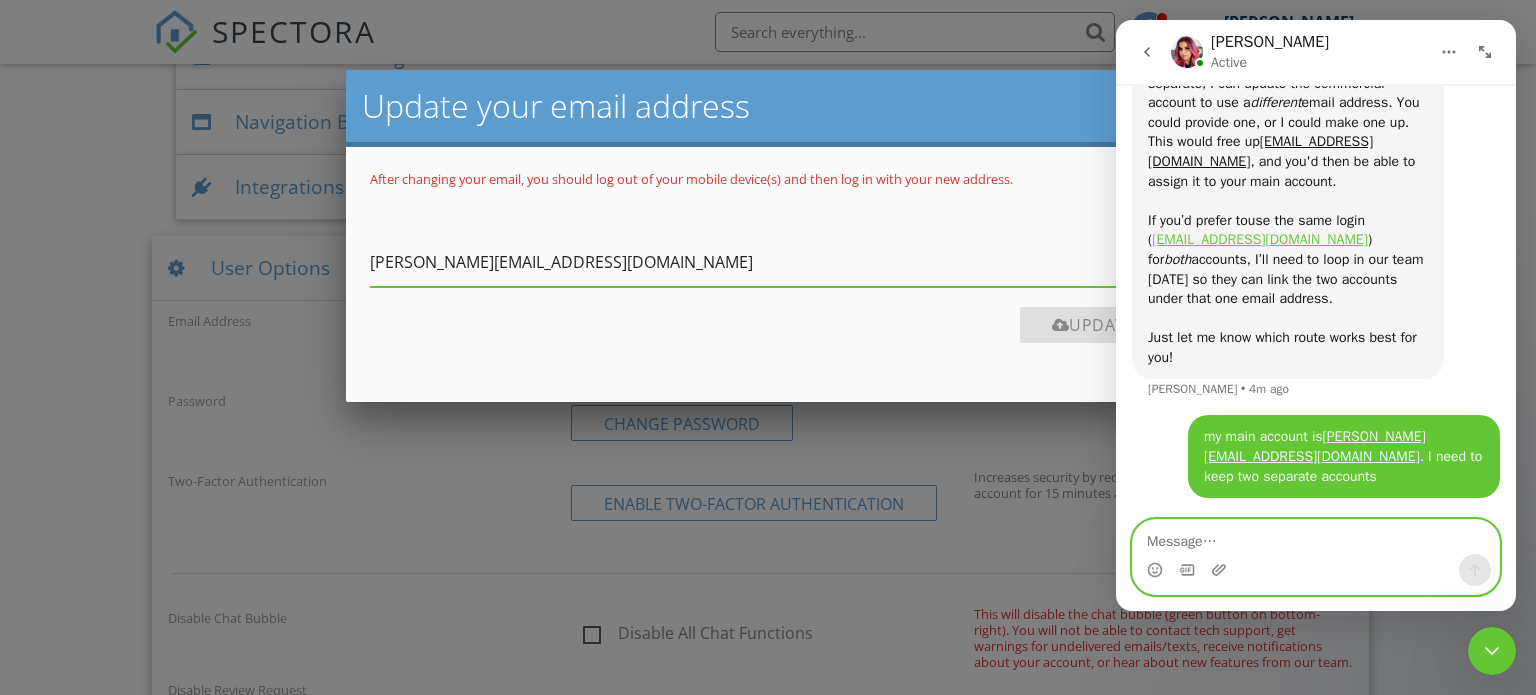 click at bounding box center [1316, 537] 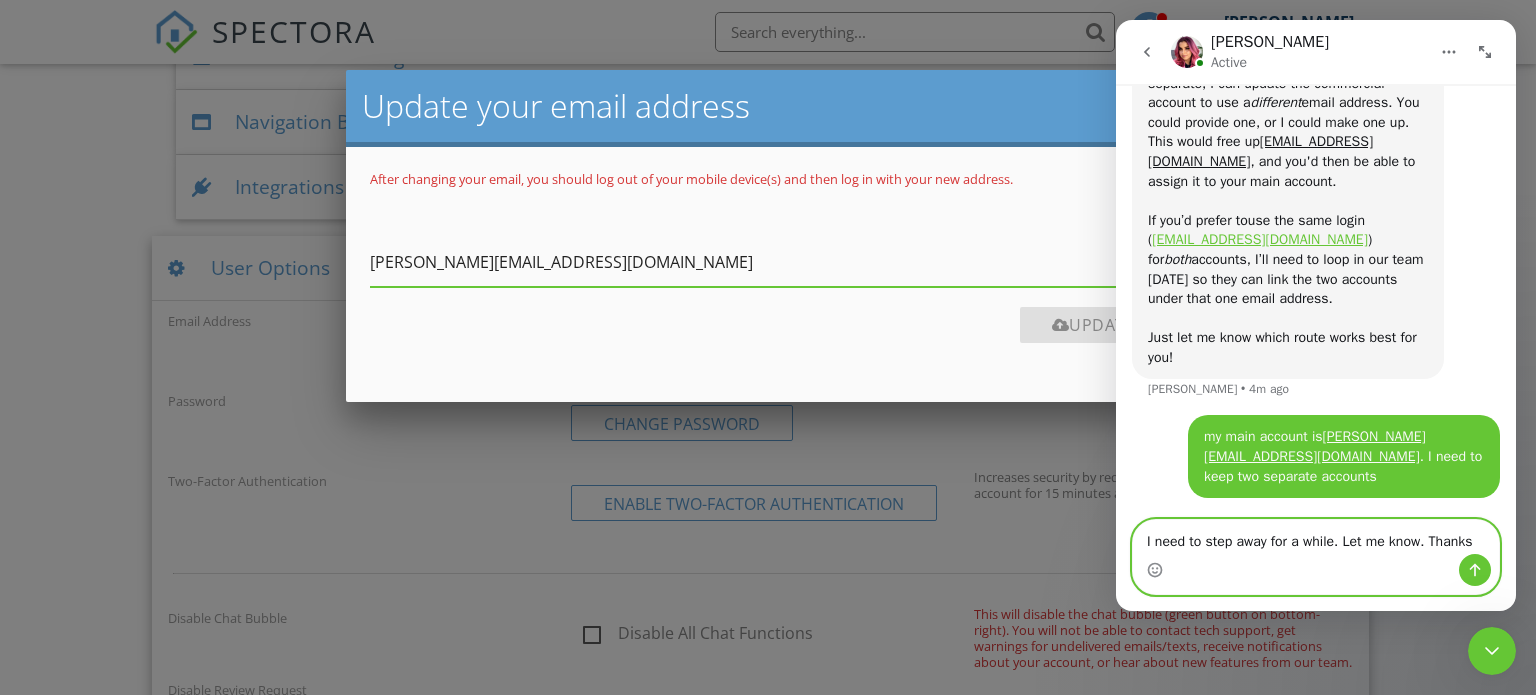type on "I need to step away for a while. Let me know. Thanks" 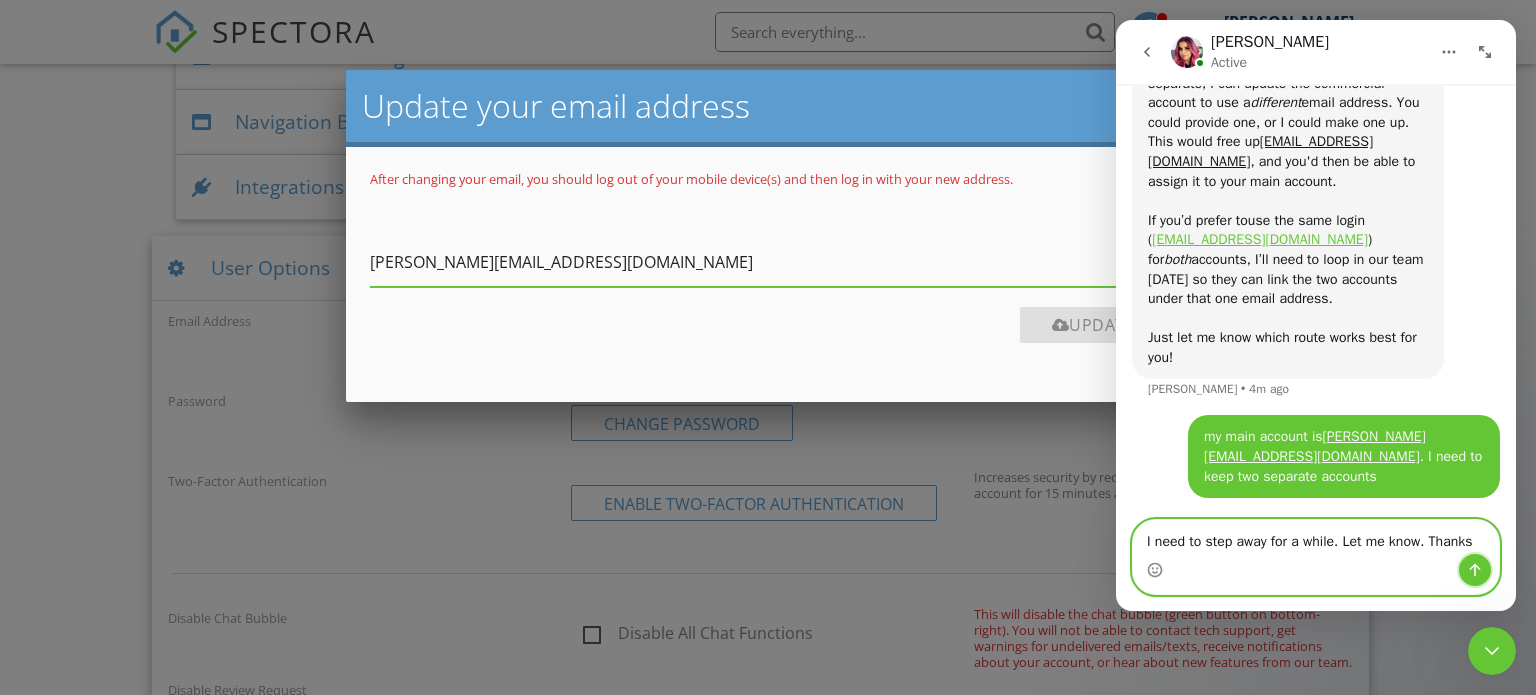 click at bounding box center [1475, 570] 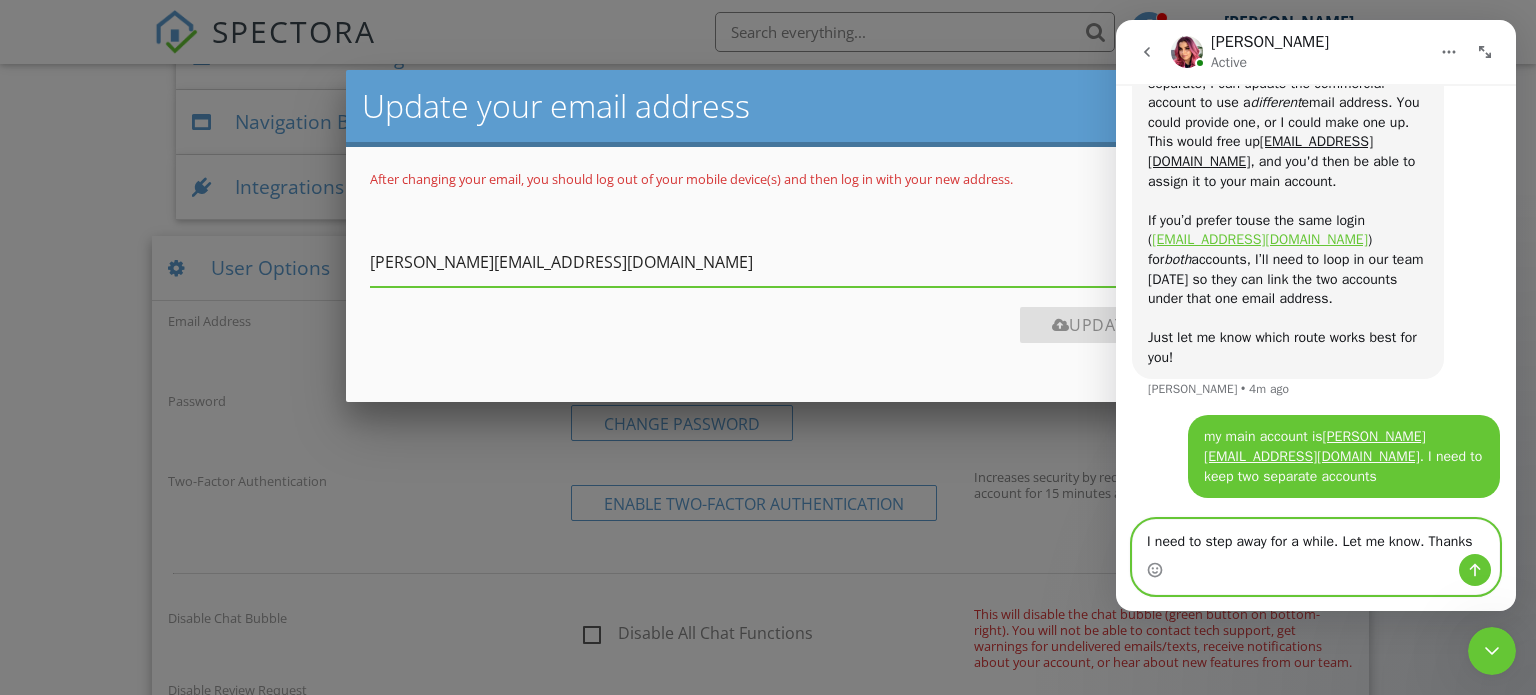 type 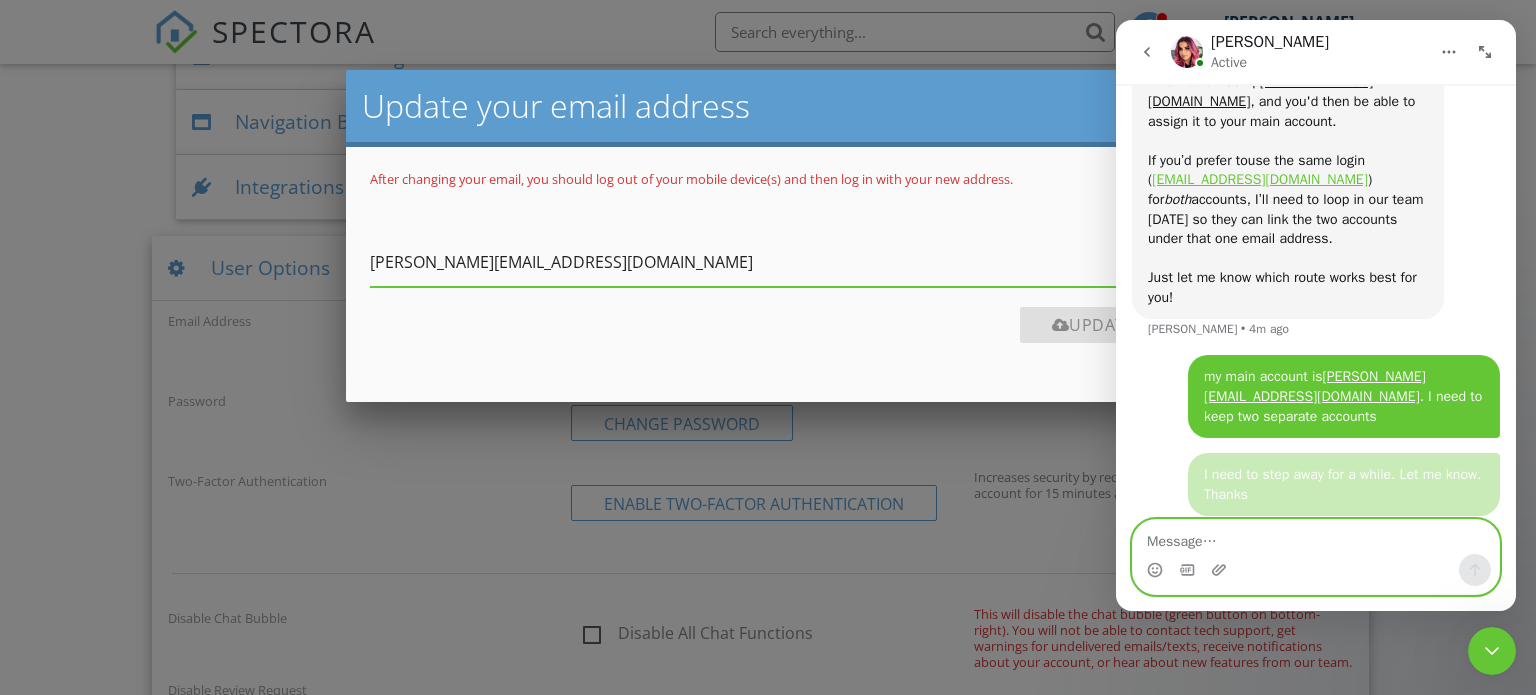 scroll, scrollTop: 1995, scrollLeft: 0, axis: vertical 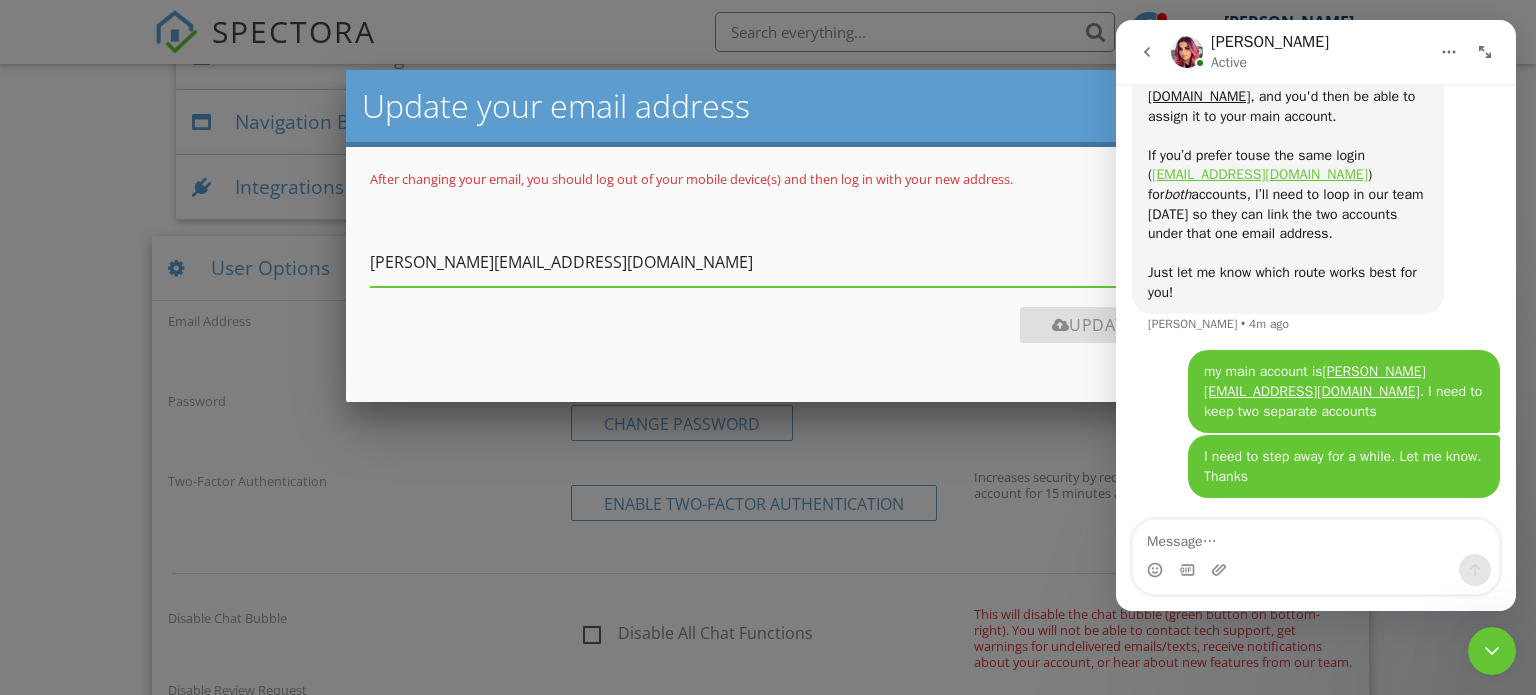 drag, startPoint x: 1495, startPoint y: 657, endPoint x: 1508, endPoint y: 637, distance: 23.853722 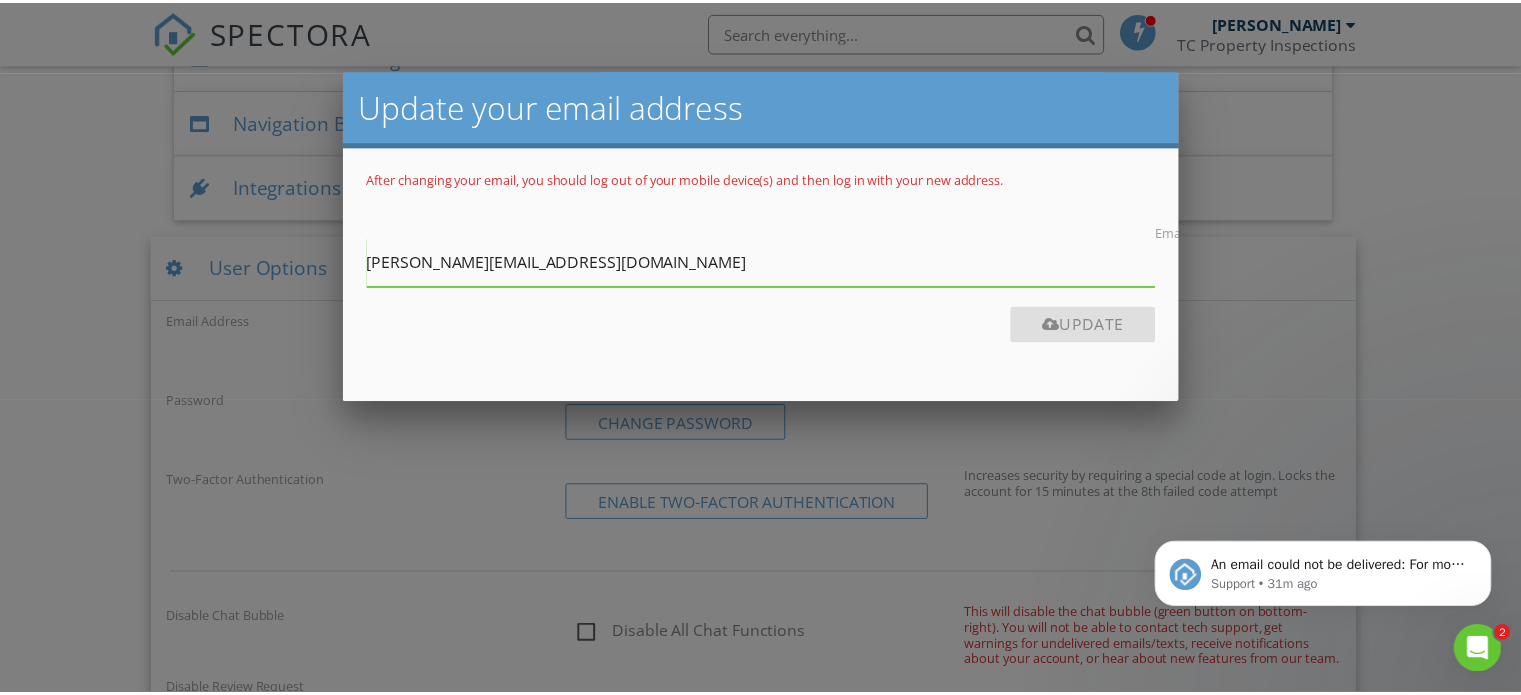 scroll, scrollTop: 0, scrollLeft: 0, axis: both 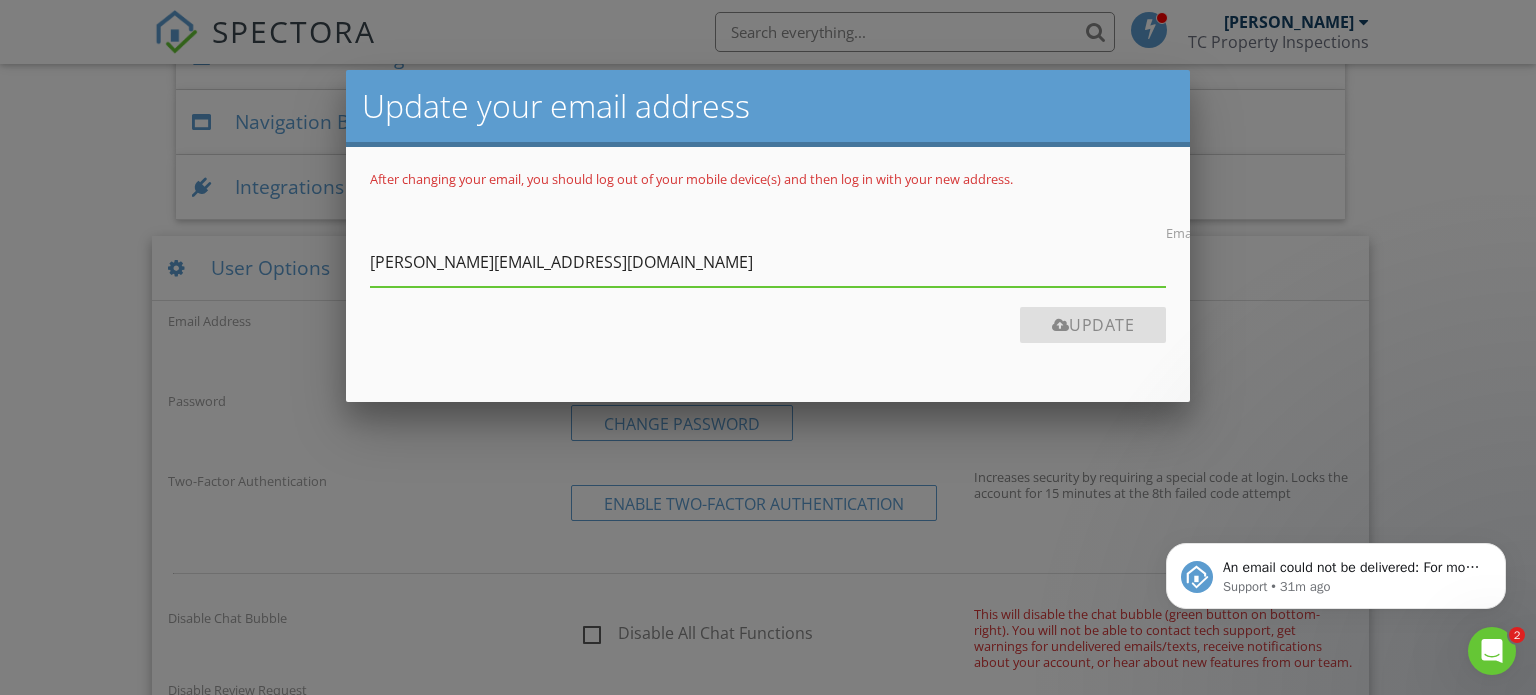 click at bounding box center (768, 334) 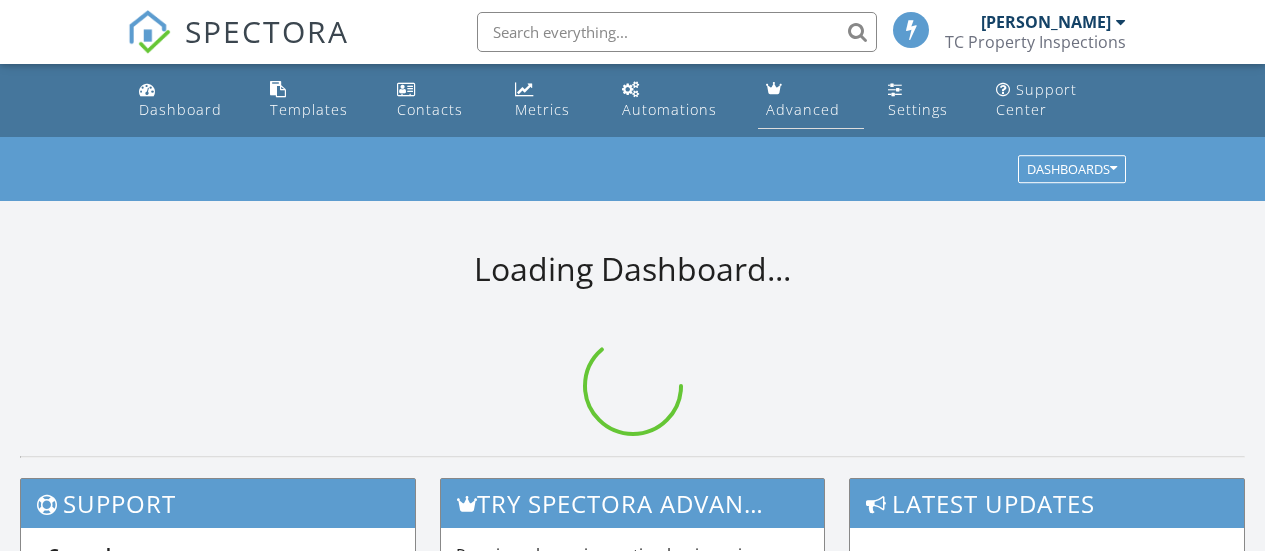 scroll, scrollTop: 0, scrollLeft: 0, axis: both 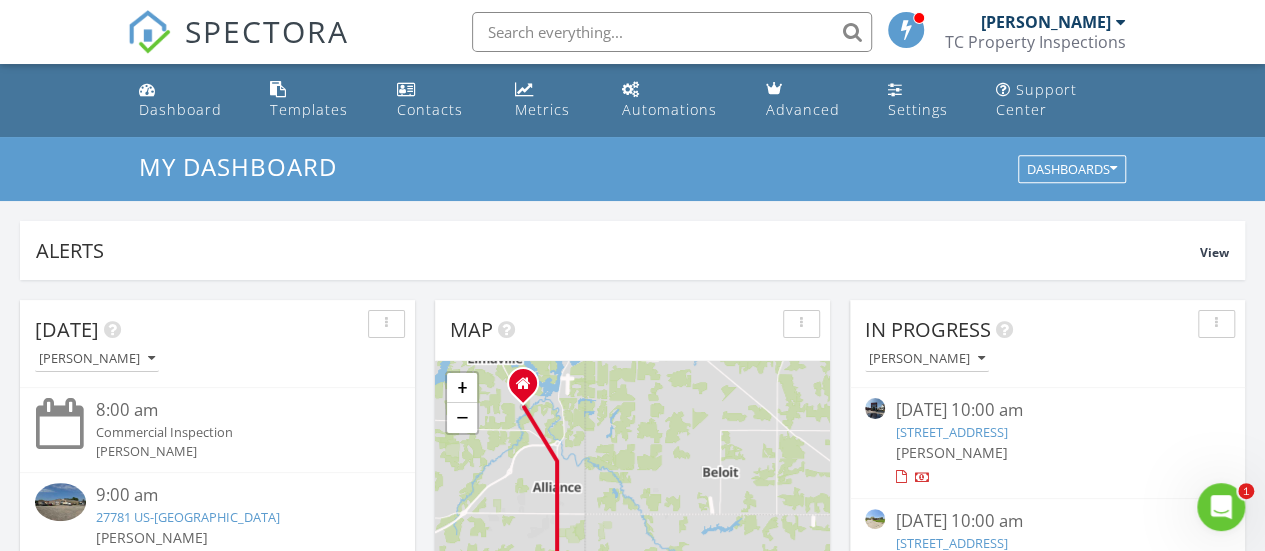 click on "TC Property Inspections" at bounding box center [1035, 42] 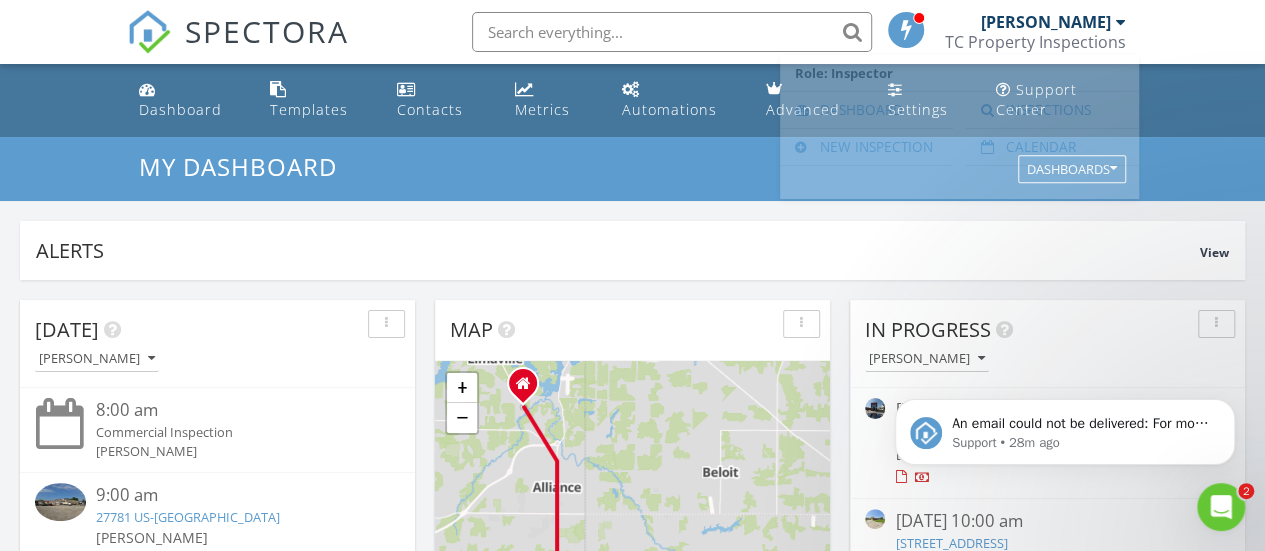 scroll, scrollTop: 0, scrollLeft: 0, axis: both 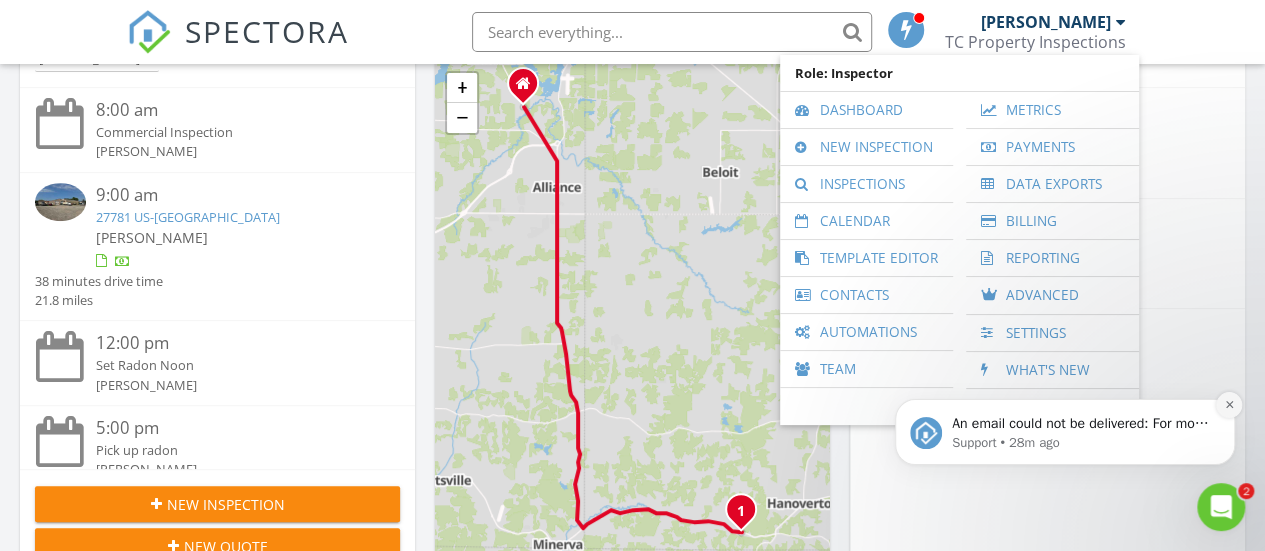 click at bounding box center (1229, 405) 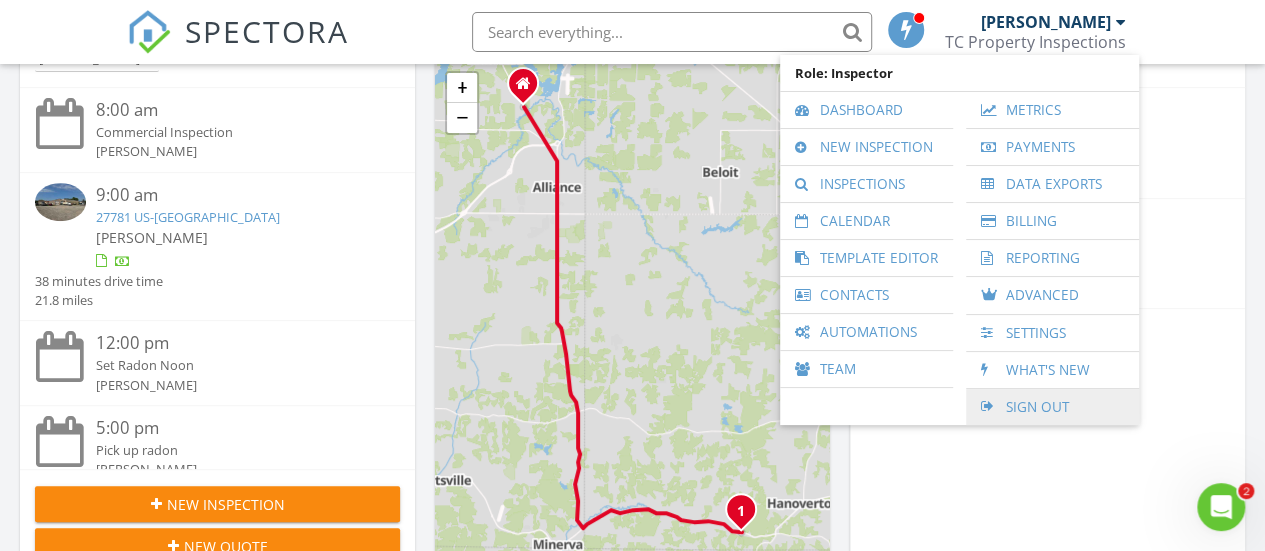 click on "Sign Out" at bounding box center [1052, 407] 